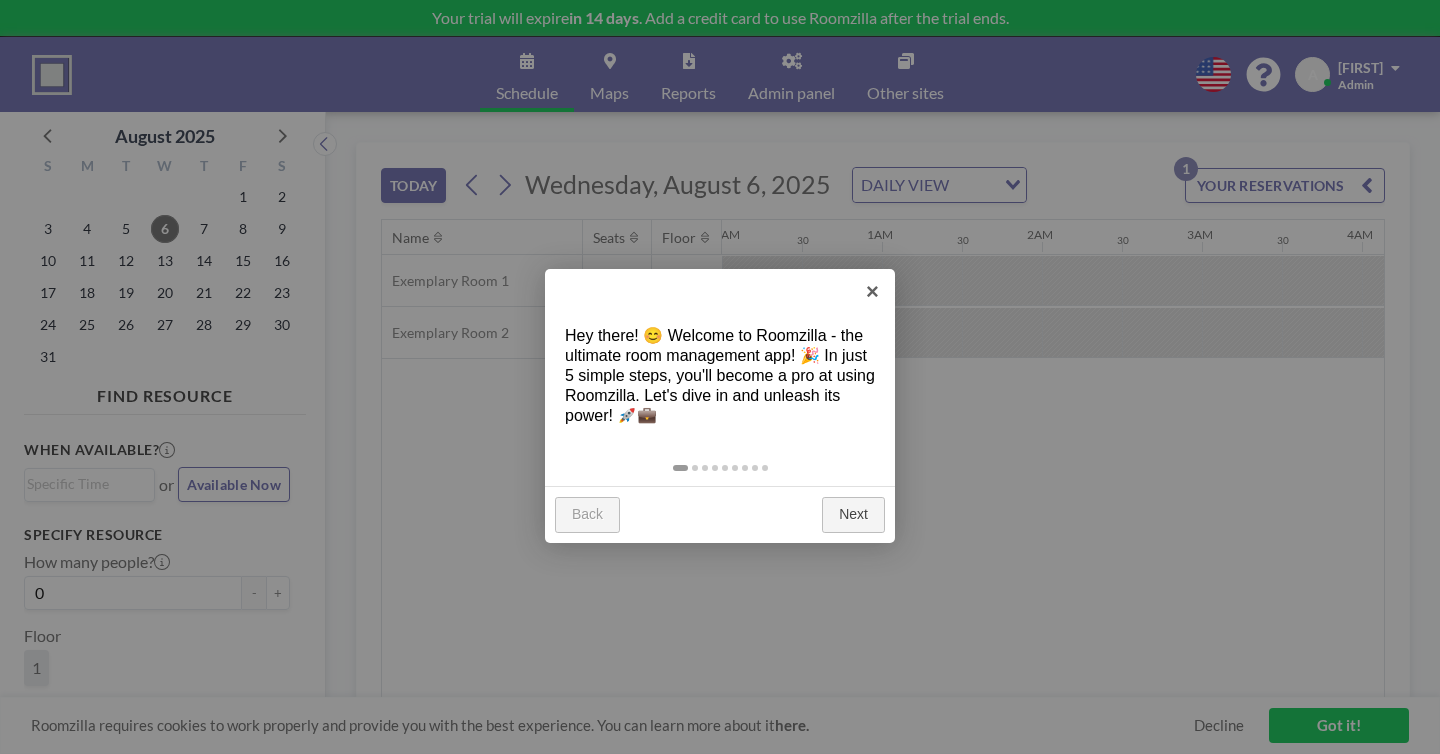 scroll, scrollTop: 0, scrollLeft: 0, axis: both 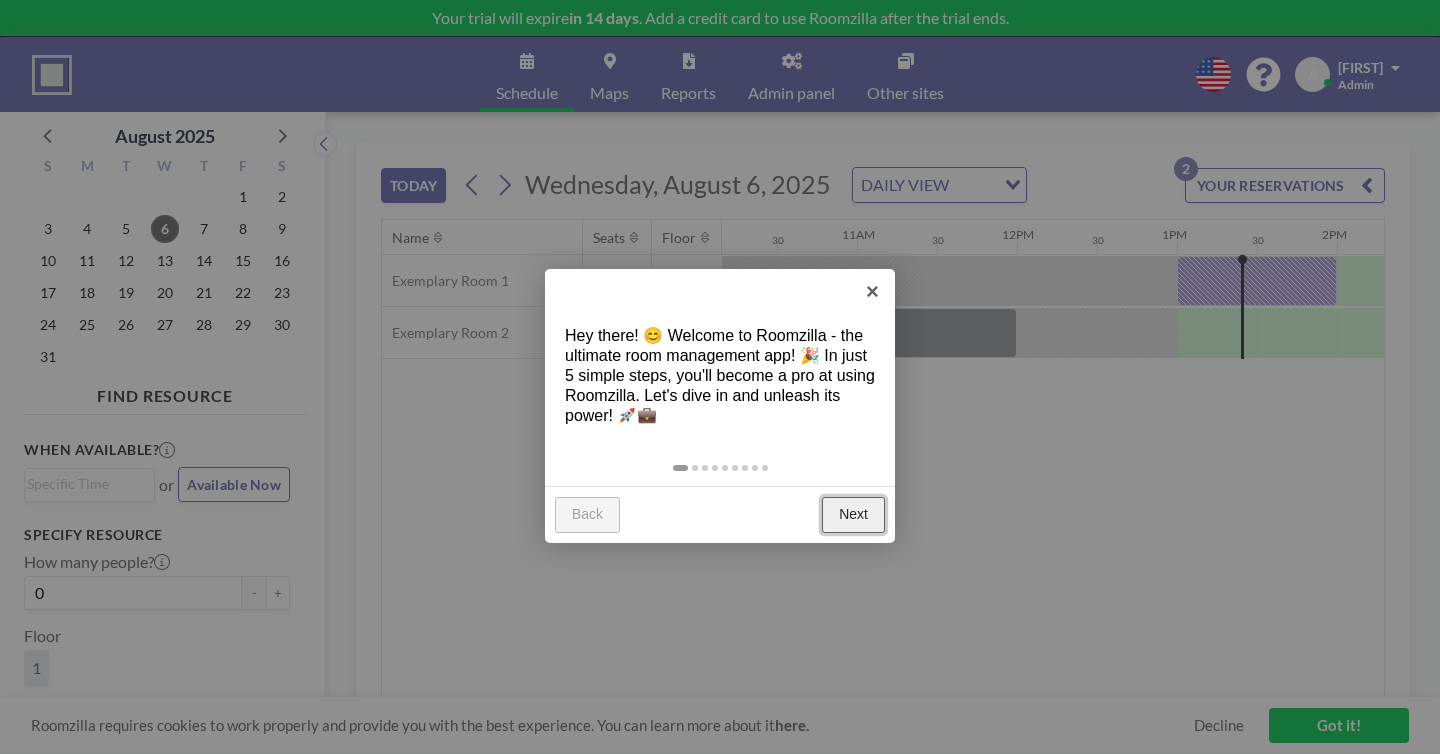 click on "Next" at bounding box center (853, 515) 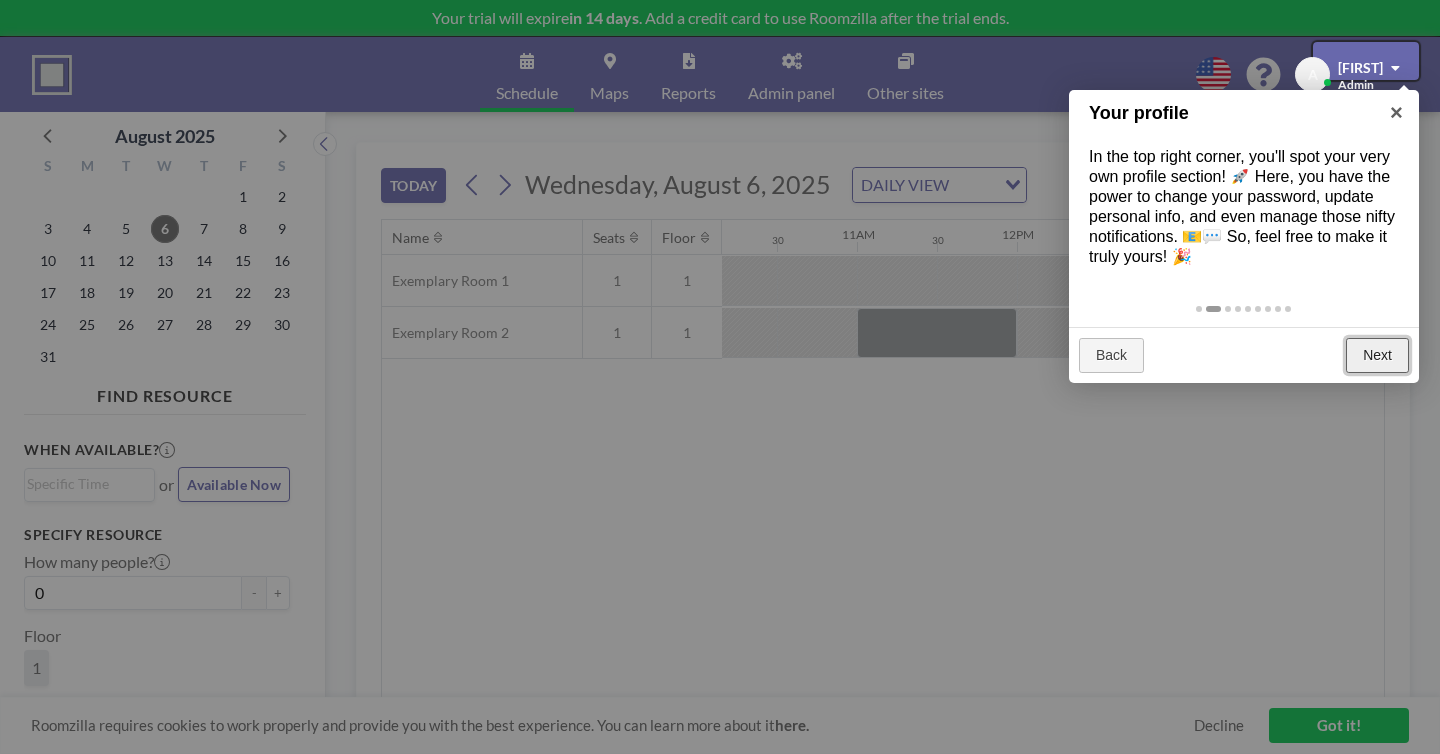 click on "Next" at bounding box center [1377, 356] 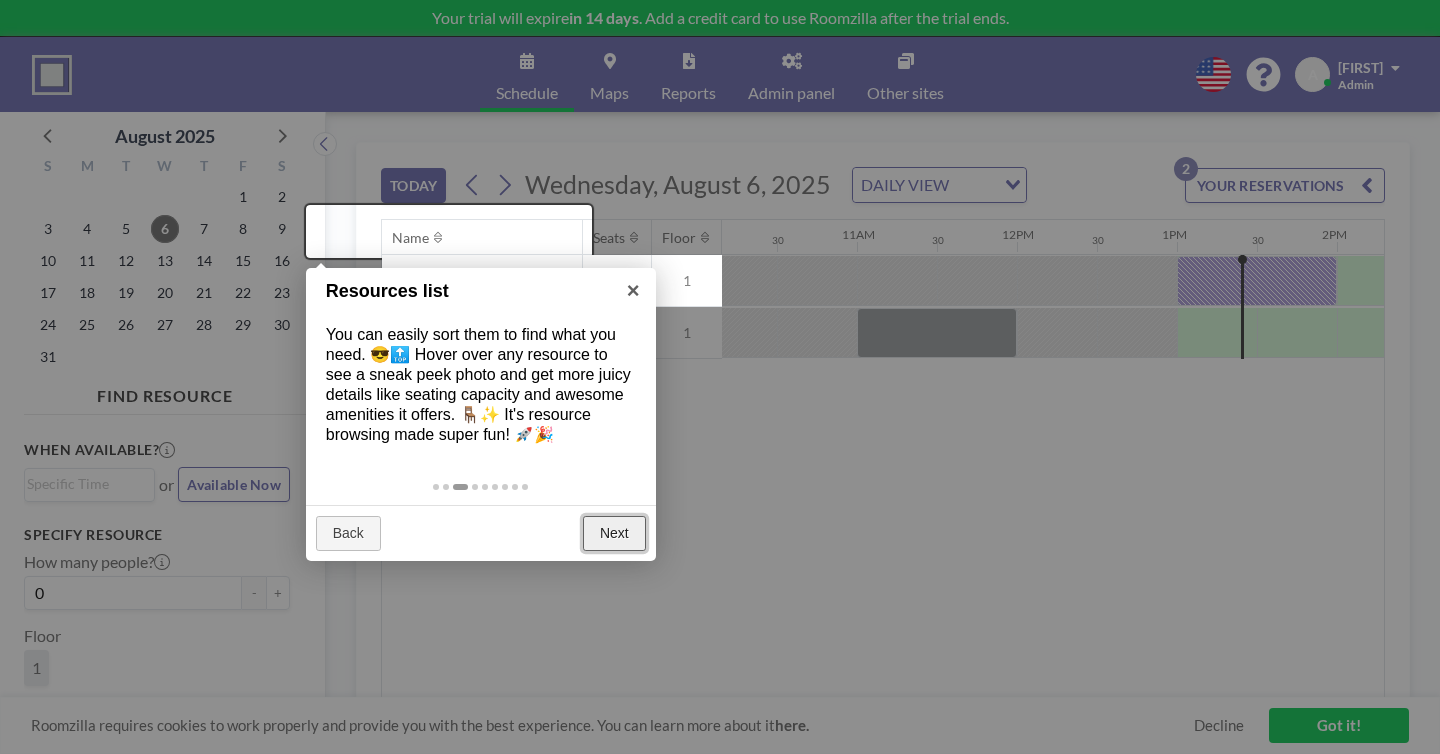 click on "Next" at bounding box center (614, 534) 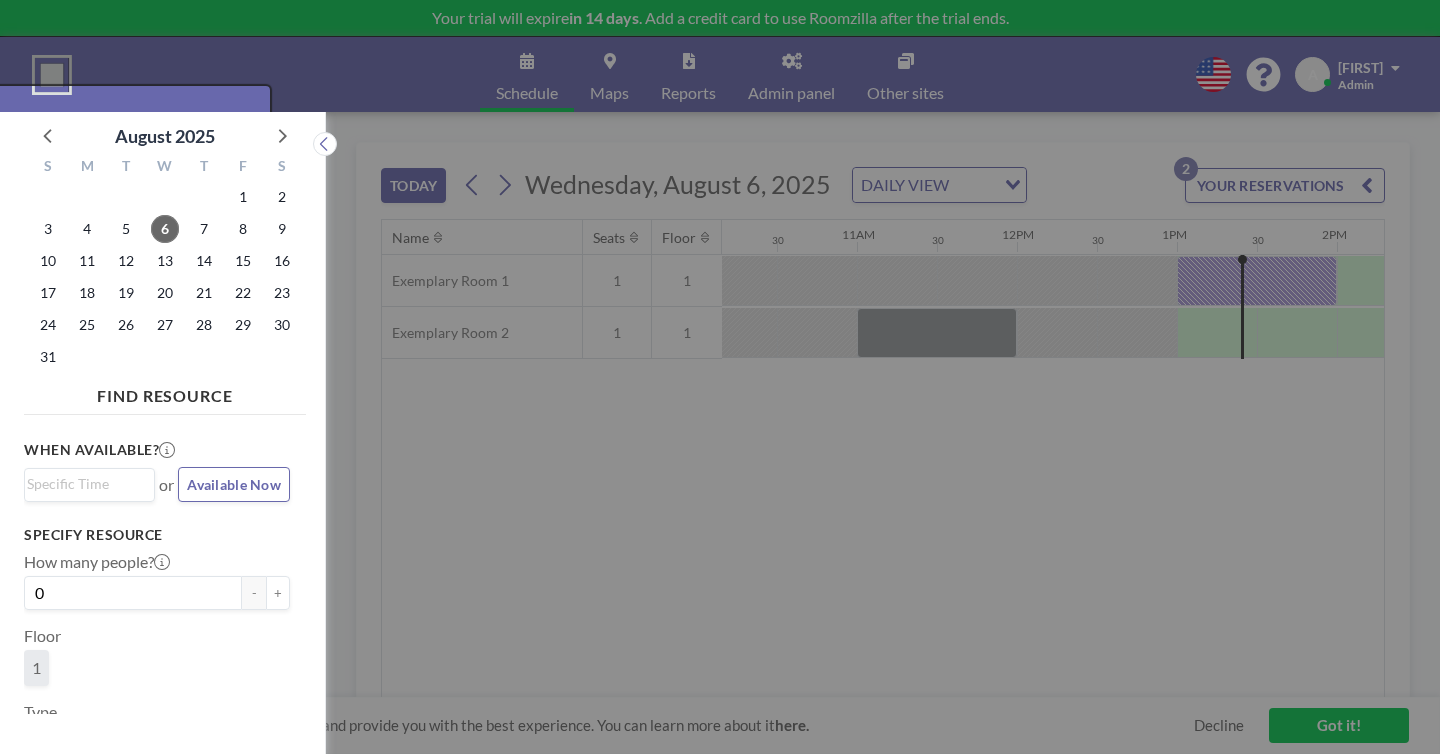 scroll, scrollTop: 5, scrollLeft: 0, axis: vertical 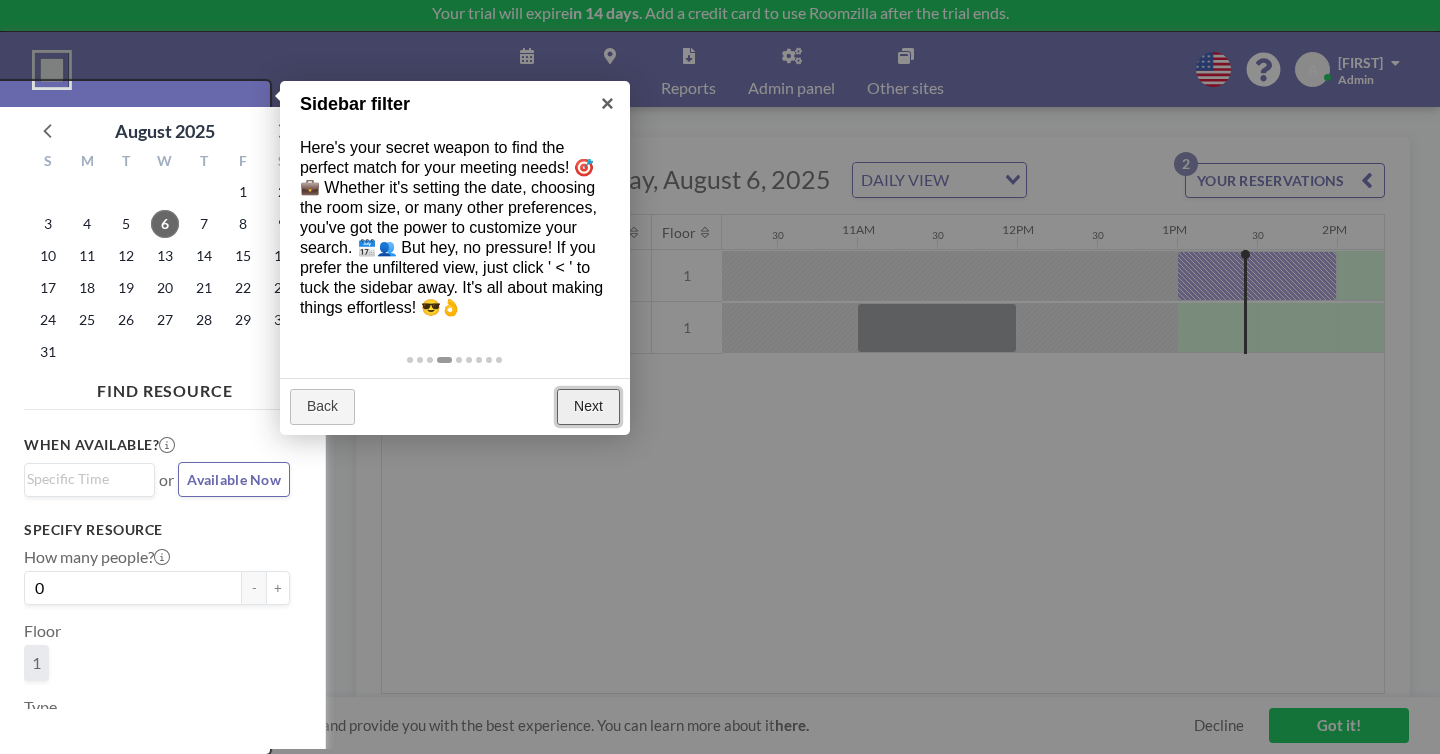 click on "Next" at bounding box center [588, 407] 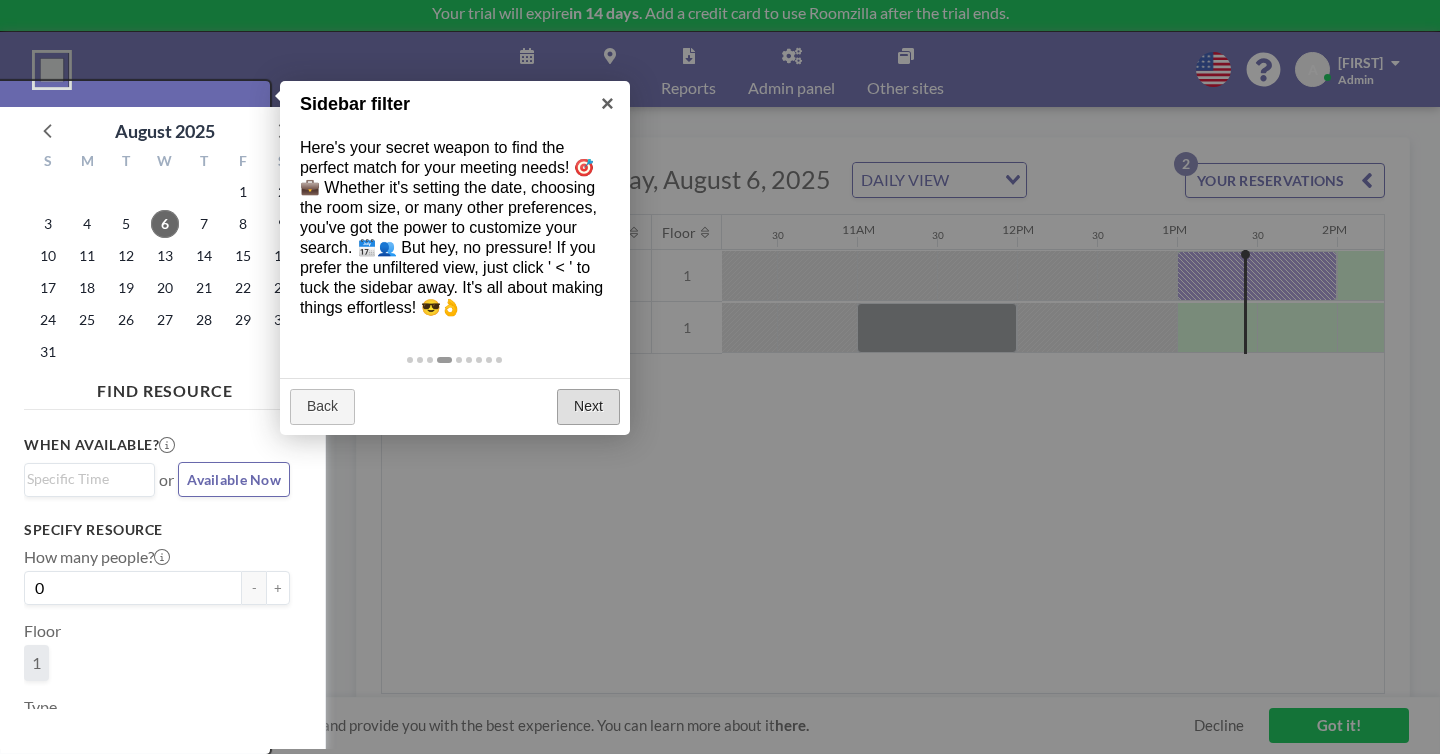 scroll, scrollTop: 0, scrollLeft: 0, axis: both 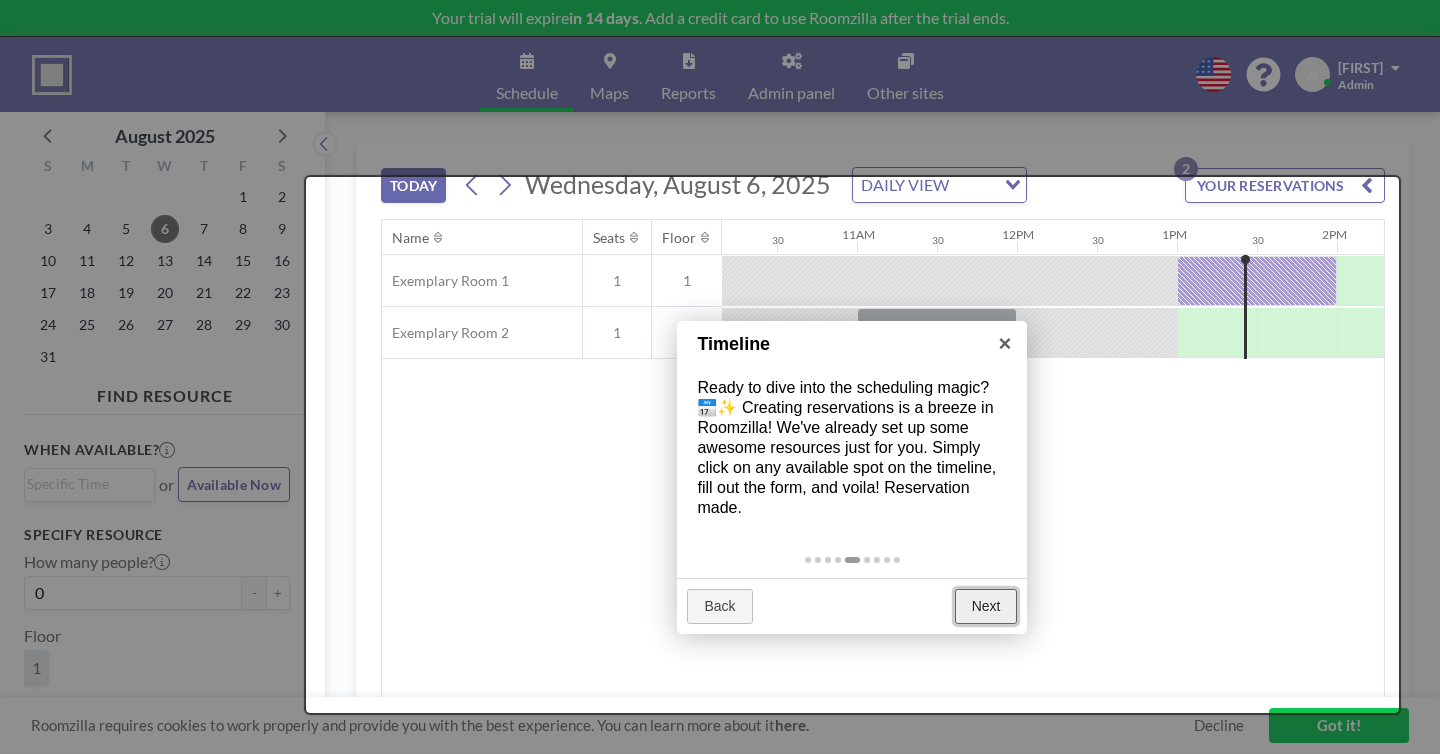 click on "Next" at bounding box center [986, 607] 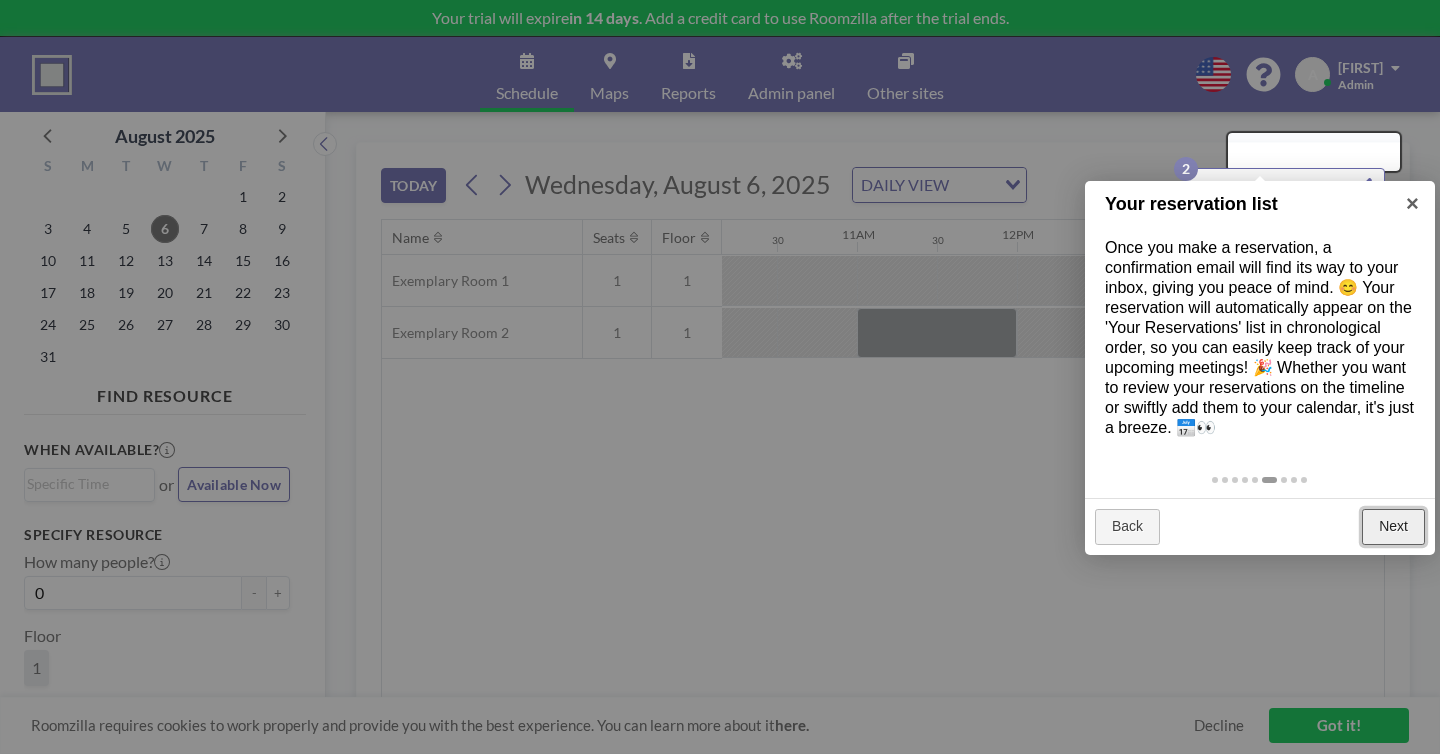 click on "Next" at bounding box center [1393, 527] 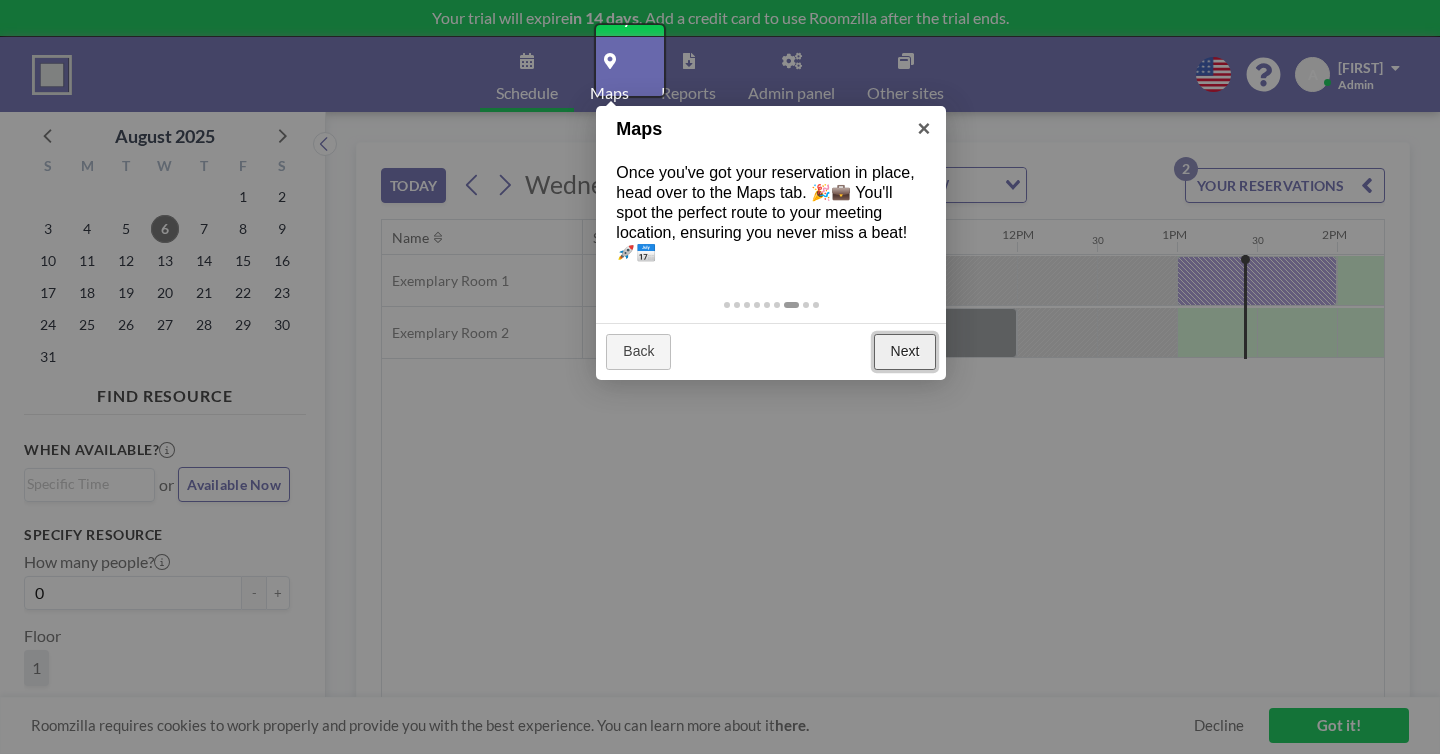 click on "Next" at bounding box center [905, 352] 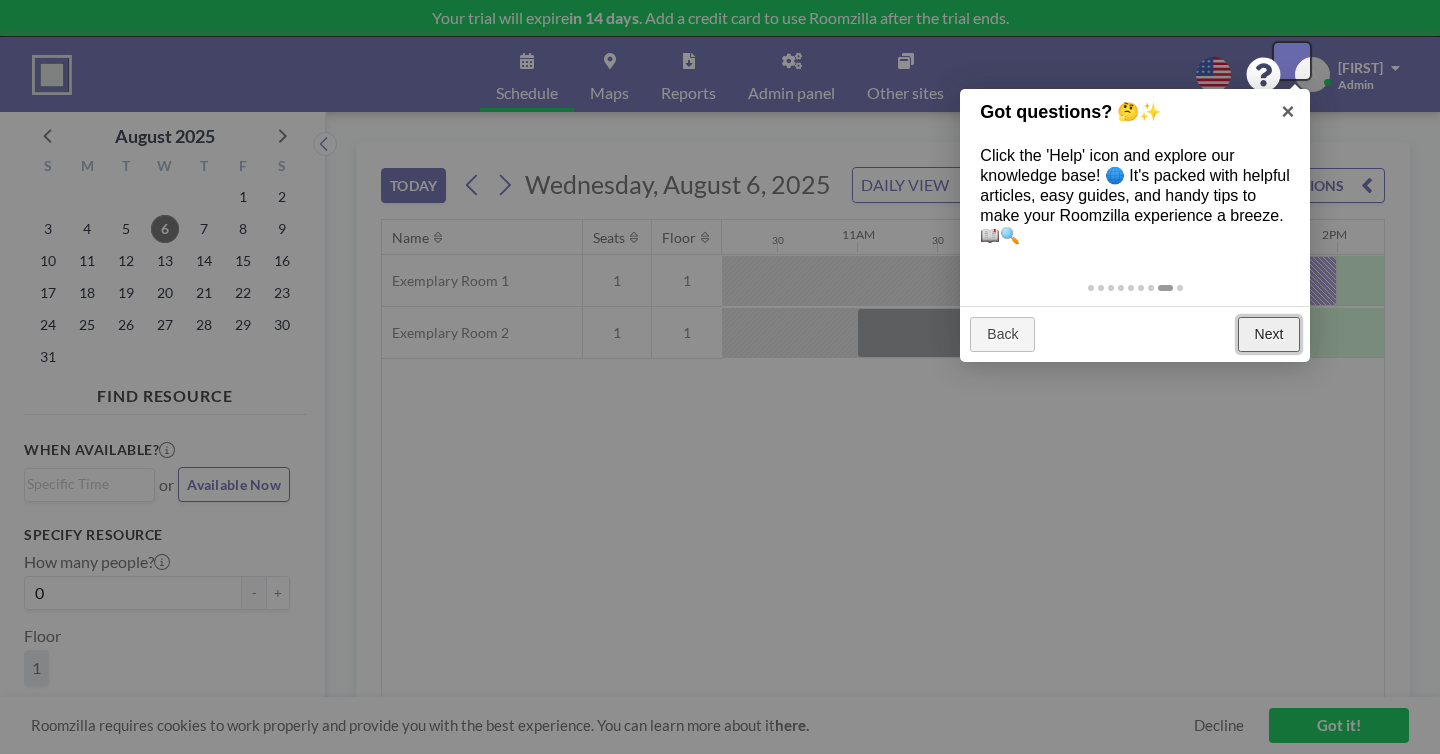 click on "Next" at bounding box center [1269, 335] 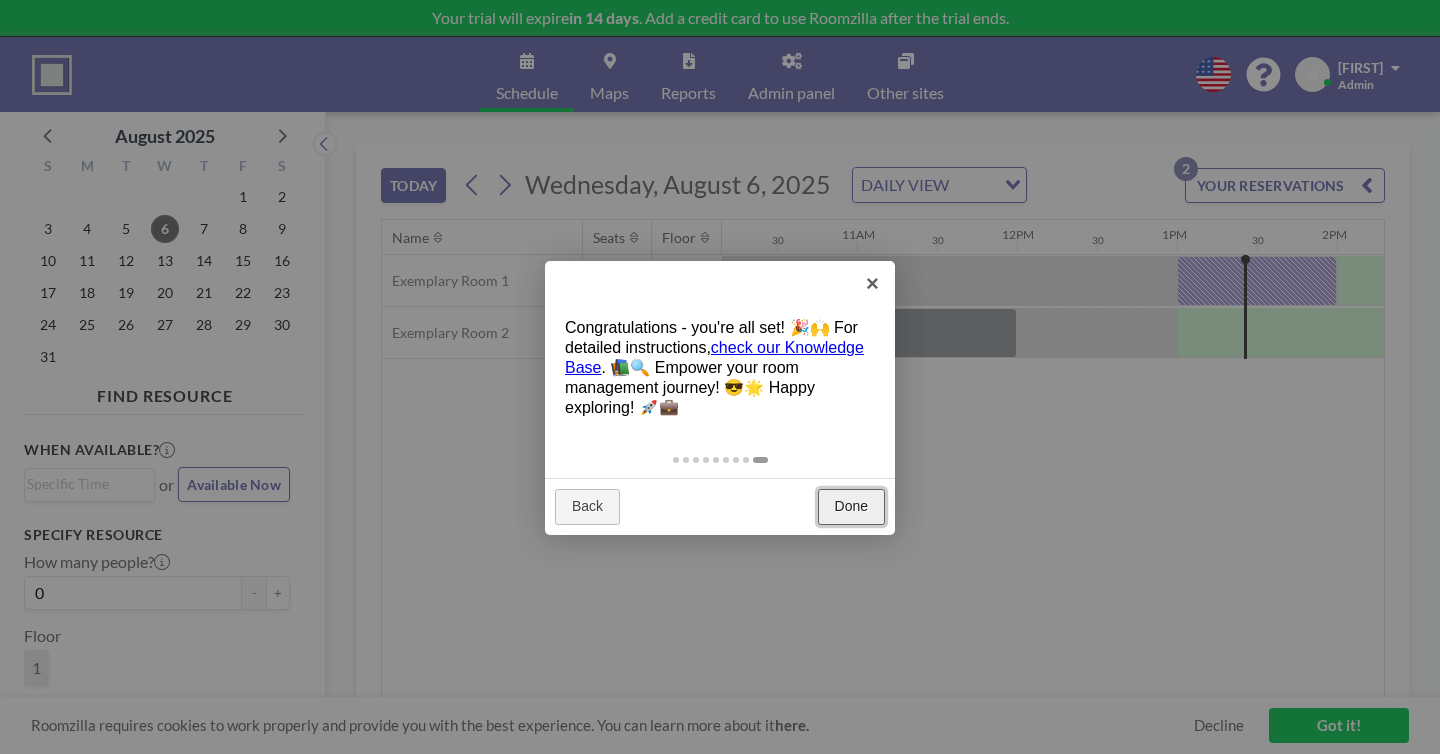 click on "Done" at bounding box center [851, 507] 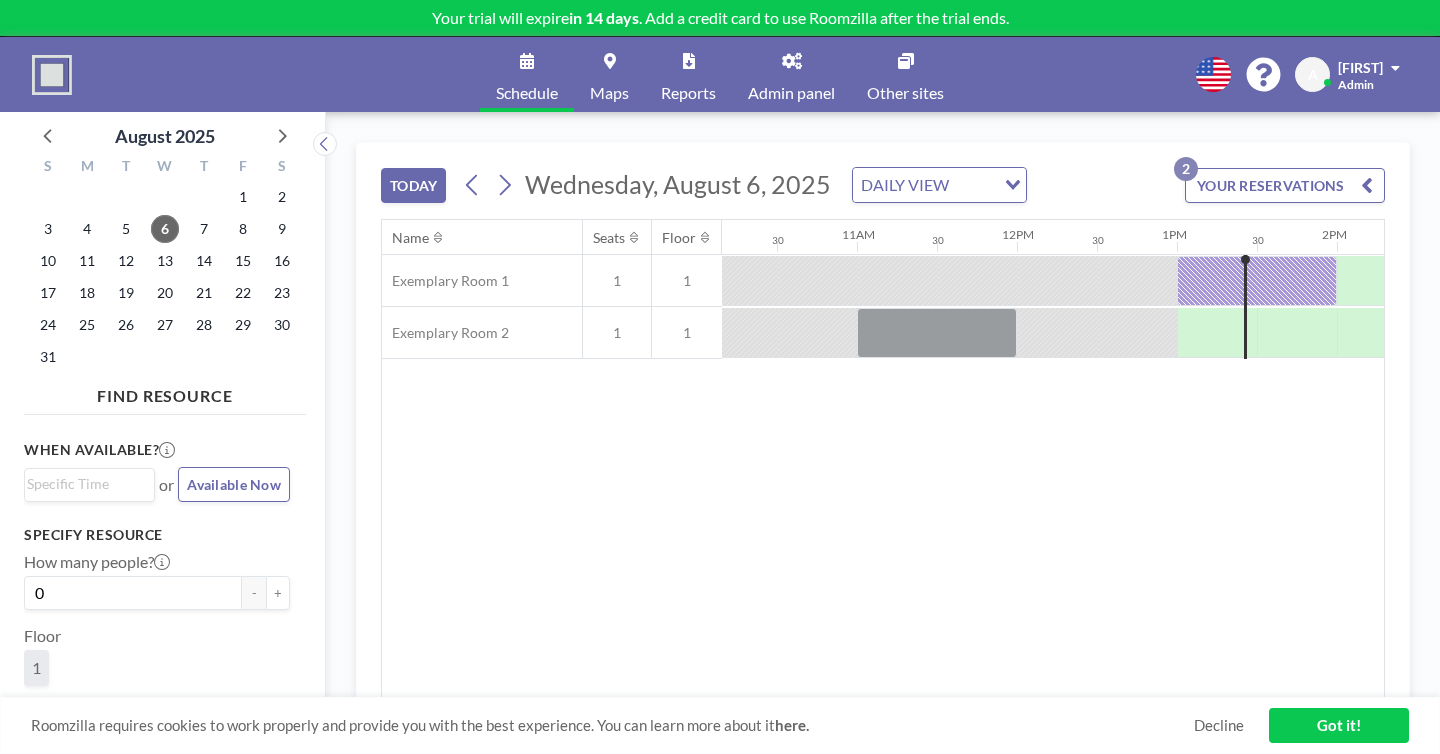 click on "astorey    Admin" at bounding box center [1369, 74] 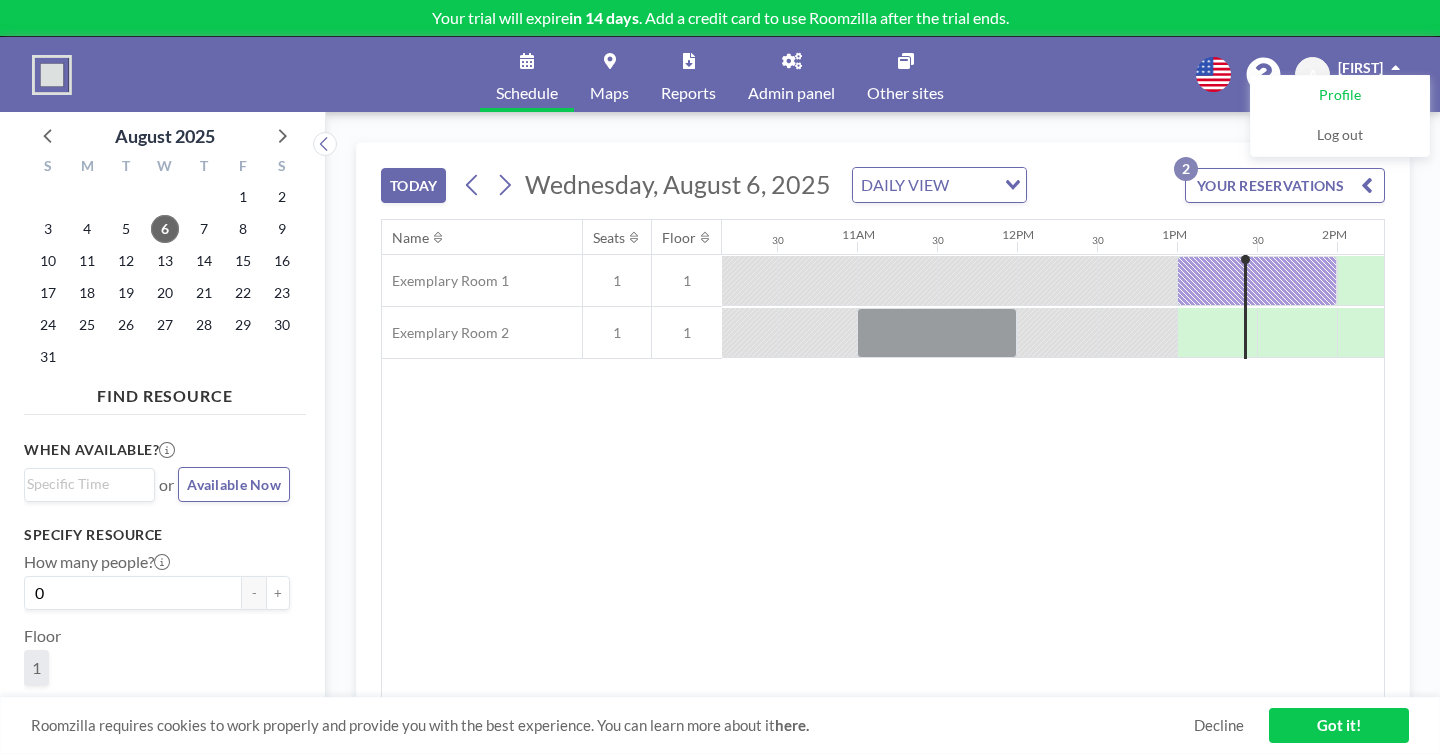 click on "Profile" at bounding box center [1340, 96] 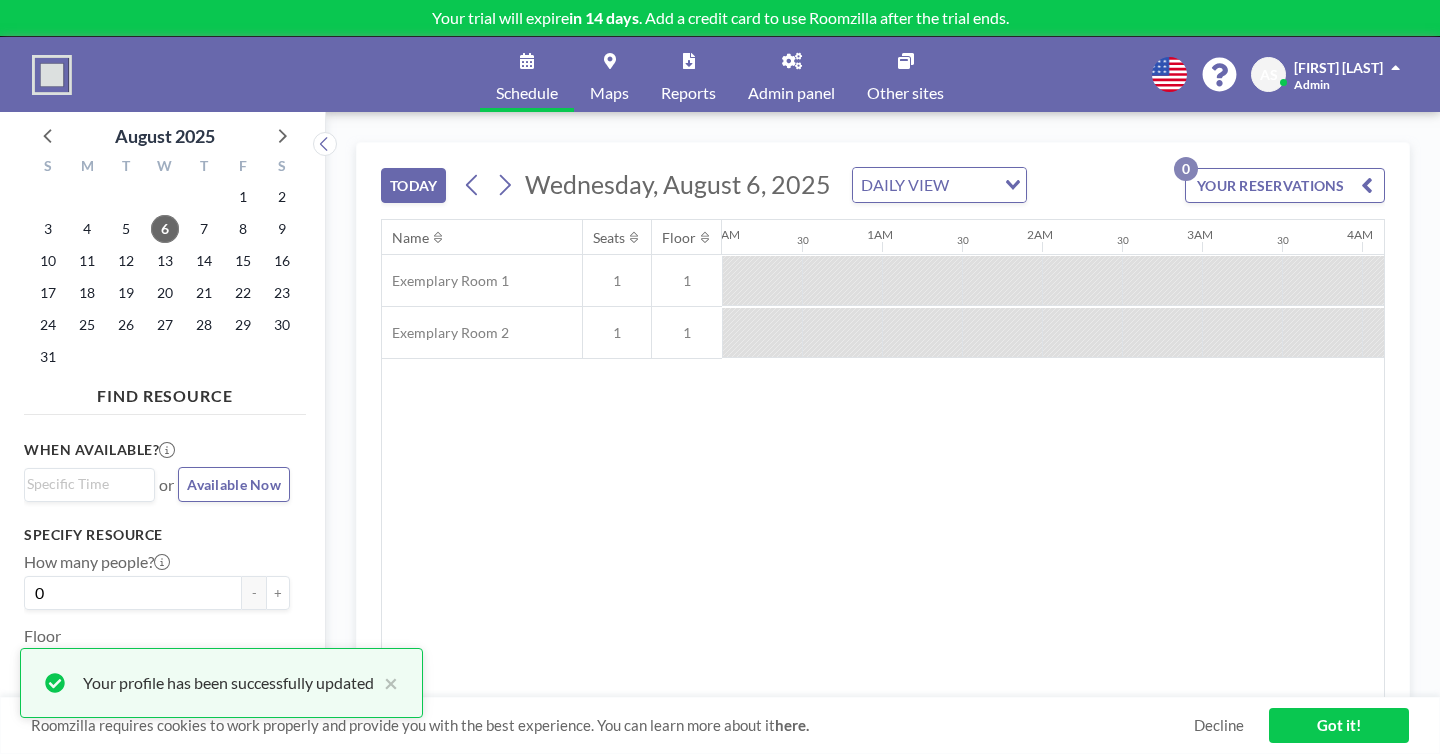 scroll, scrollTop: 0, scrollLeft: 0, axis: both 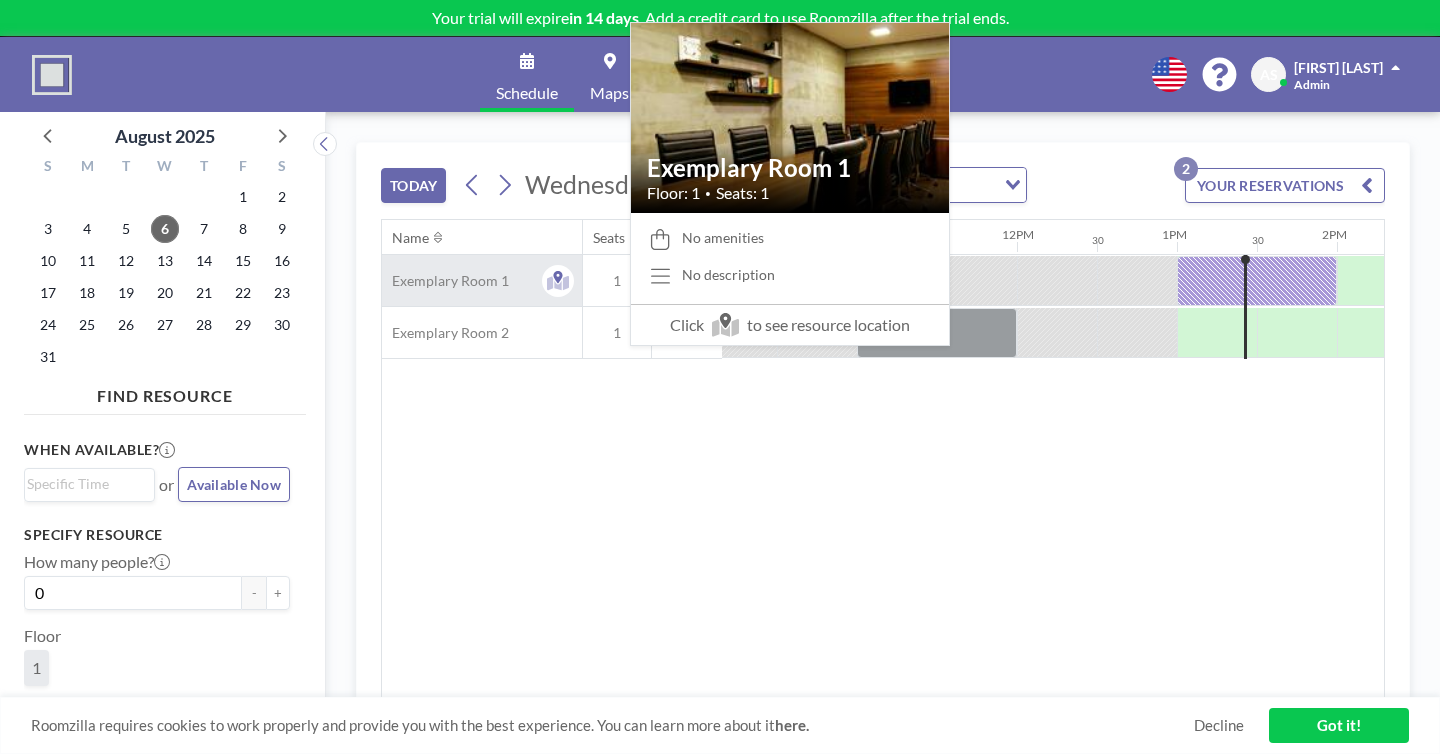 click on "Exemplary Room 1" at bounding box center (482, 280) 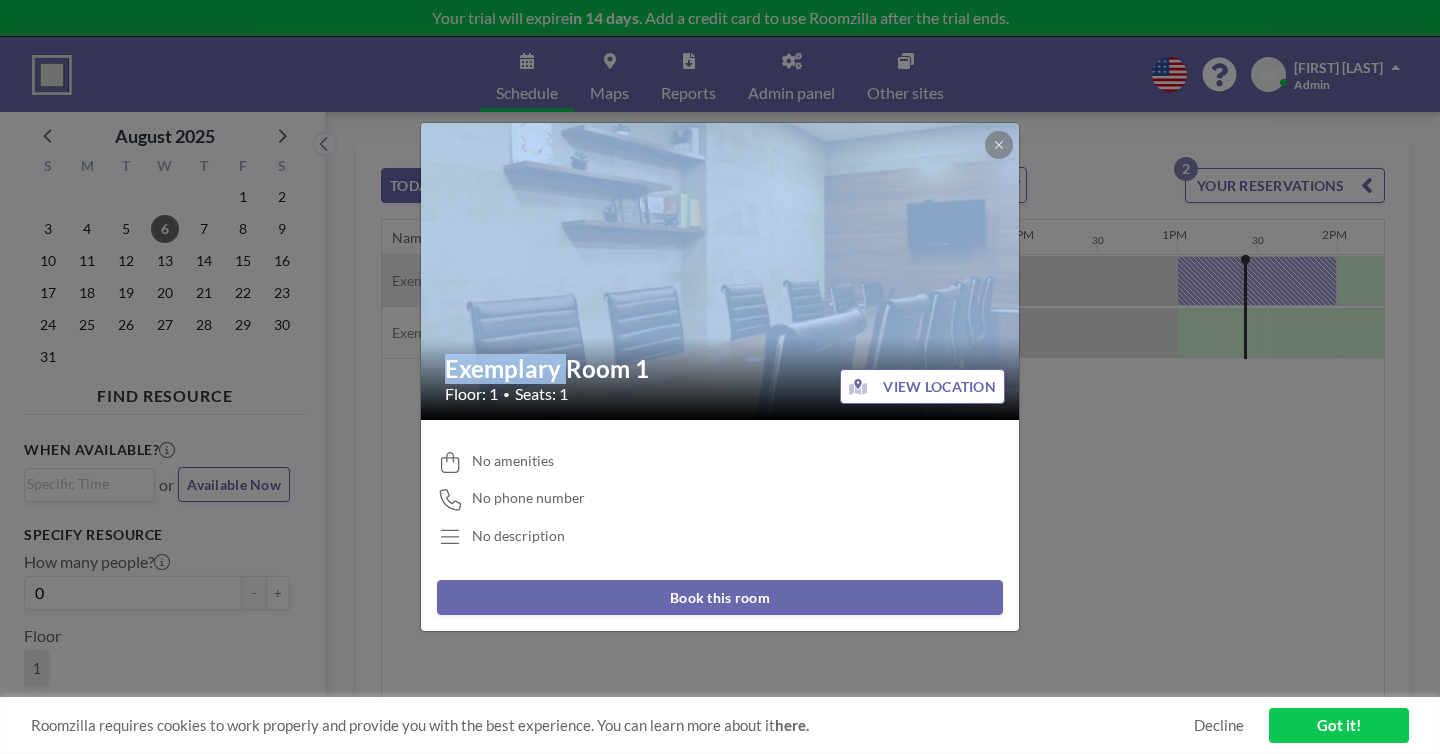 click on "Exemplary Room 1   Floor: 1   •   Seats: 1   VIEW LOCATION  No amenities No phone number  No description  Book this room" at bounding box center (720, 377) 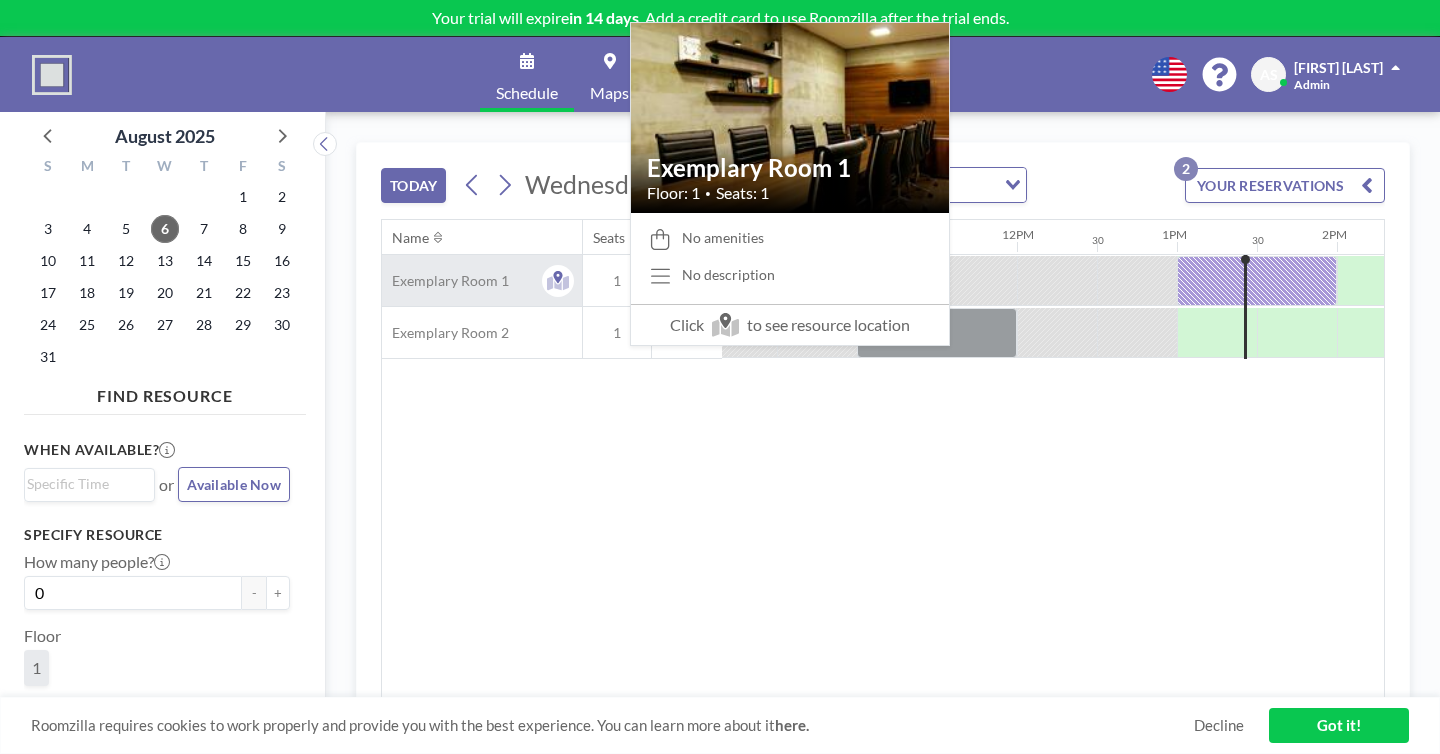 click on "Exemplary Room 1" at bounding box center (445, 281) 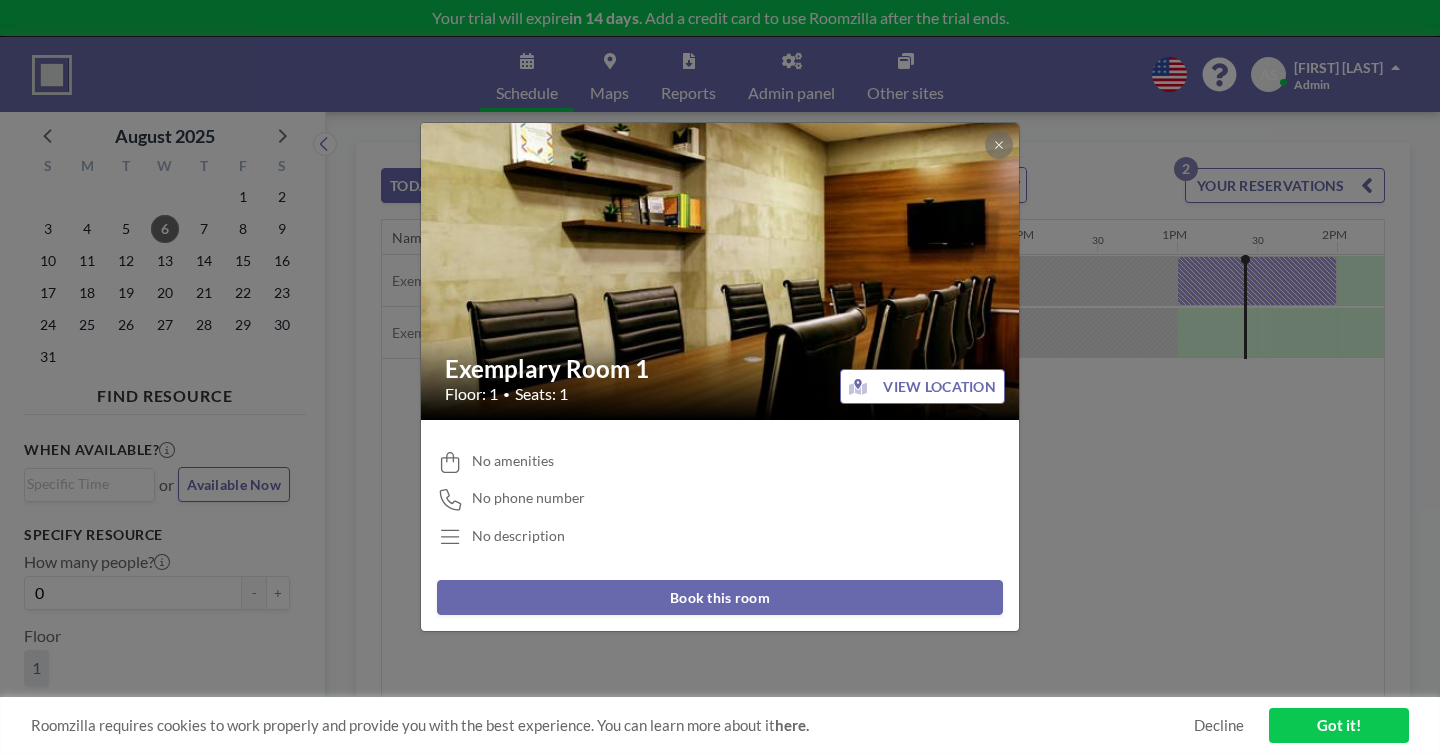 click on "Exemplary Room 1" at bounding box center (721, 369) 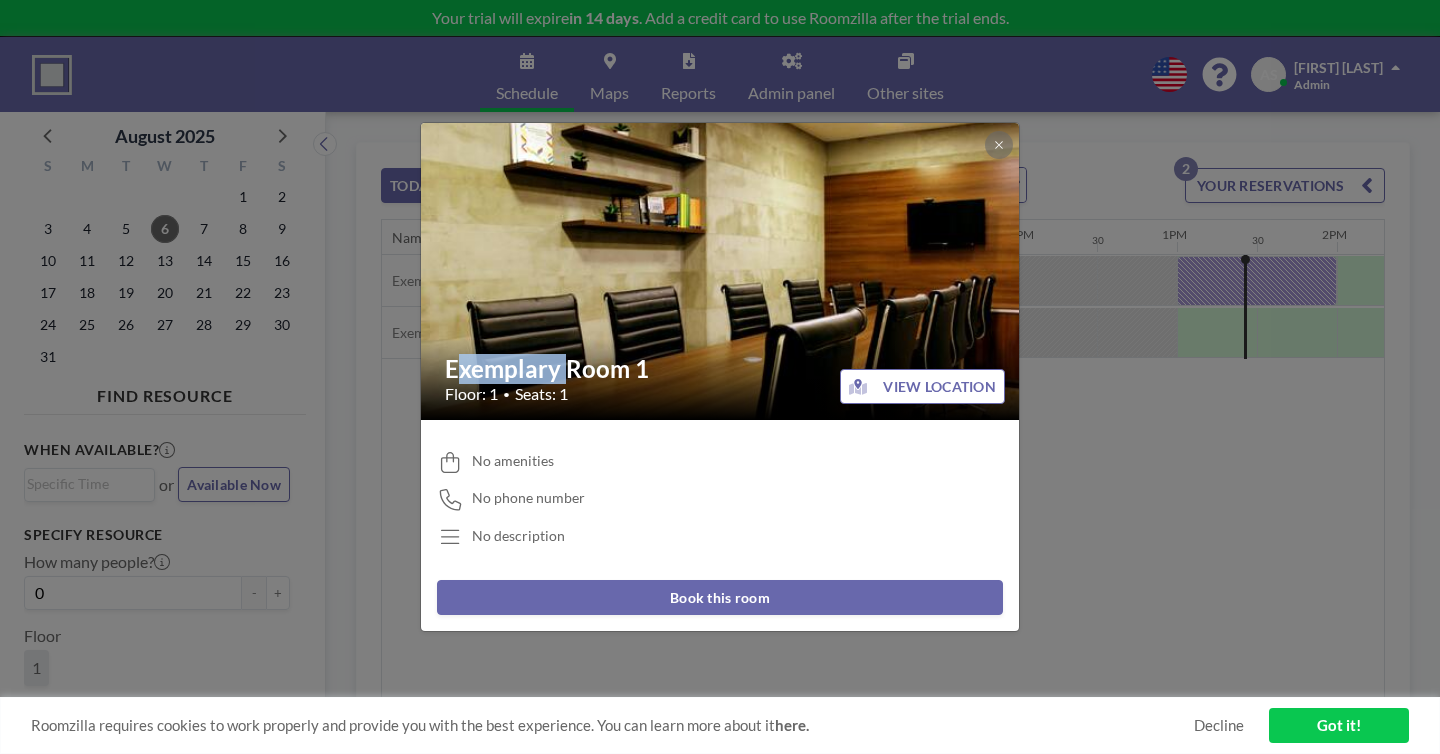 click on "Exemplary Room 1" at bounding box center (721, 369) 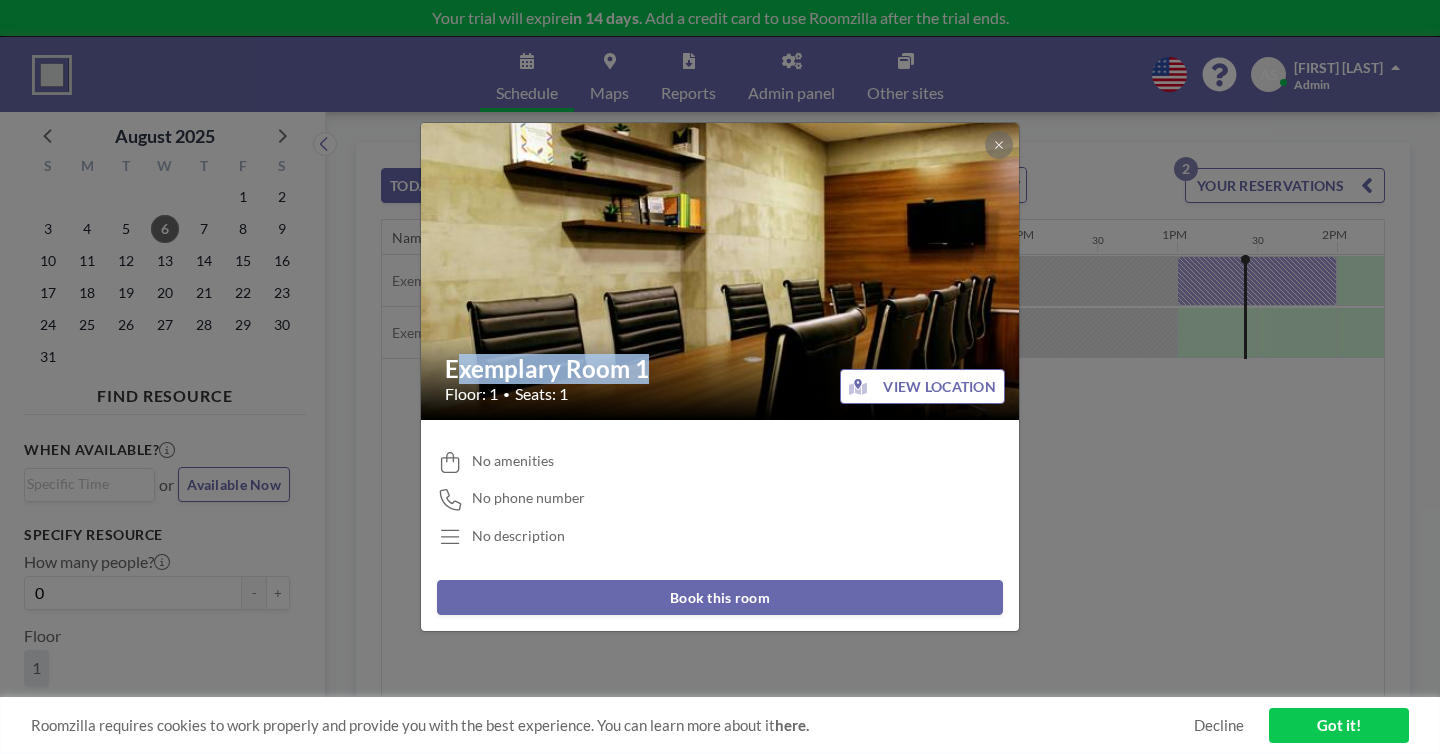 click on "Exemplary Room 1" at bounding box center [721, 369] 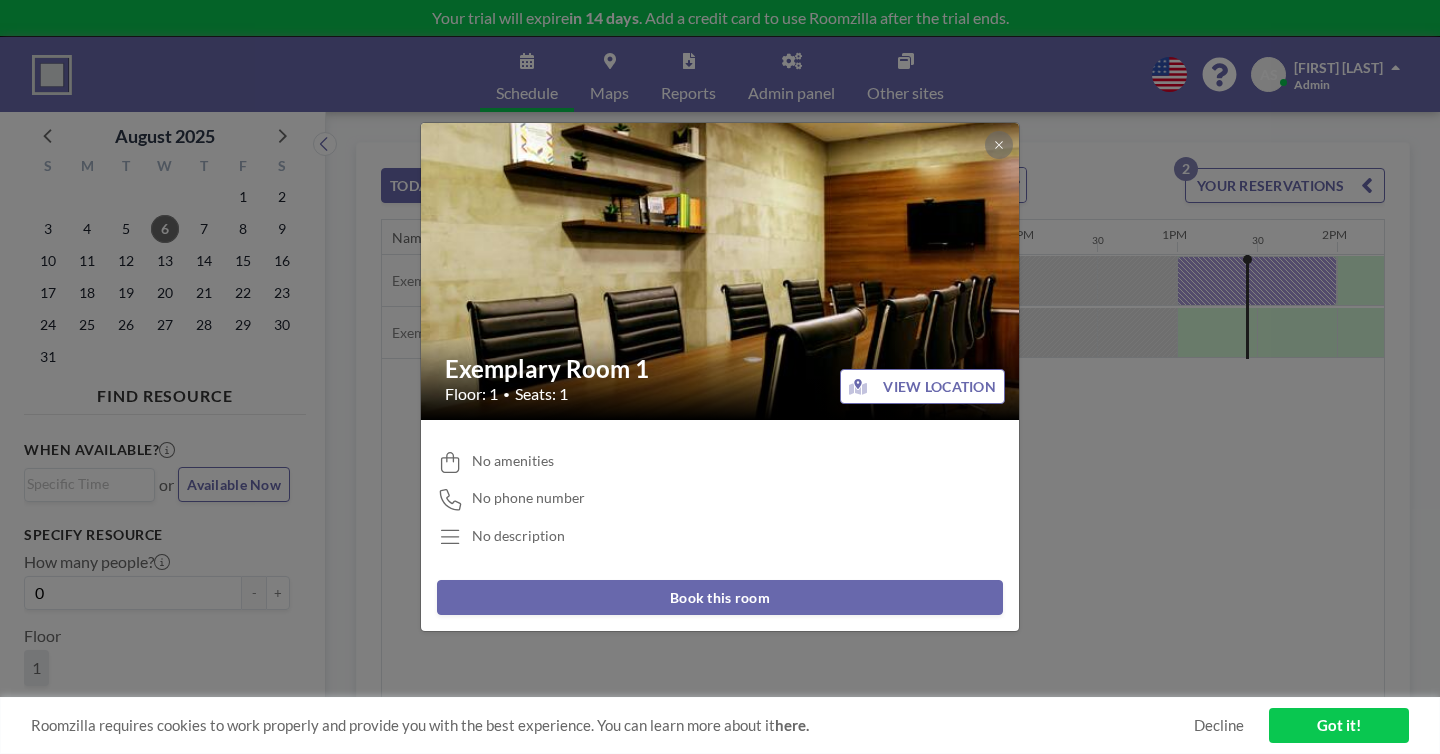 click on "Exemplary Room 1   Floor: 1   •   Seats: 1   VIEW LOCATION  No amenities No phone number  No description  Book this room" at bounding box center [720, 377] 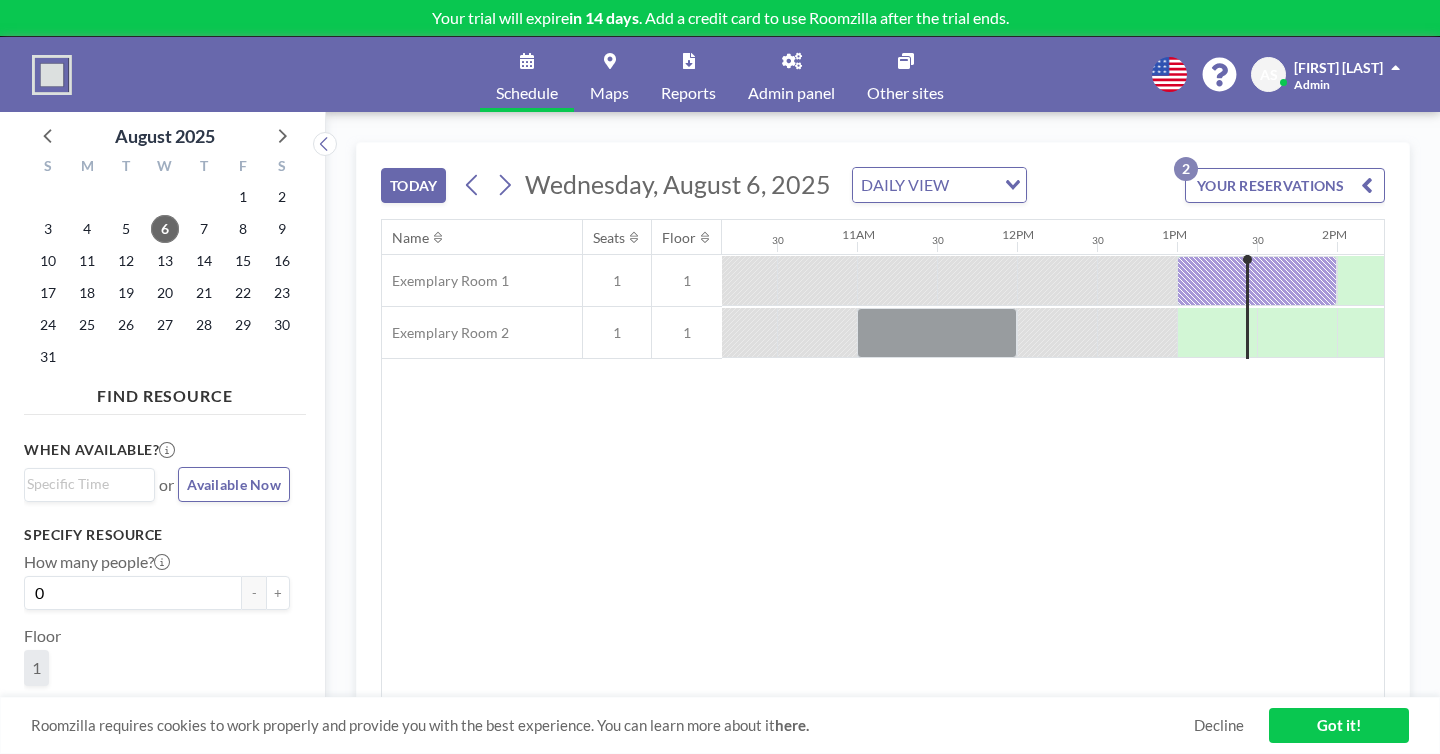 click on "Admin panel" at bounding box center [791, 93] 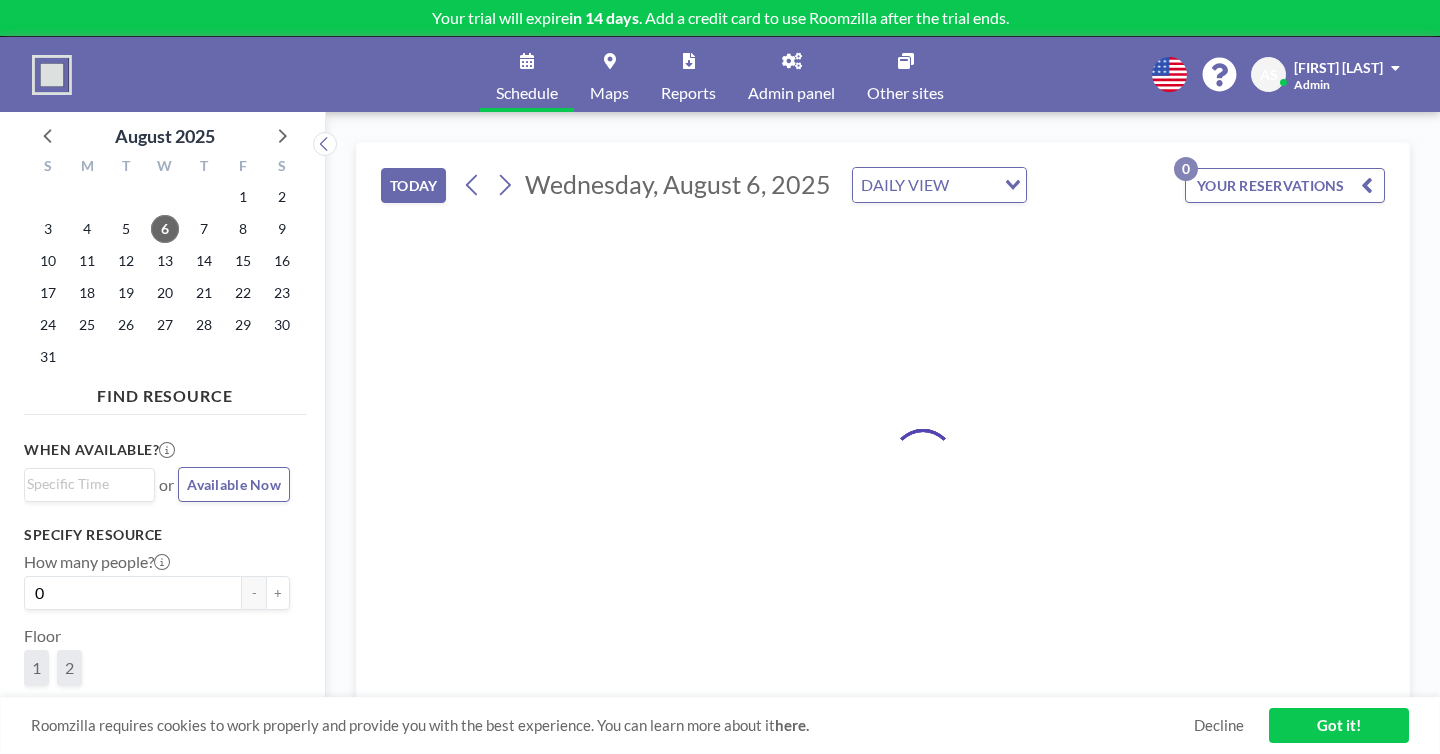 scroll, scrollTop: 0, scrollLeft: 0, axis: both 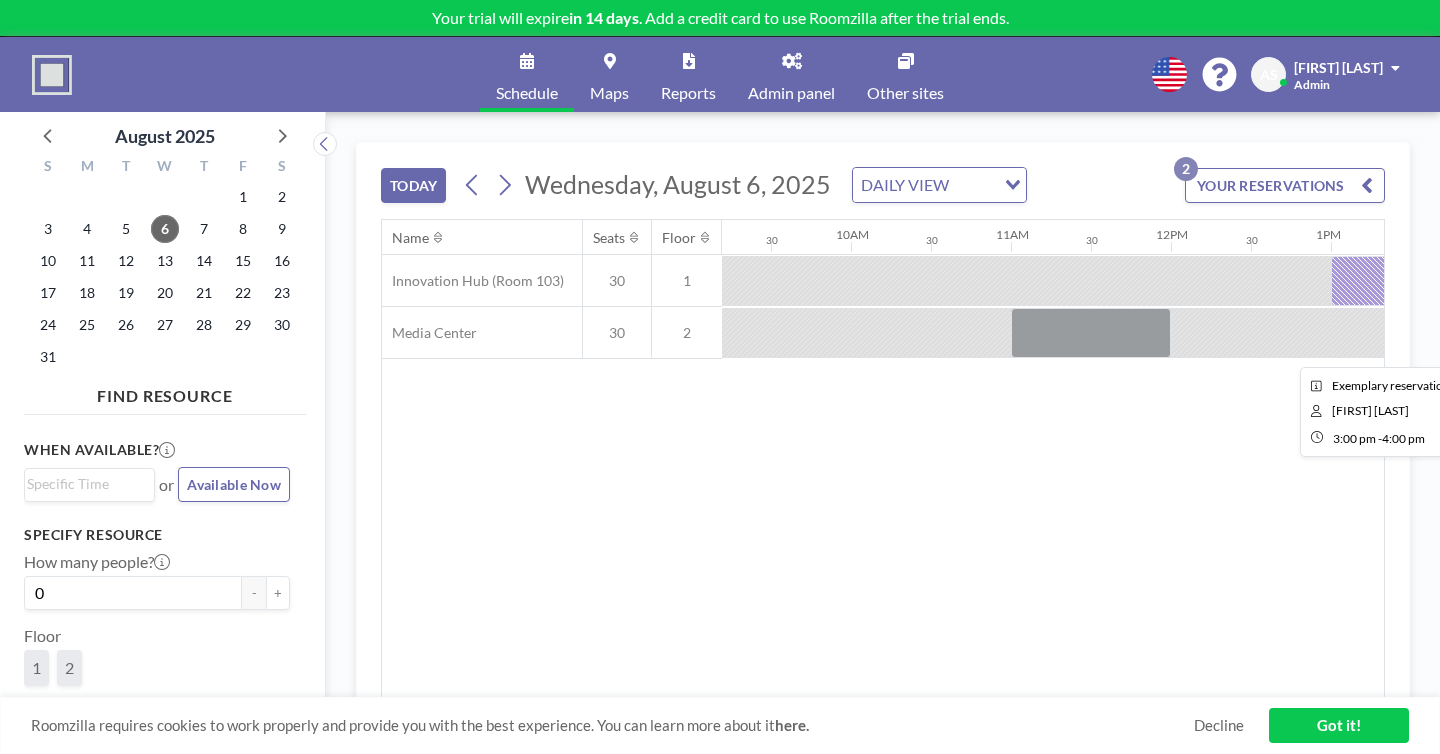 click at bounding box center [1731, 333] 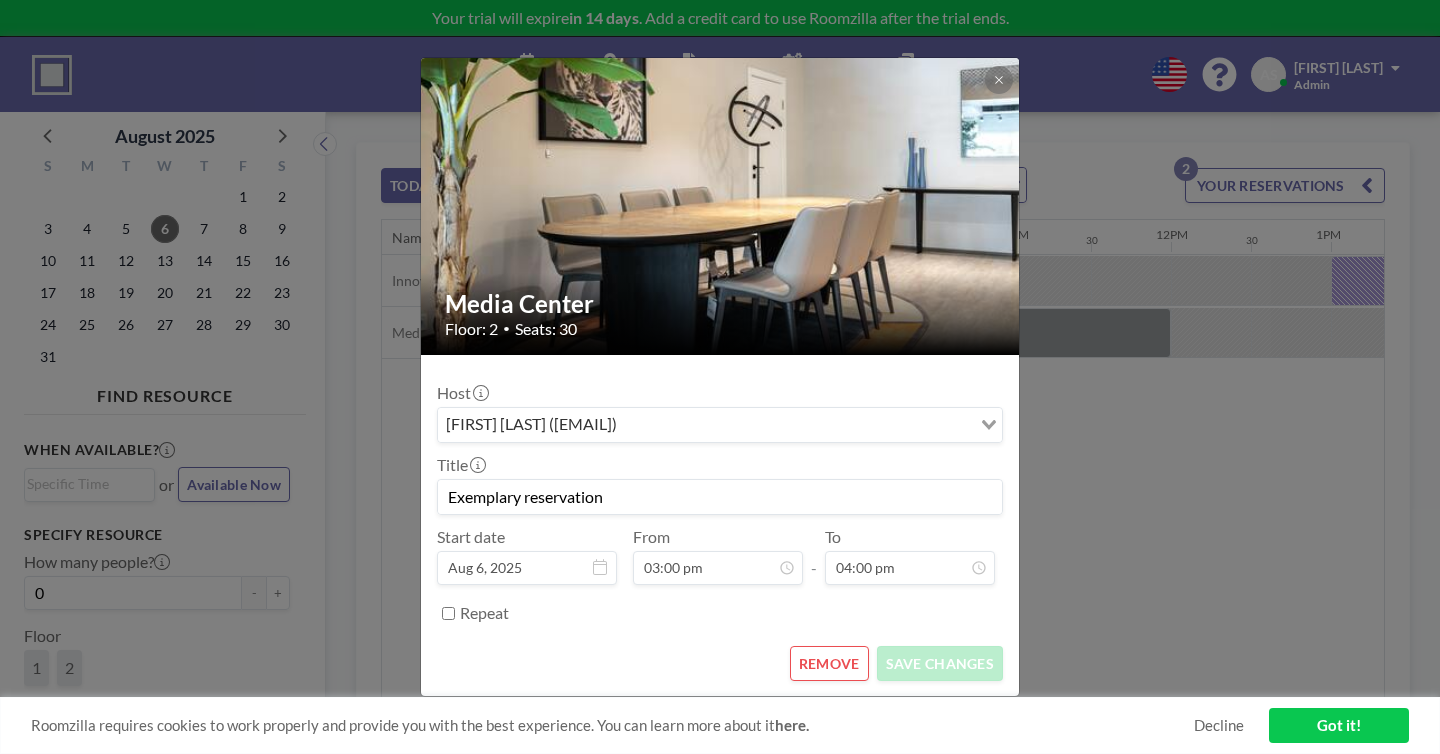 click on "REMOVE" at bounding box center [829, 663] 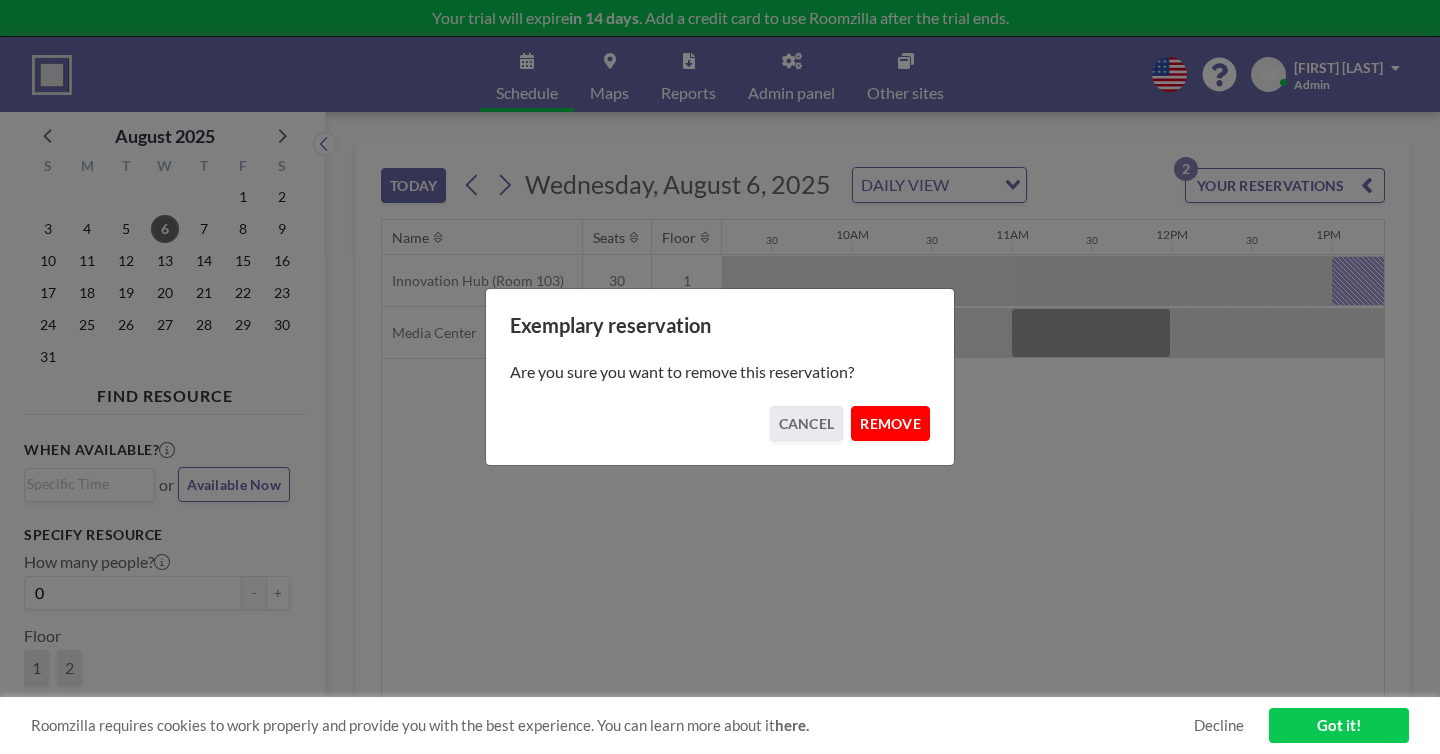 click on "REMOVE" at bounding box center [890, 423] 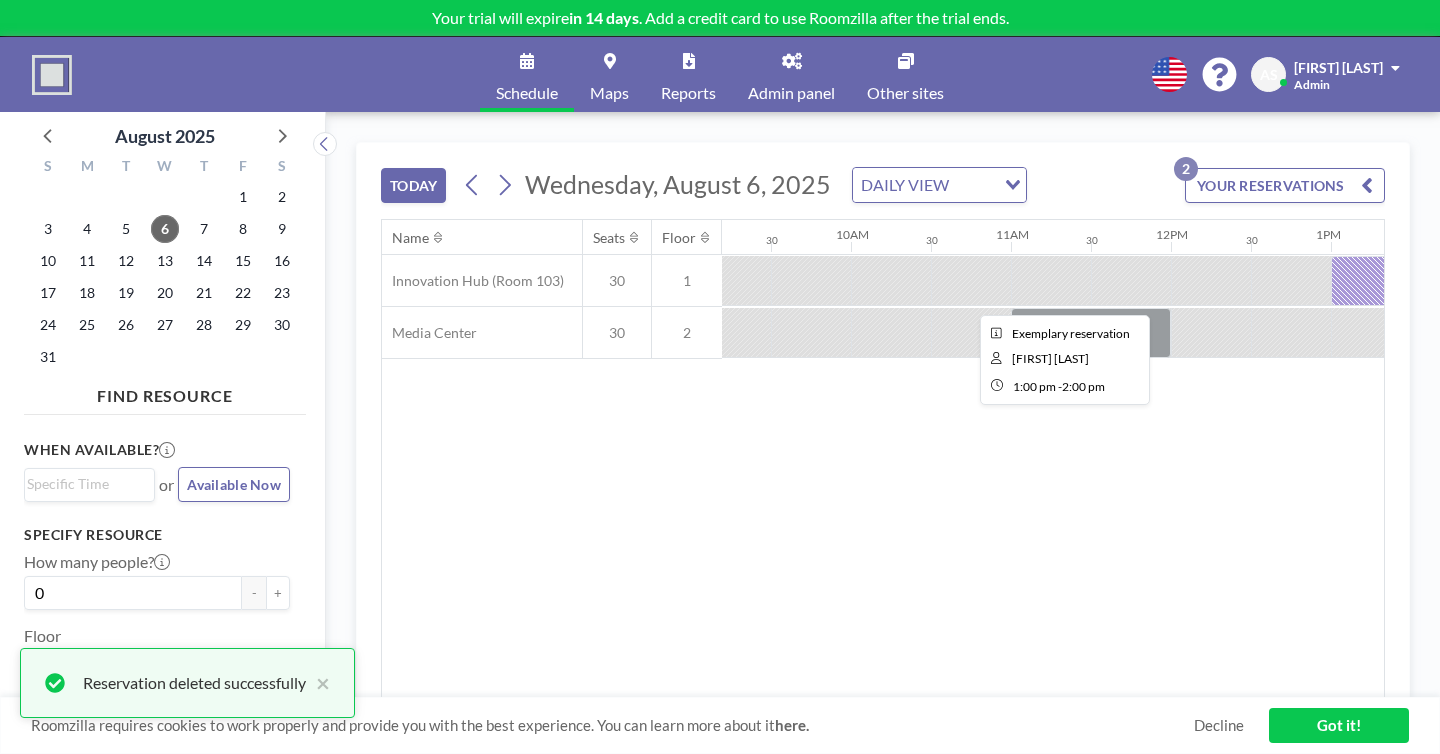 click at bounding box center [1411, 281] 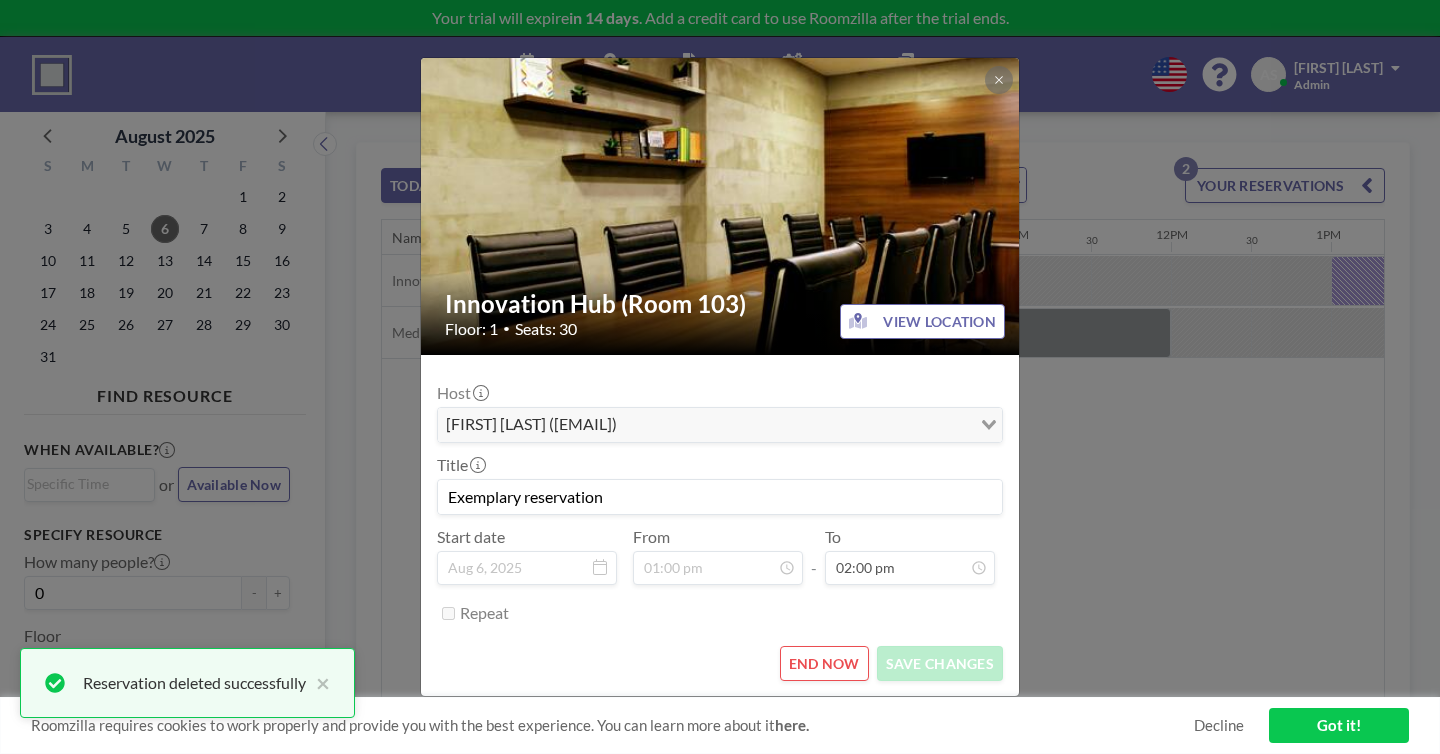 scroll, scrollTop: 287, scrollLeft: 0, axis: vertical 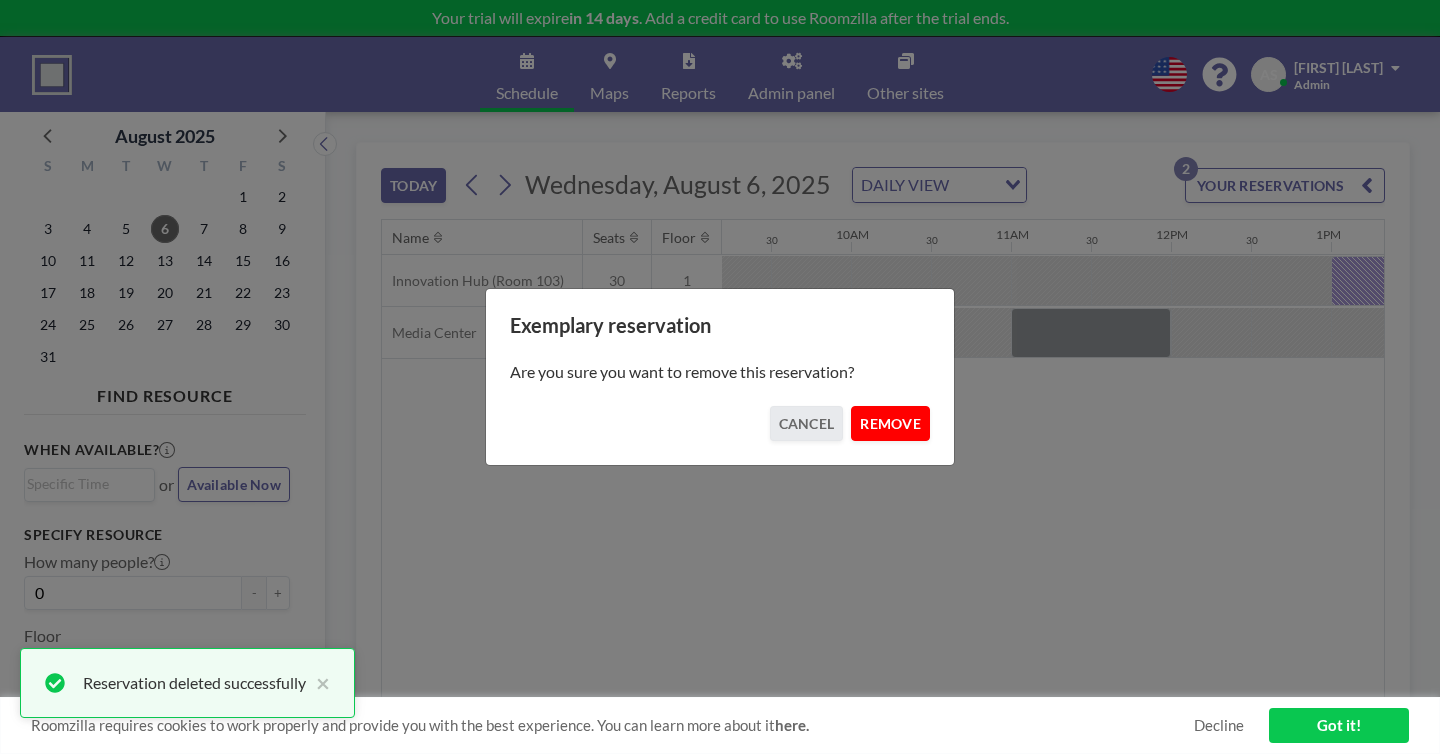 click on "REMOVE" at bounding box center [890, 423] 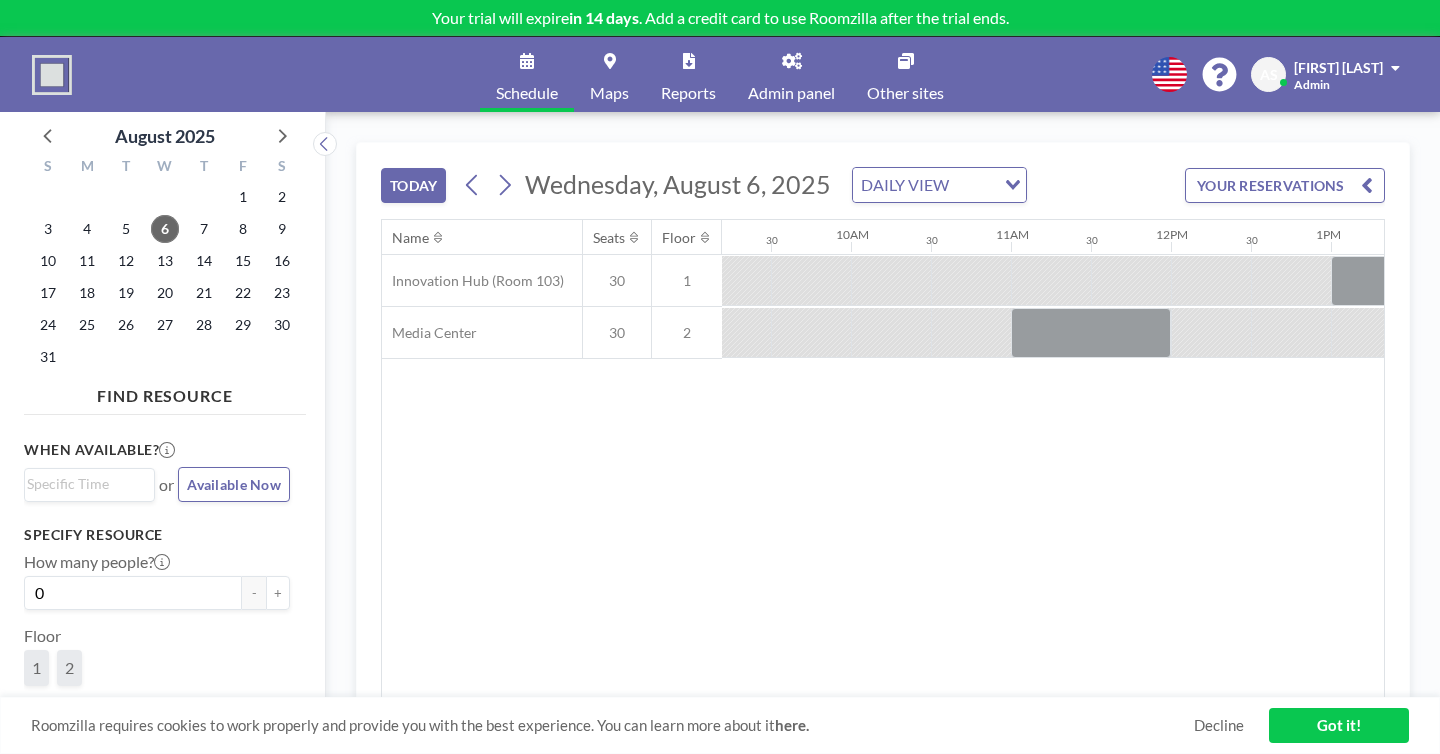 click on "Your trial will expire  in 14 days . Add a credit card to use Roomzilla after the trial ends." at bounding box center [720, 18] 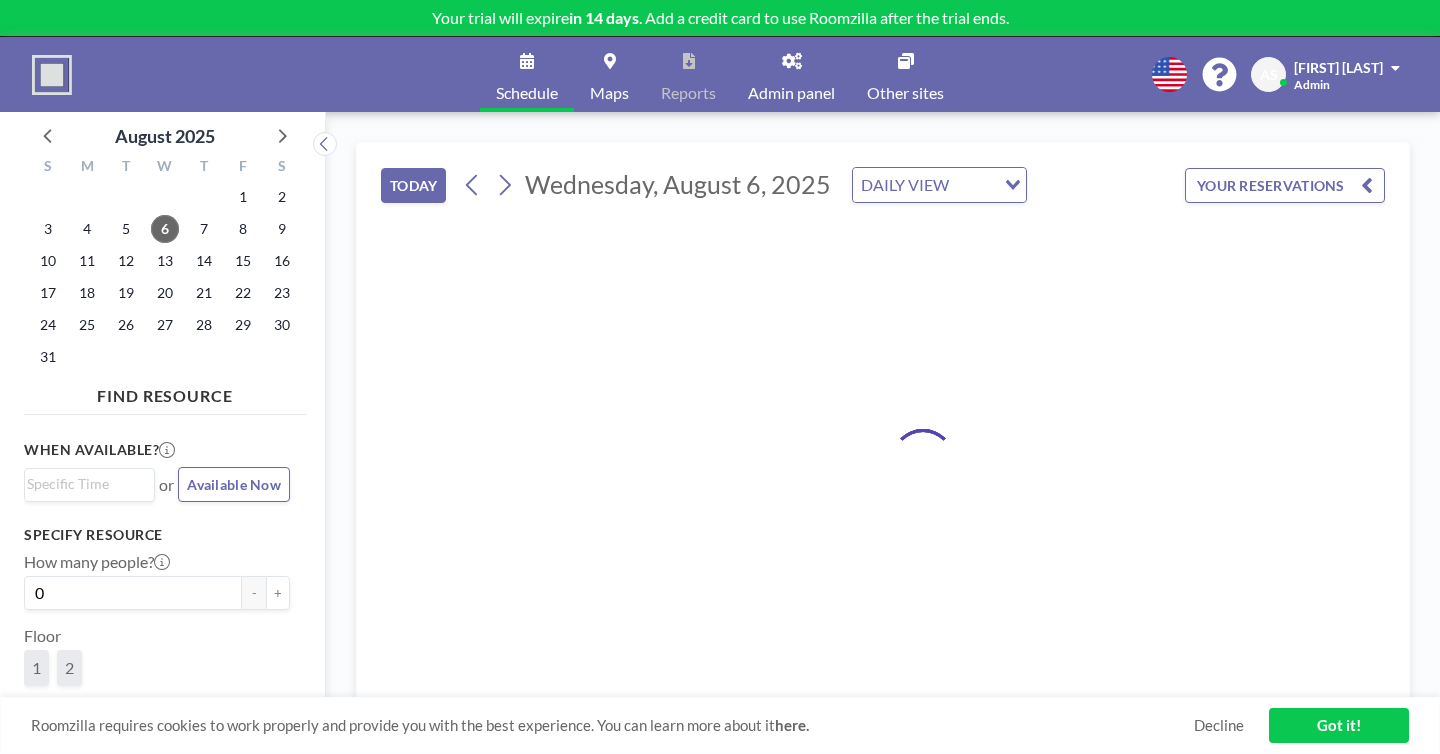 scroll, scrollTop: 0, scrollLeft: 0, axis: both 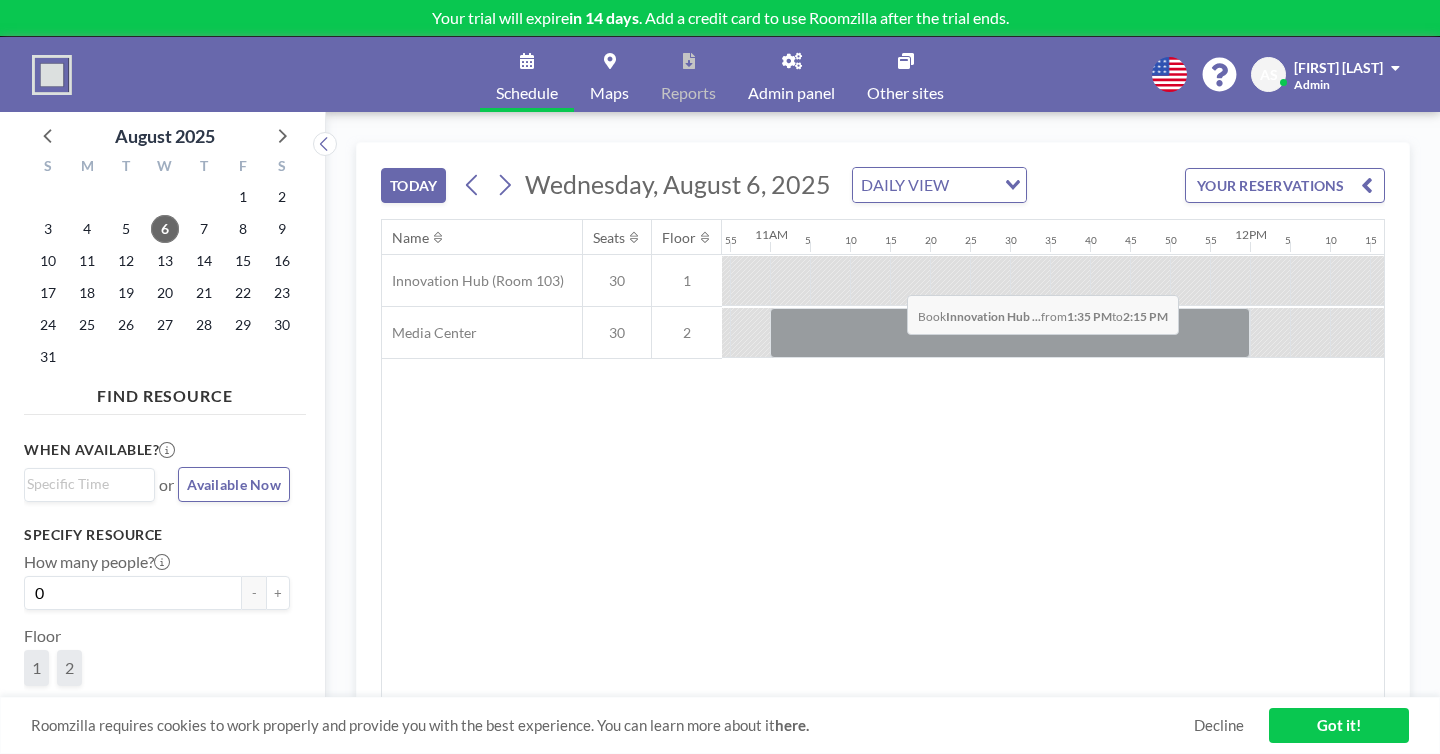drag, startPoint x: 679, startPoint y: 241, endPoint x: 901, endPoint y: 242, distance: 222.00226 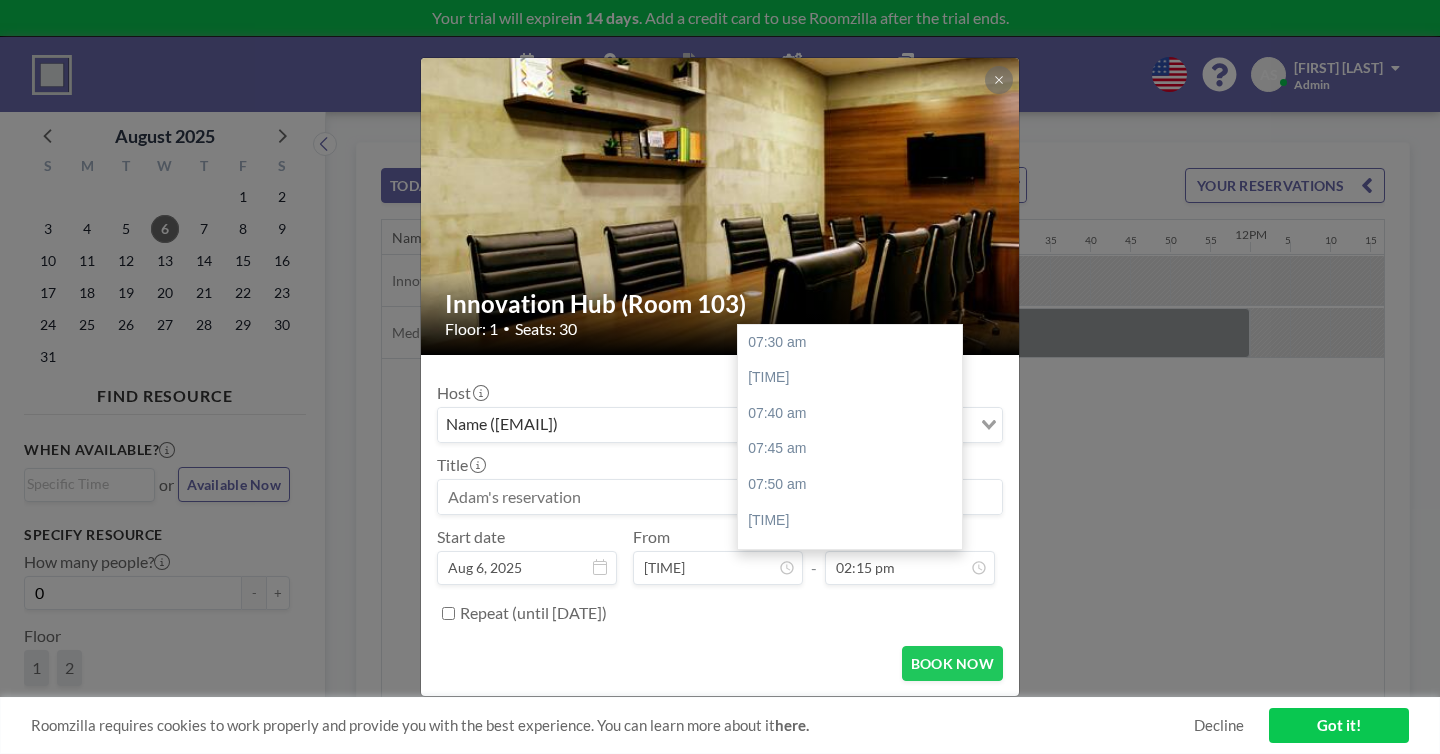 scroll, scrollTop: 2586, scrollLeft: 0, axis: vertical 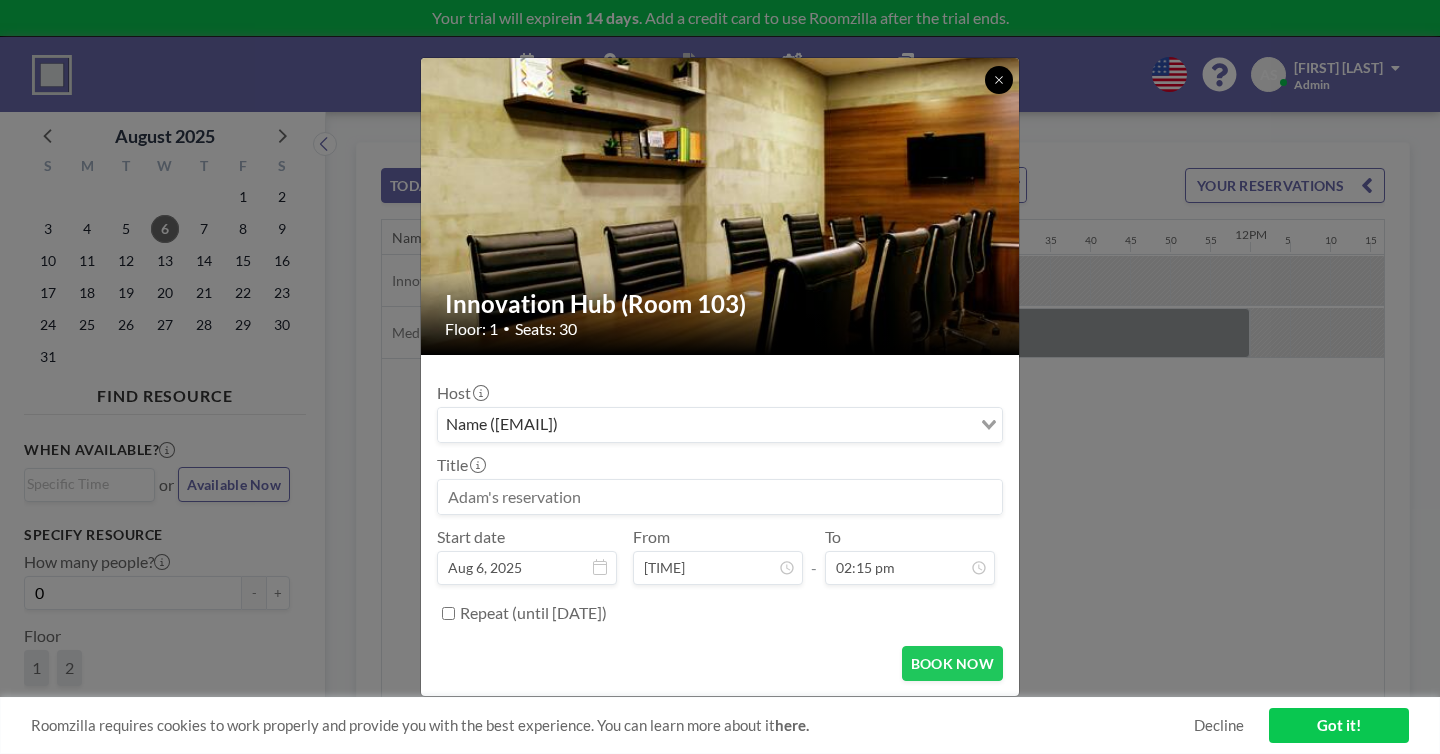 click at bounding box center [999, 80] 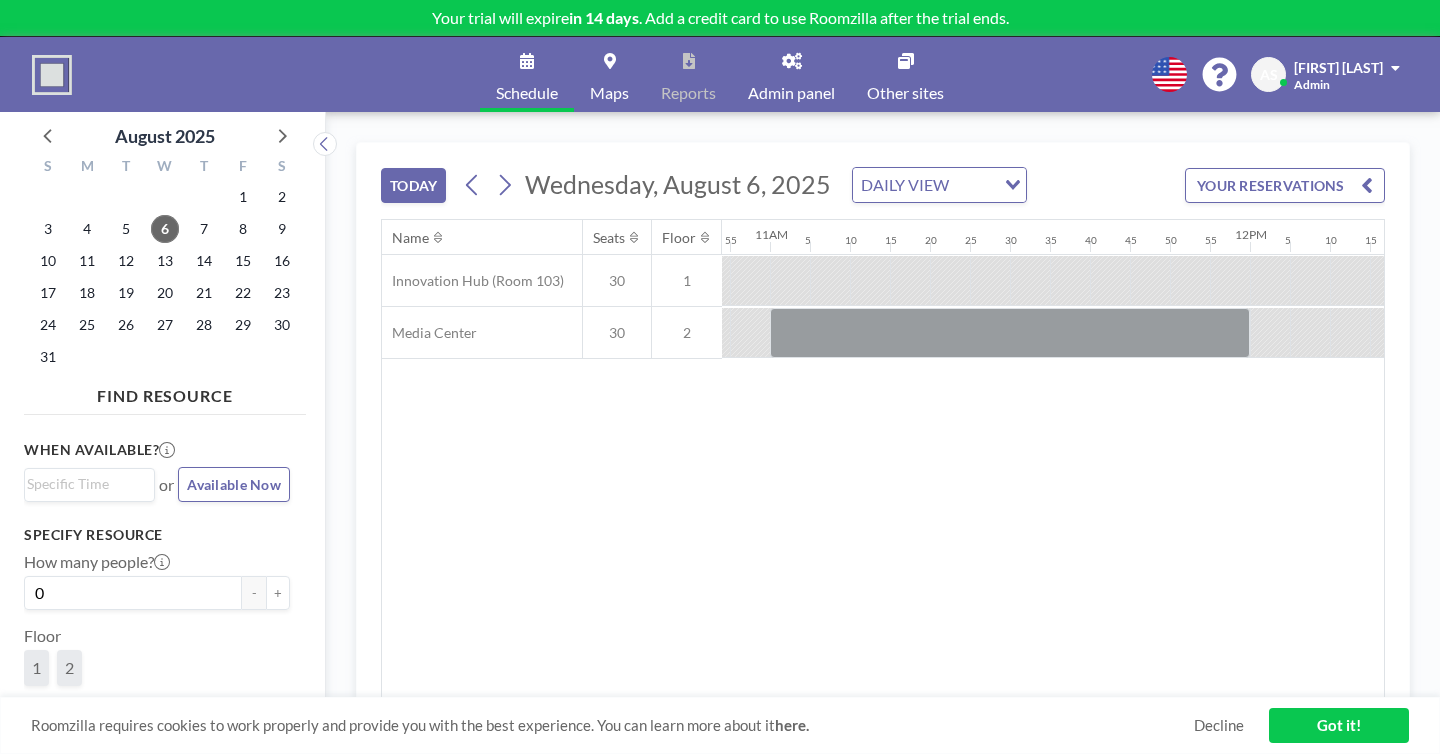 click on "Name Seats Floor  12AM   5   10   15   20   25   30   35   40   45   50   55   1AM   5   10   15   20   25   30   35   40   45   50   55   2AM   5   10   15   20   25   30   35   40   45   50   55   3AM   5   10   15   20   25   30   35   40   45   50   55   4AM   5   10   15   20   25   30   35   40   45   50   55   5AM   5   10   15   20   25   30   35   40   45   50   55   6AM   5   10   15   20   25   30   35   40   45   50   55   7AM   5   10   15   20   25   30   35   40   45   50   55   8AM   5   10   15   20   25   30   35   40   45   50   55   9AM   5   10   15   20   25   30   35   40   45   50   55   10AM   5   10   15   20   25   30   35   40   45   50   55   11AM   5   10   15   20   25   30   35   40   45   50   55   12PM   5   10   15   20   25   30   35   40   45   50   55   1PM   5   10   15   20   25   30   35   40   45   50   55   2PM   5   10   15   20   25   30   35   40   45   50   55   3PM   5   10   15   20   25   30   35   40   45   50   55   4PM   5   10   15   20   25   30   35   5" at bounding box center (883, 459) 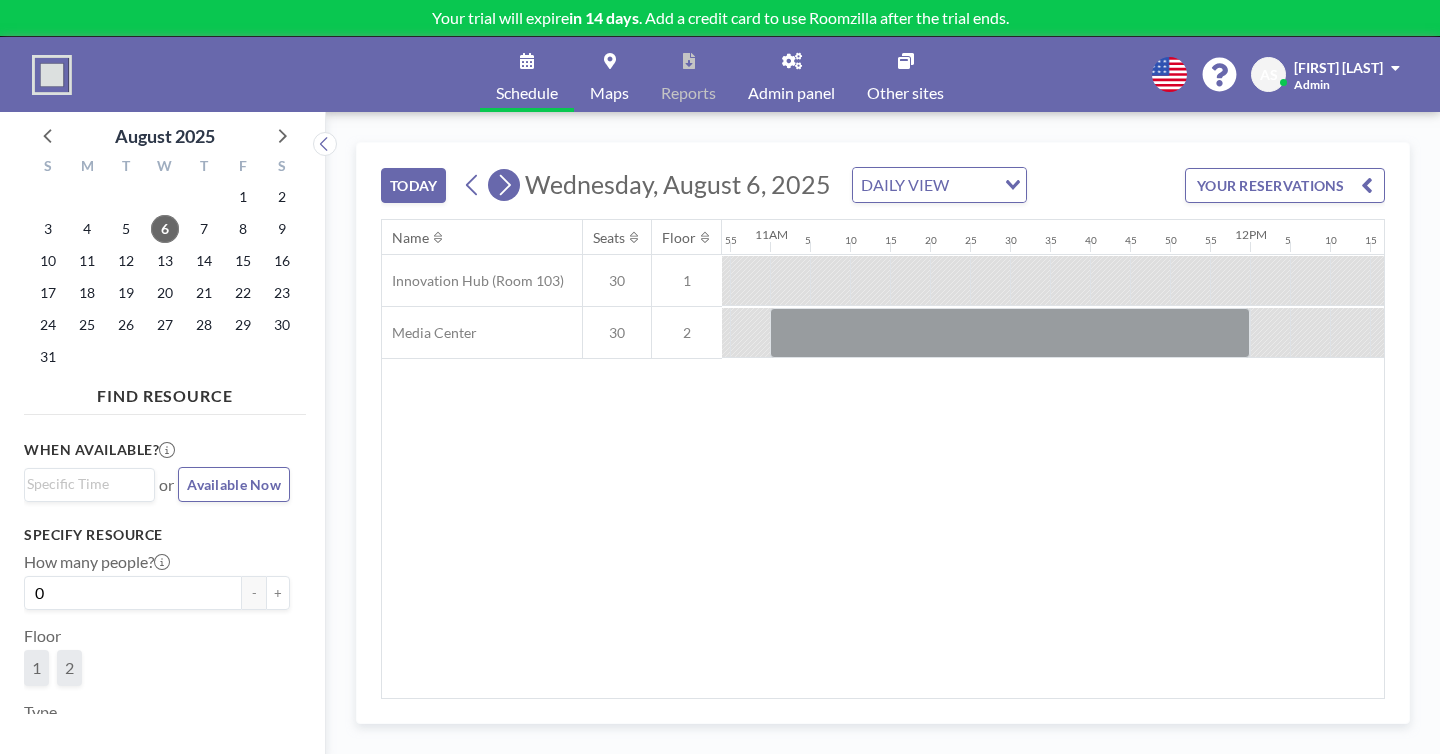 click 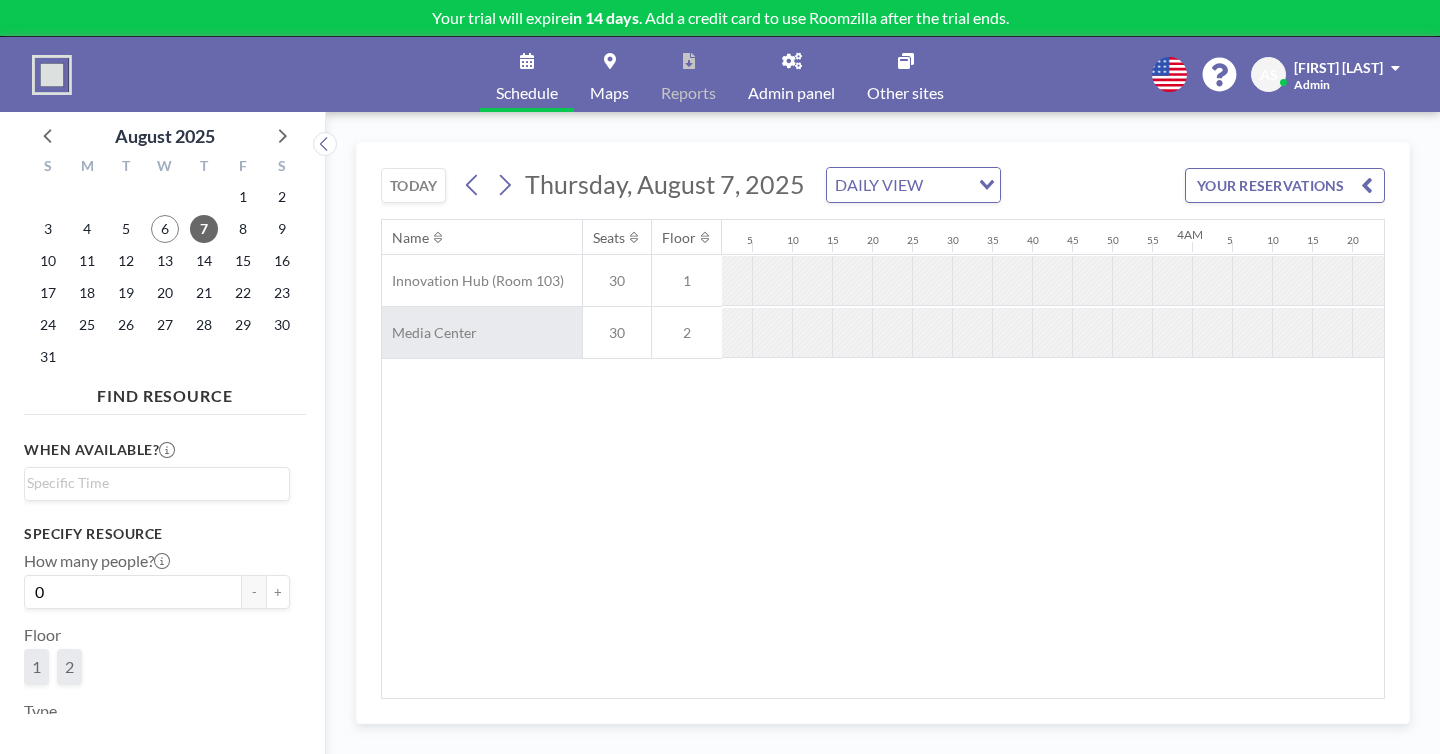 scroll, scrollTop: 0, scrollLeft: 1436, axis: horizontal 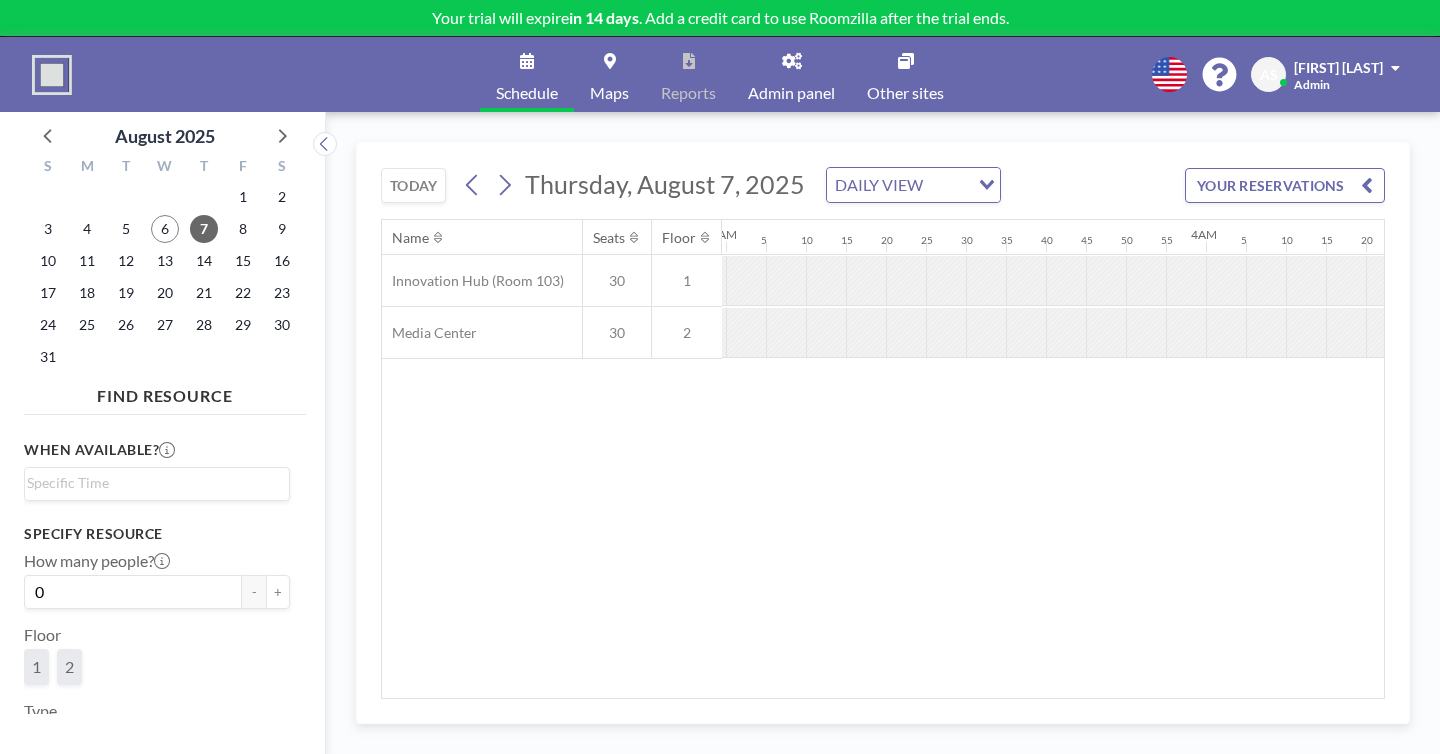 click on "DAILY VIEW" at bounding box center [898, 183] 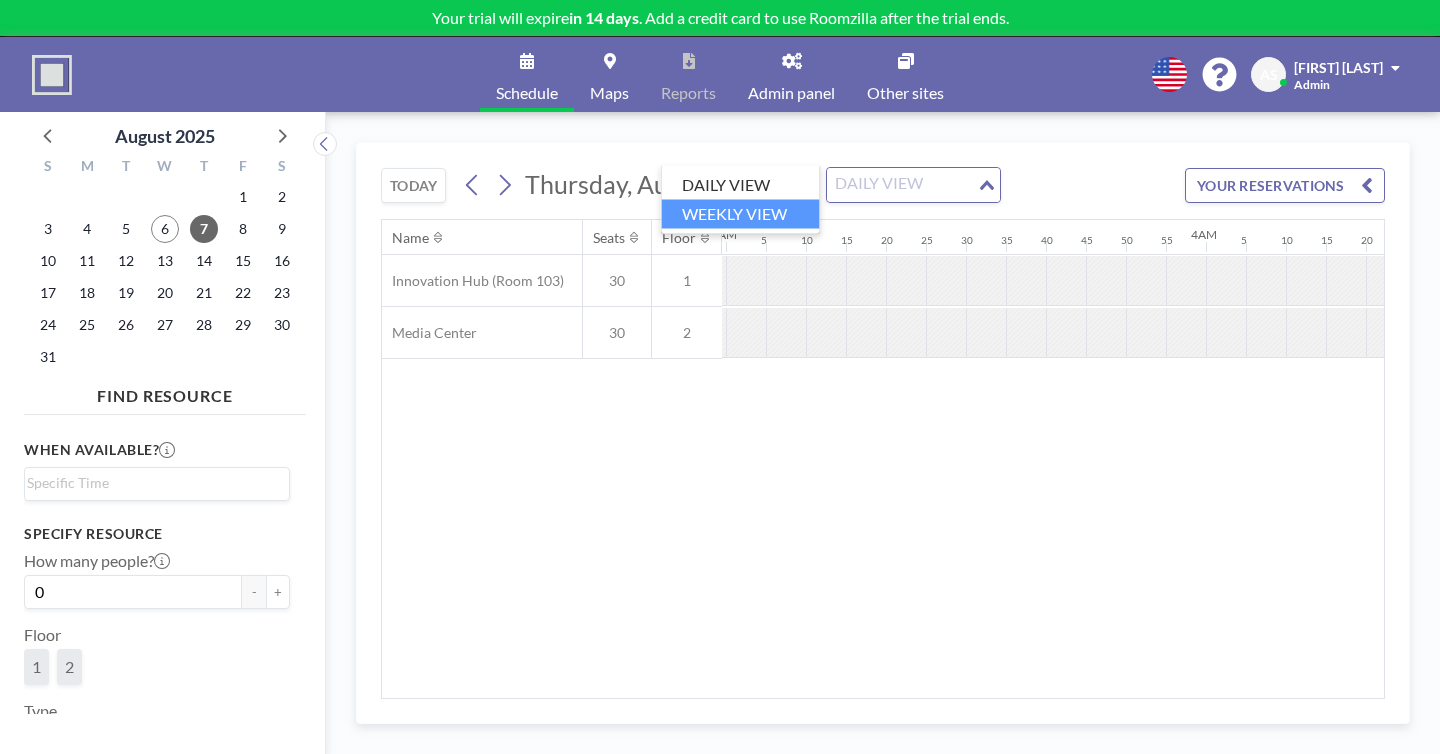 click on "WEEKLY VIEW" at bounding box center [741, 213] 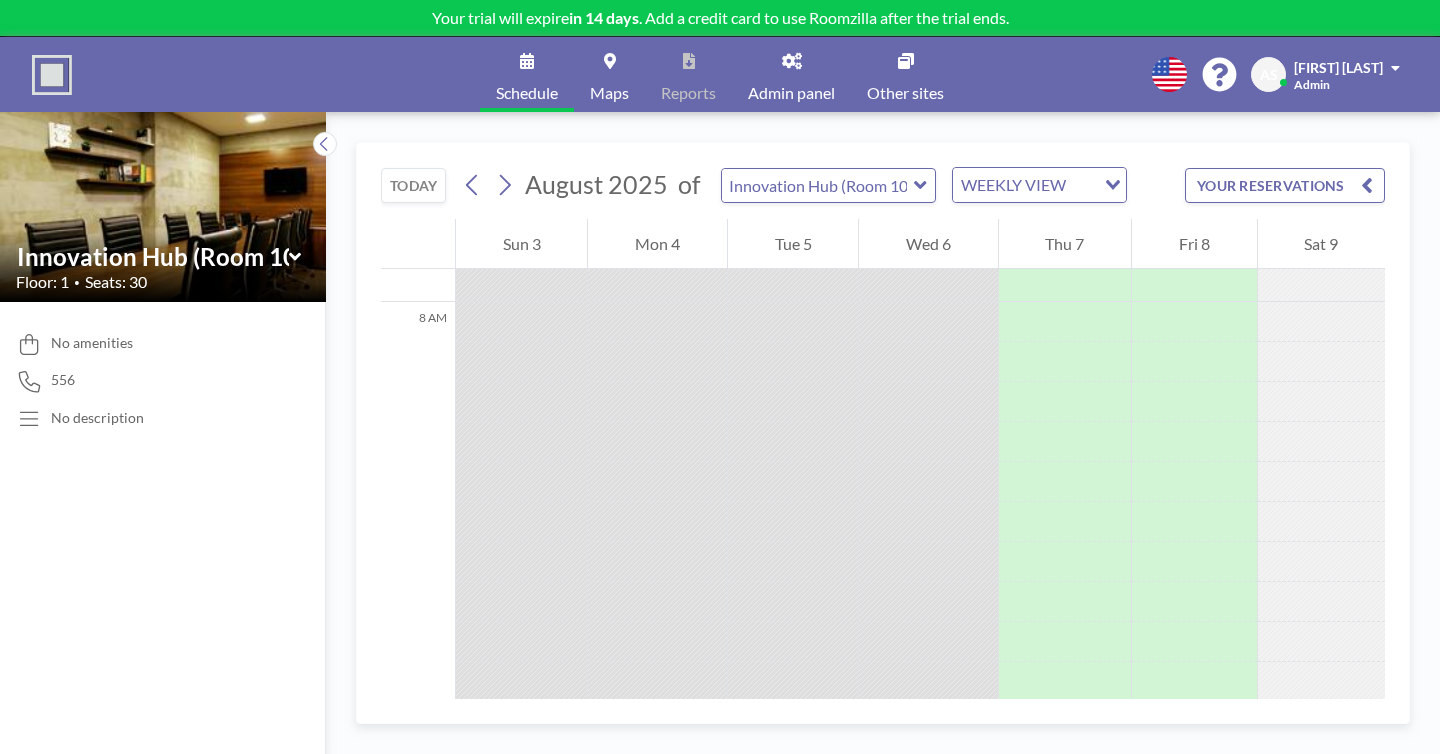 scroll, scrollTop: 3881, scrollLeft: 0, axis: vertical 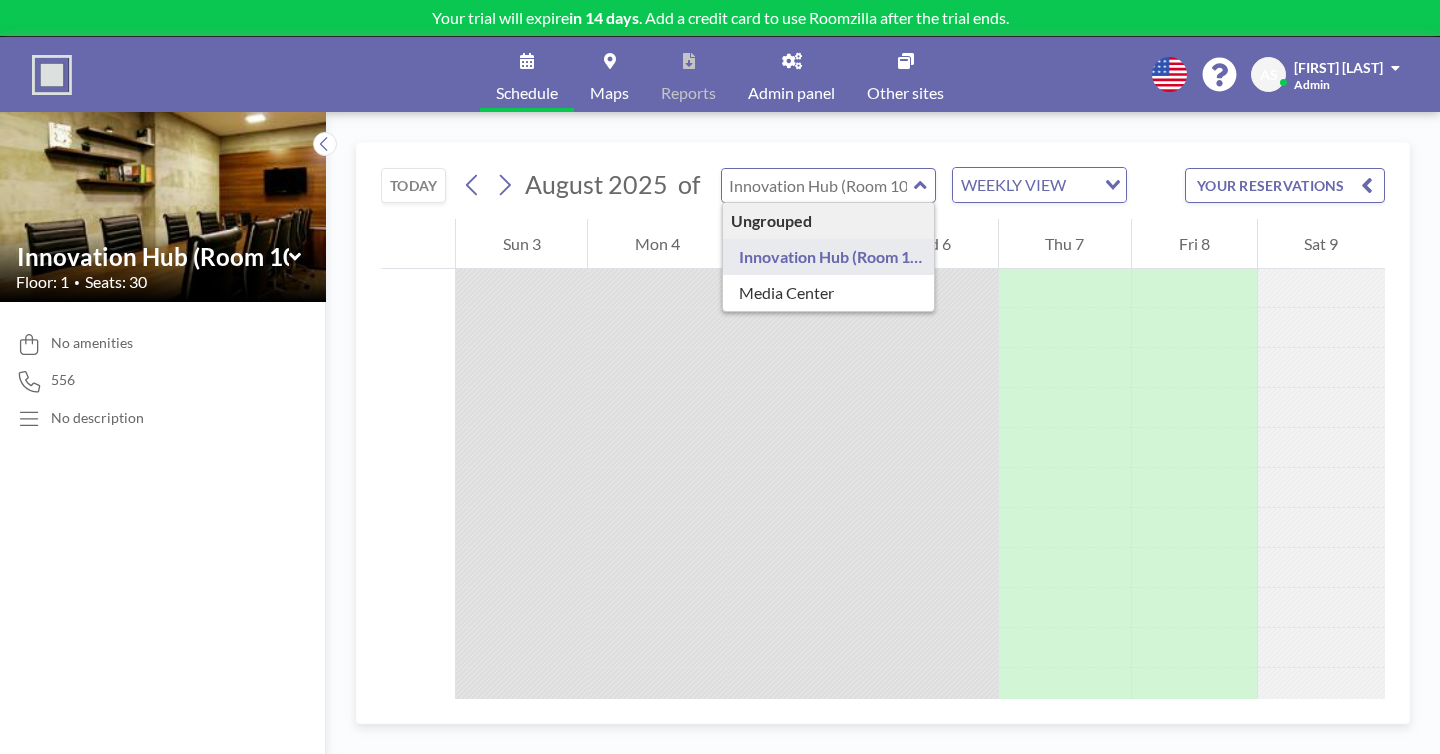 click at bounding box center (818, 185) 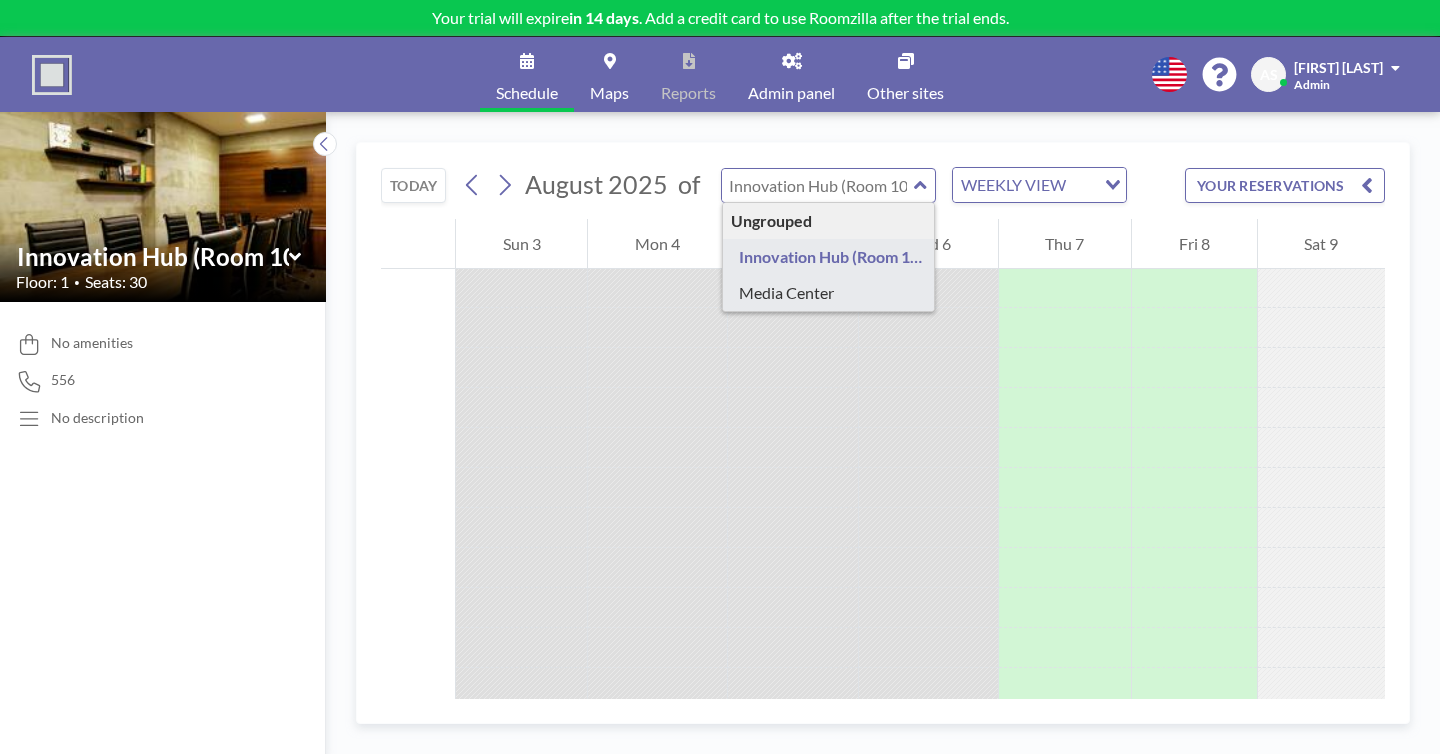 type on "Media Center" 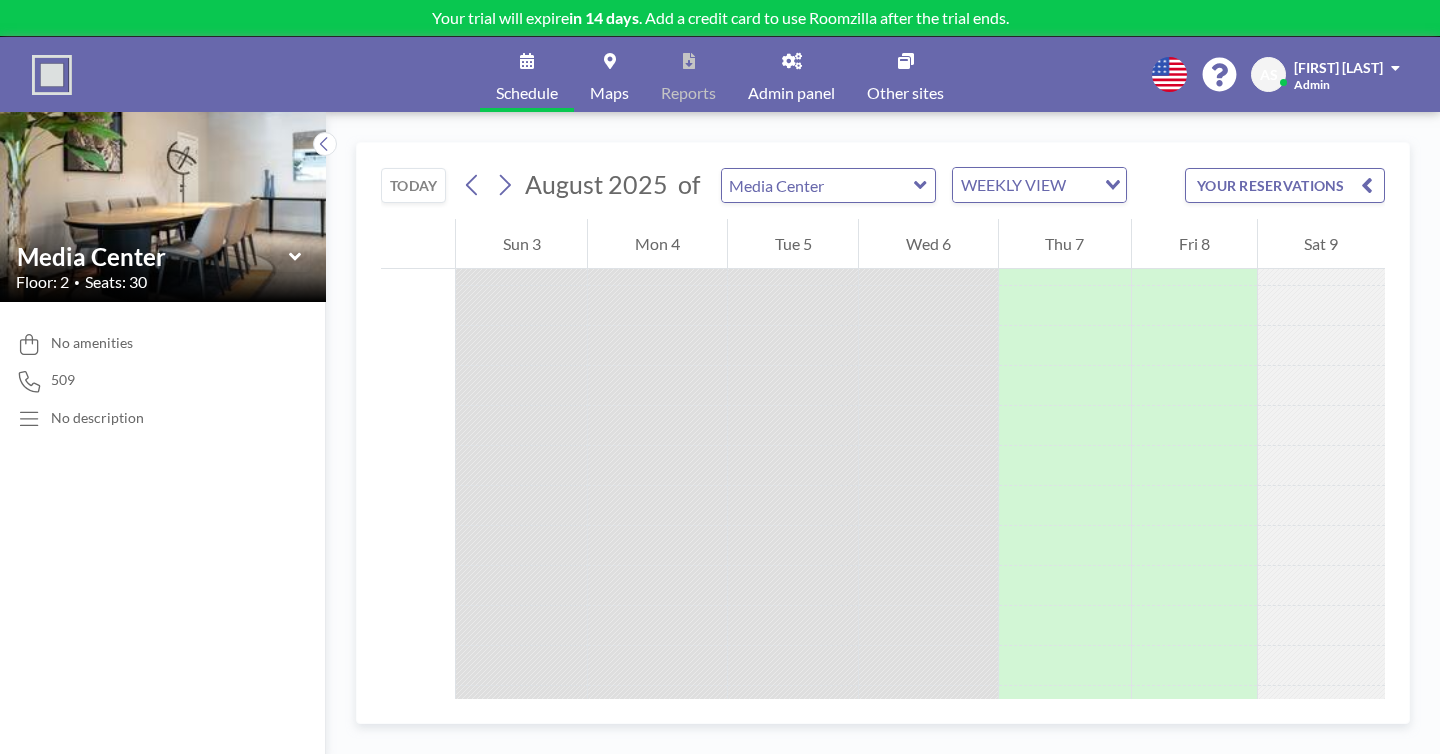 scroll, scrollTop: 3837, scrollLeft: 0, axis: vertical 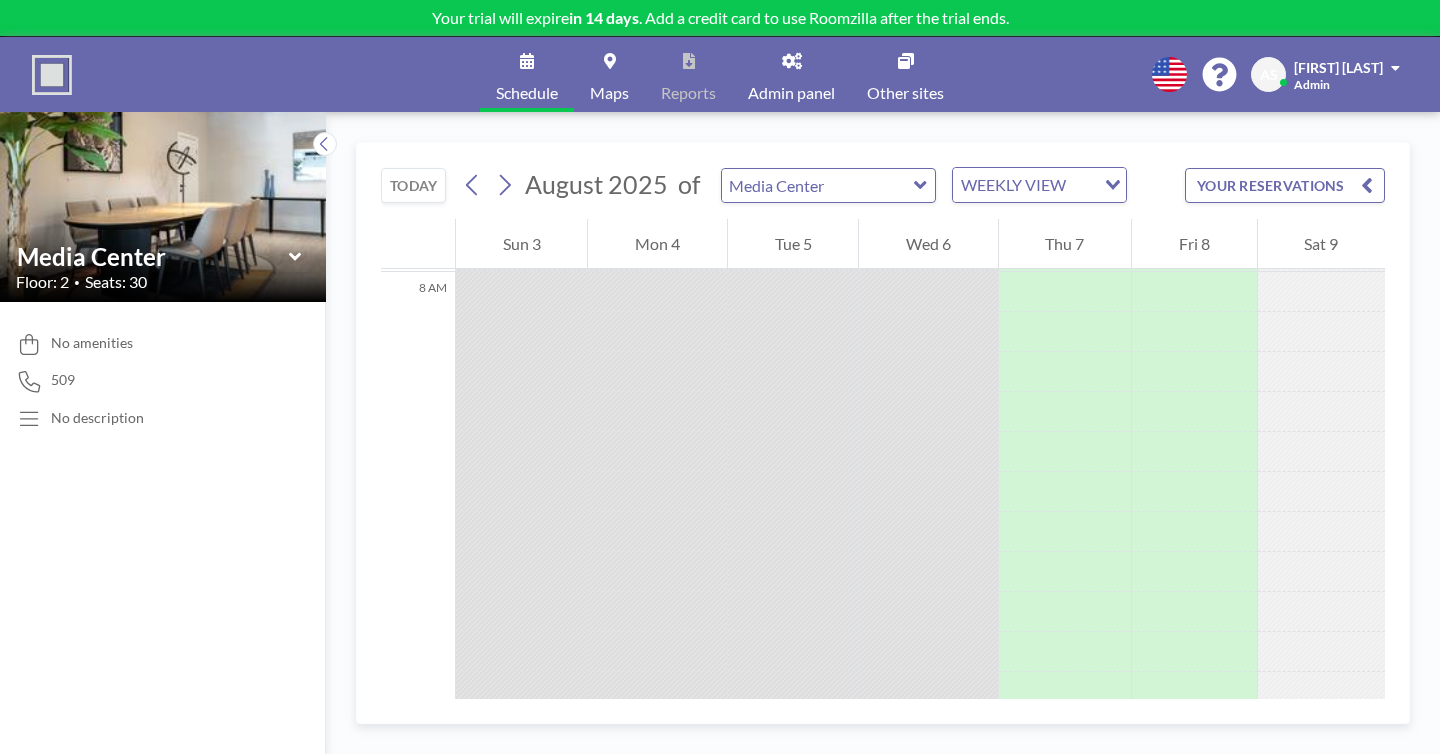 click on "Other sites" at bounding box center (905, 74) 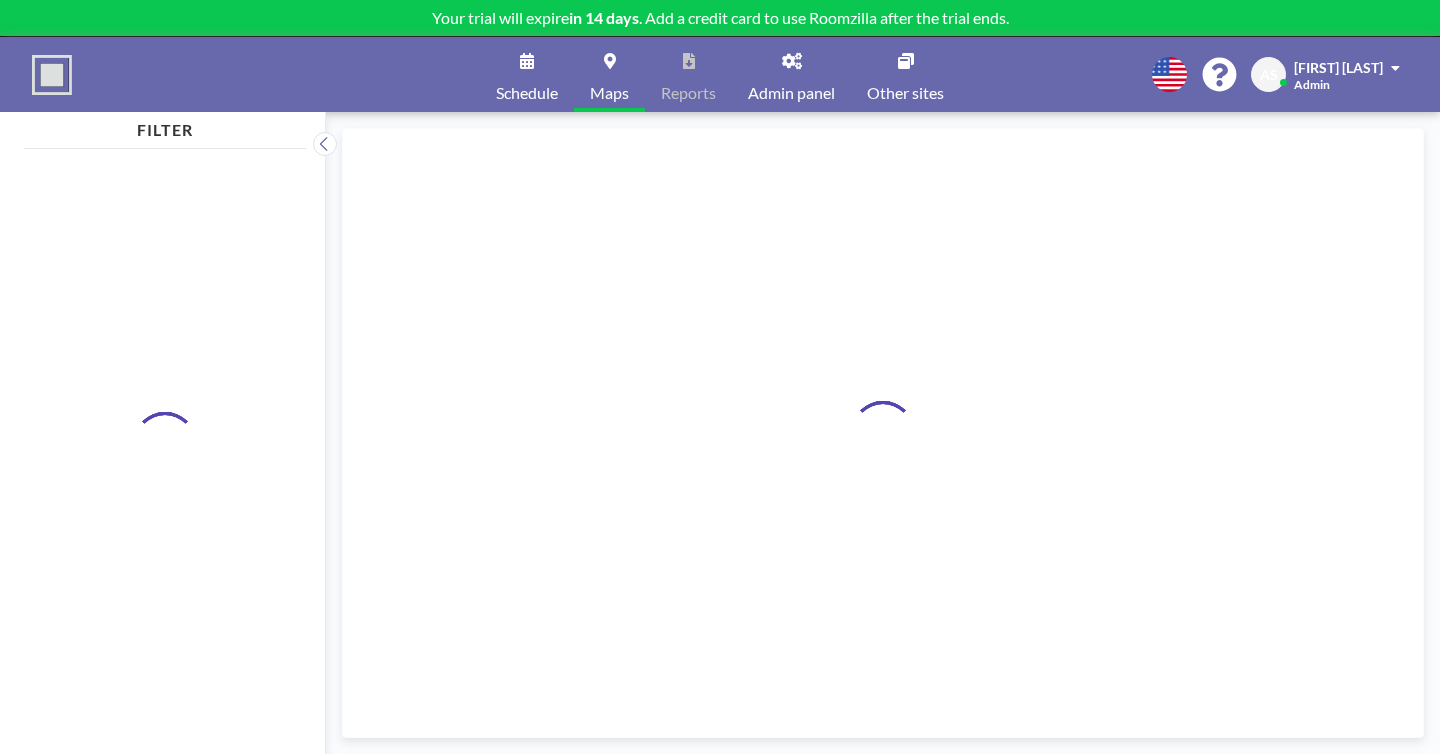 scroll, scrollTop: 0, scrollLeft: 0, axis: both 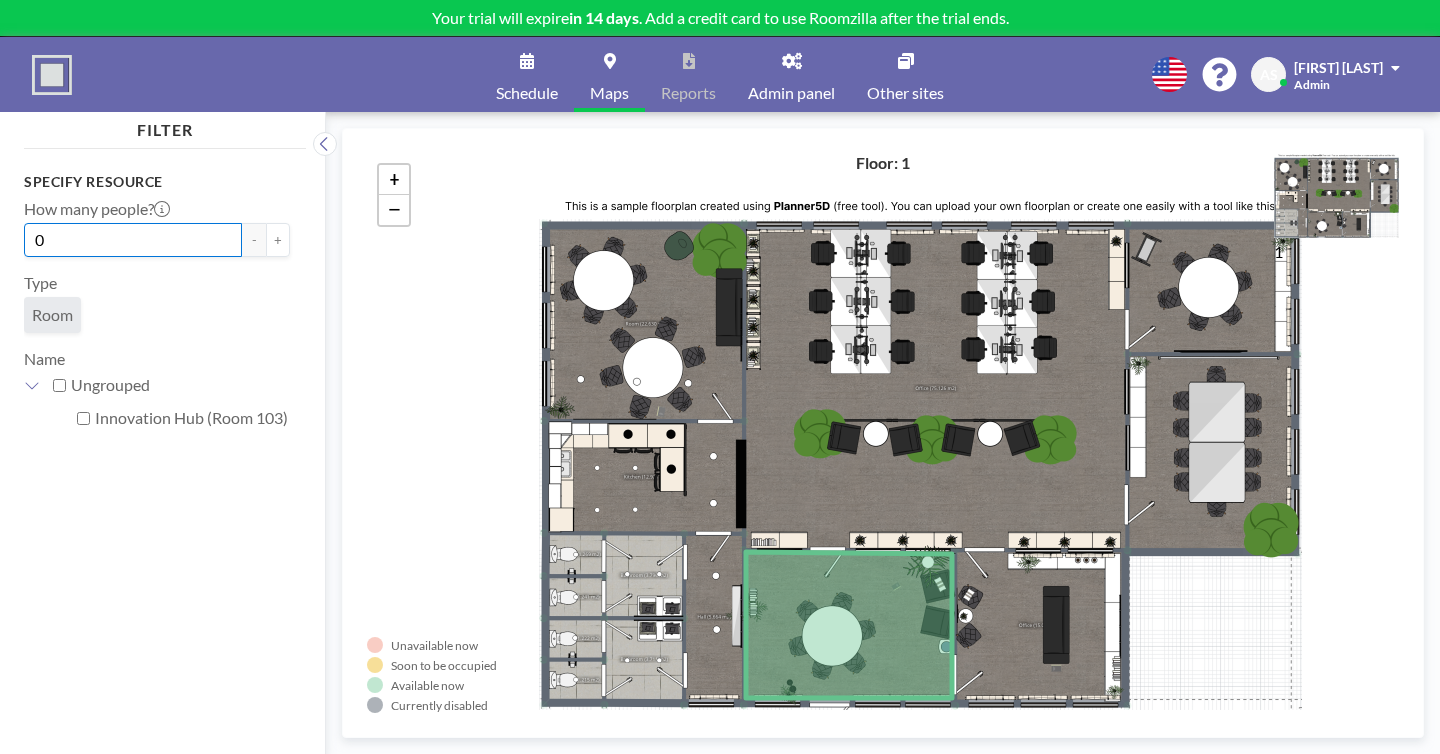 click on "0" at bounding box center [133, 240] 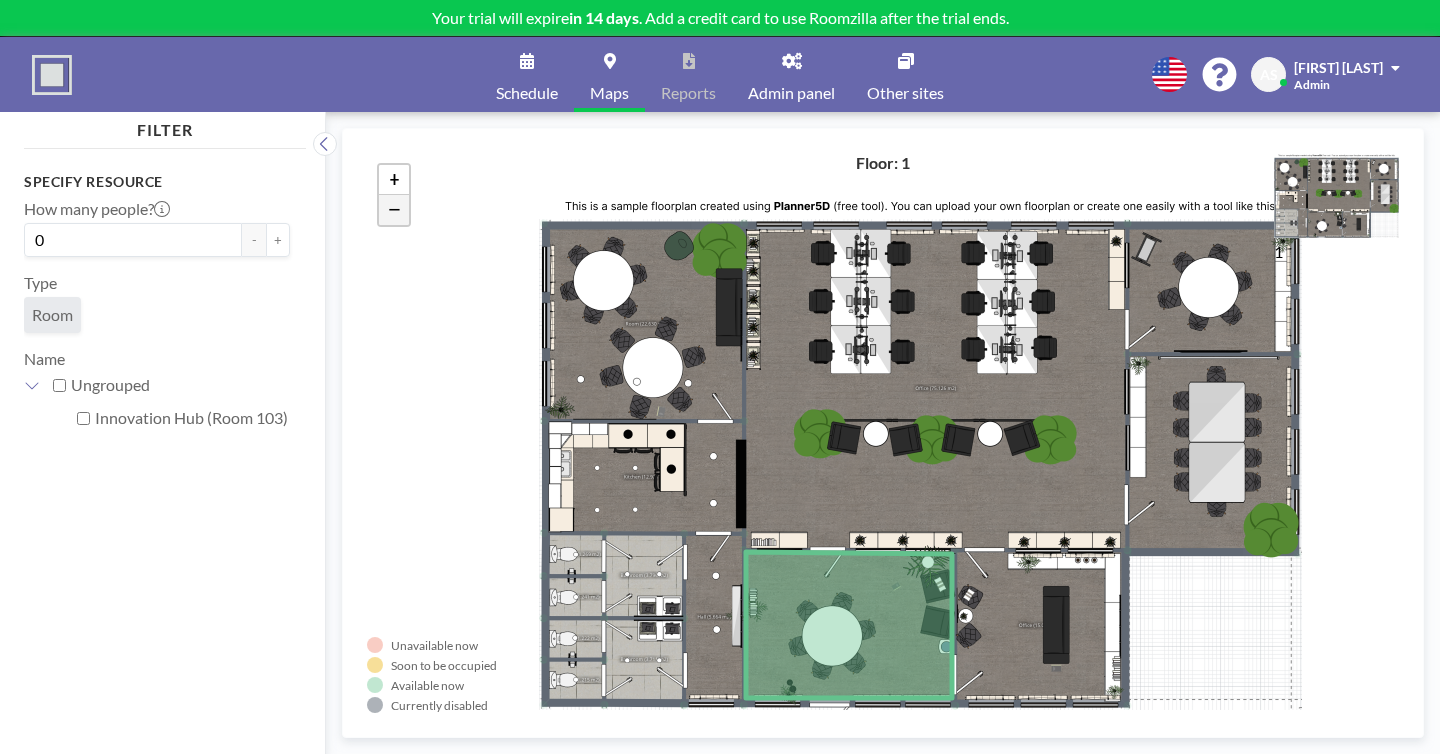click on "−" at bounding box center (394, 210) 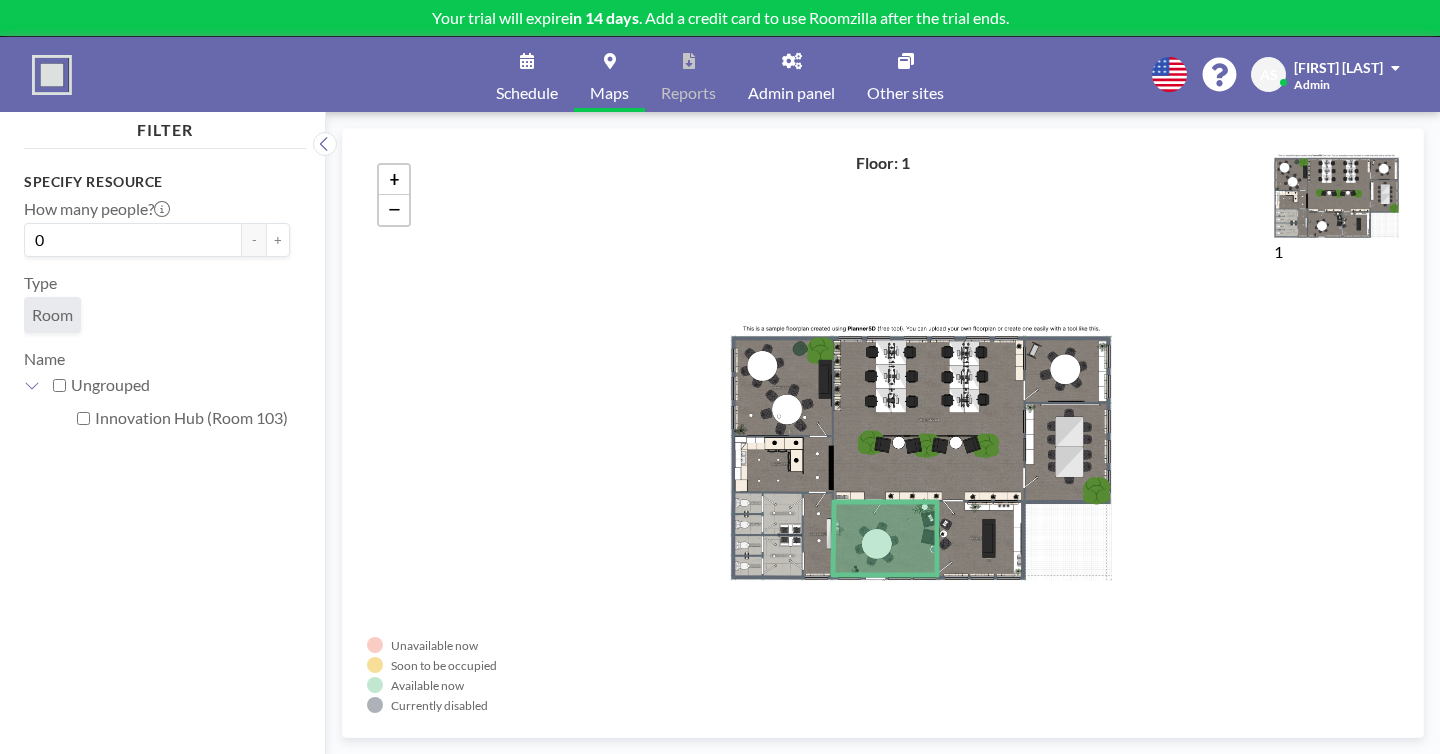 click on "Maps" at bounding box center [609, 93] 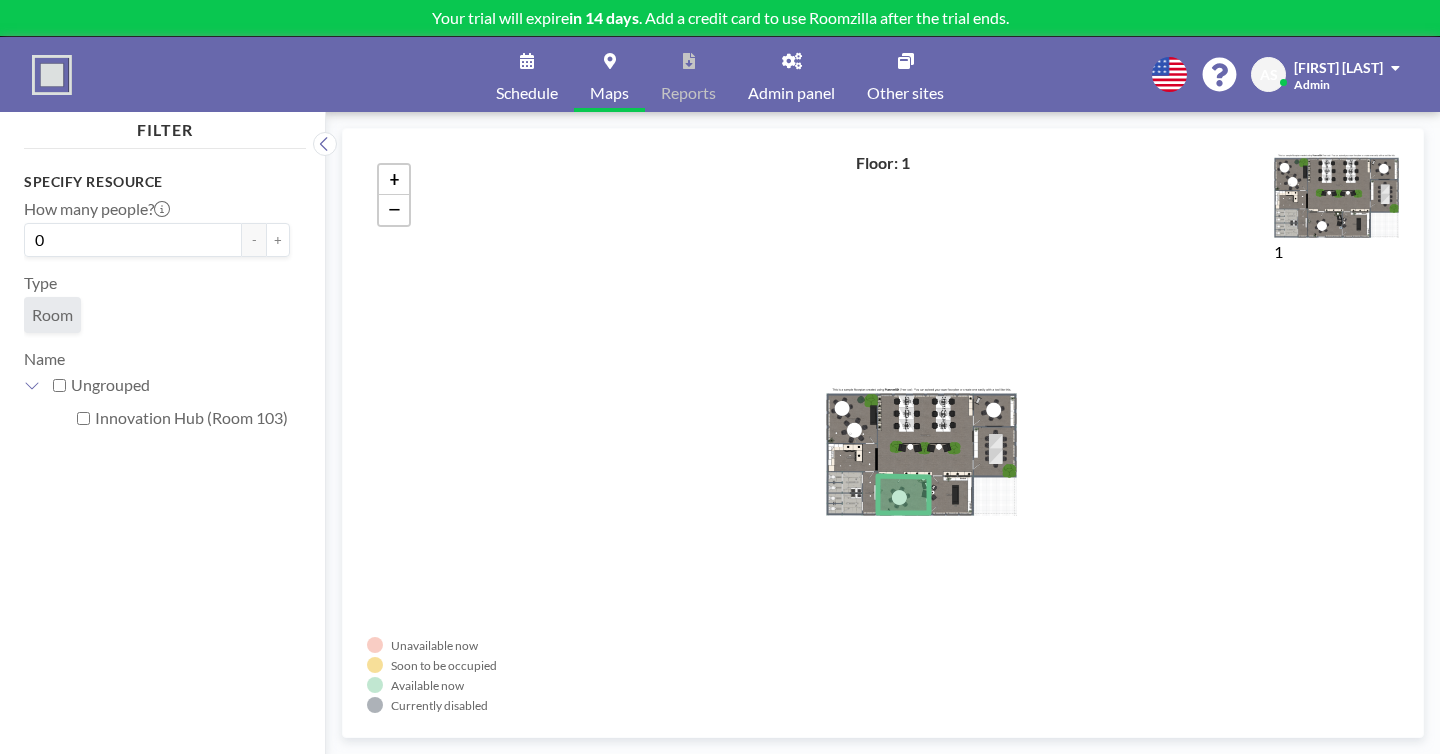 click on "Admin panel" at bounding box center [791, 93] 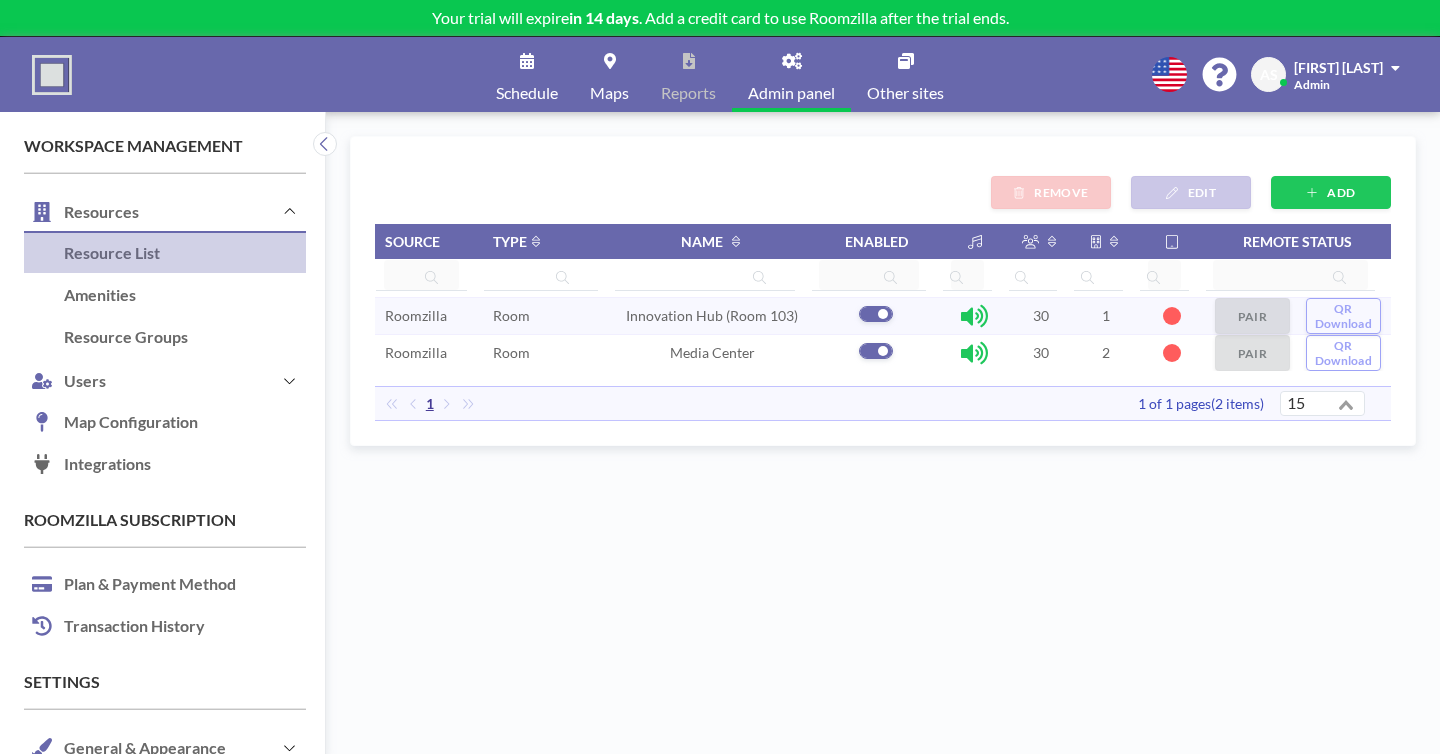 click at bounding box center [974, 316] 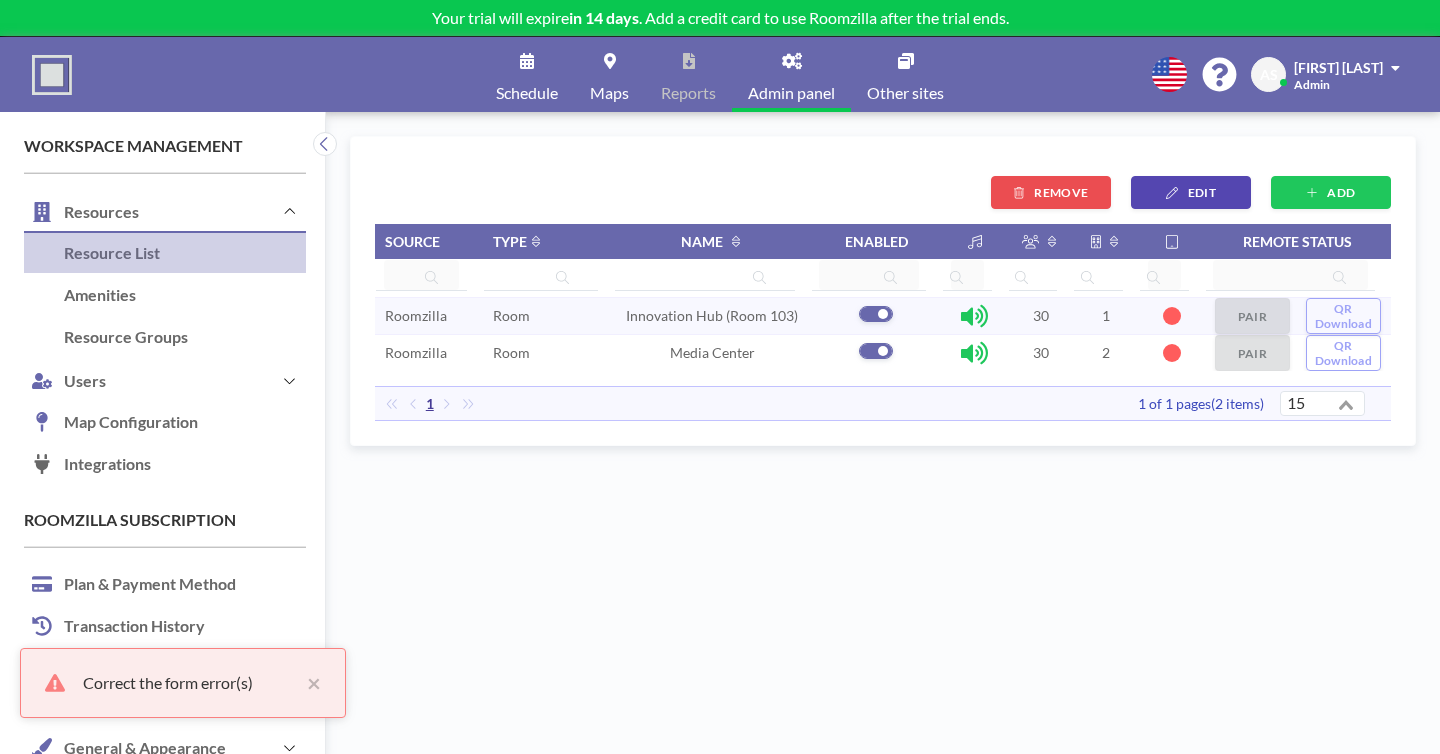 click at bounding box center [974, 316] 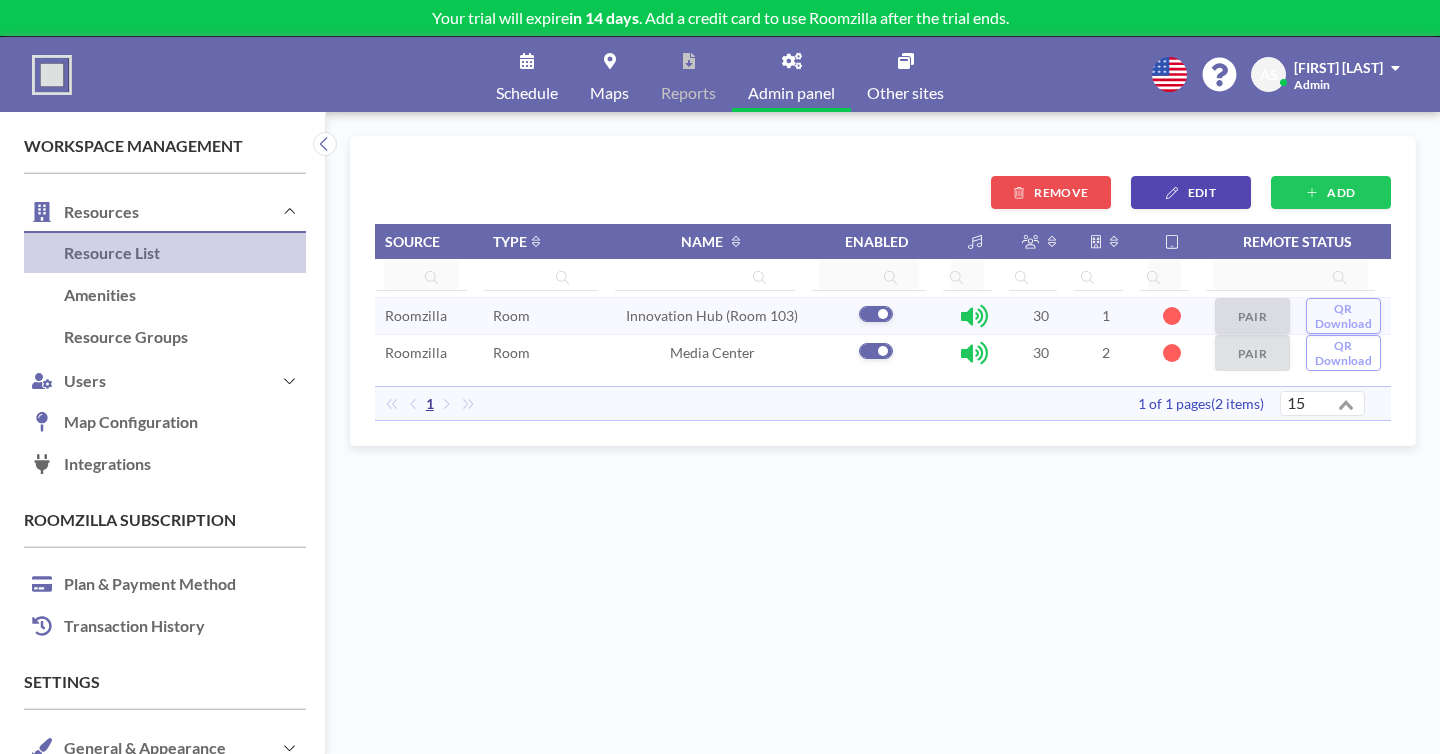 click on "QR Download" at bounding box center [1343, 316] 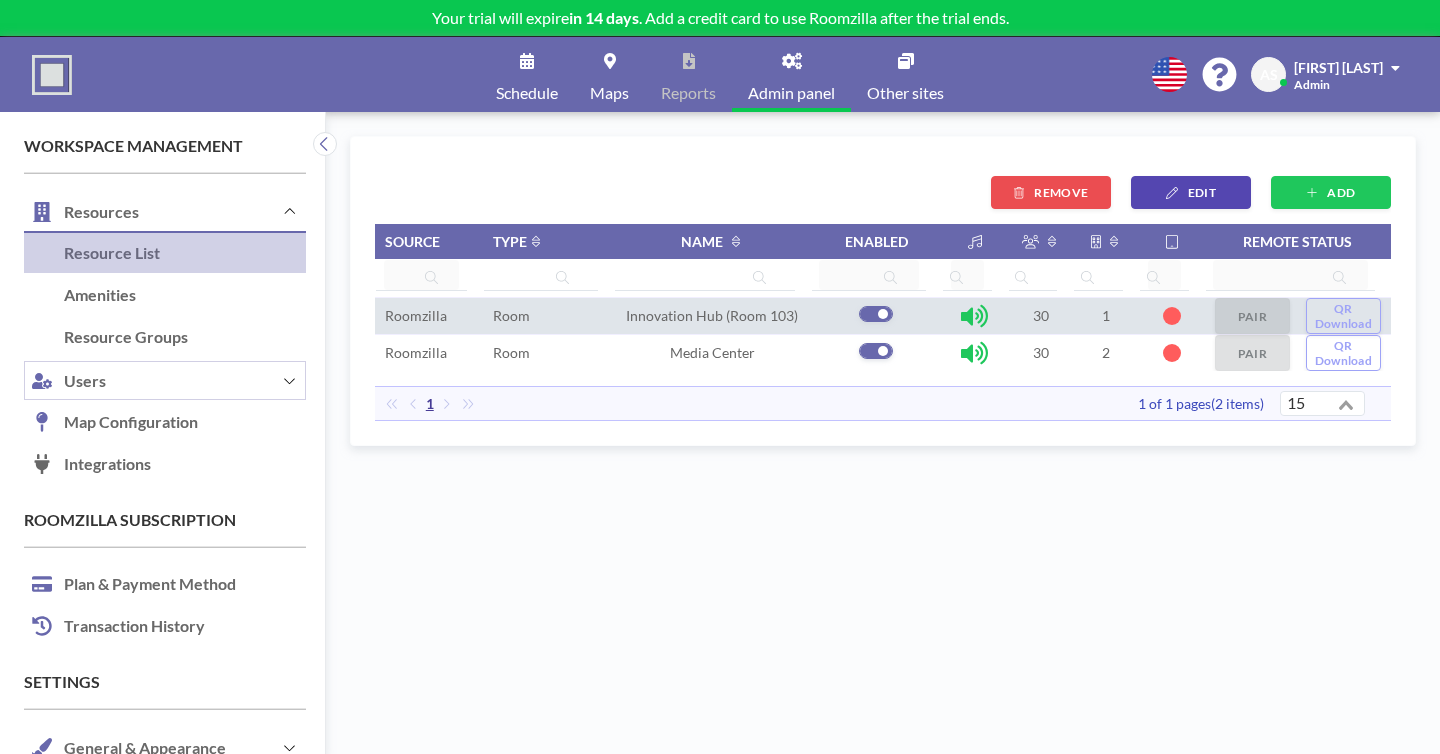 click on "Users" at bounding box center (165, 380) 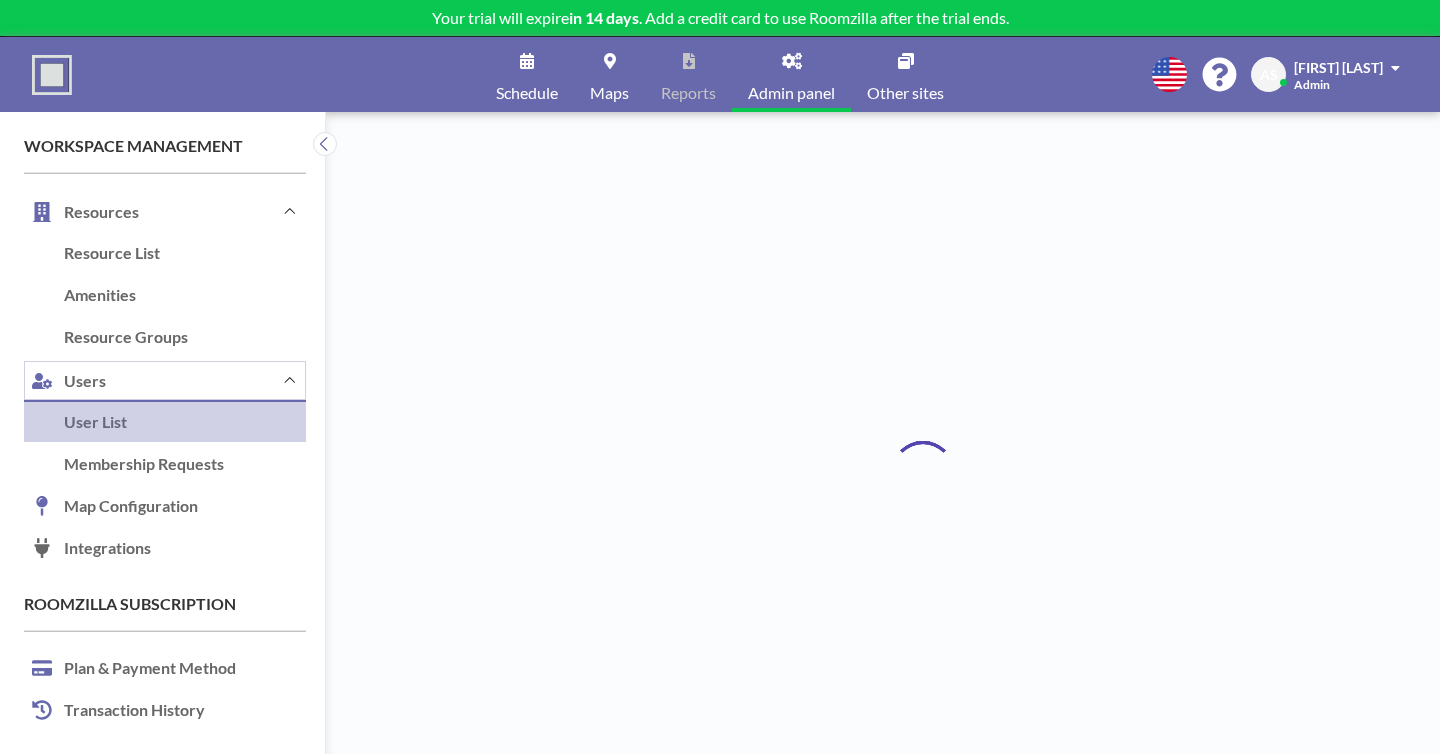 click on "Users" at bounding box center (165, 380) 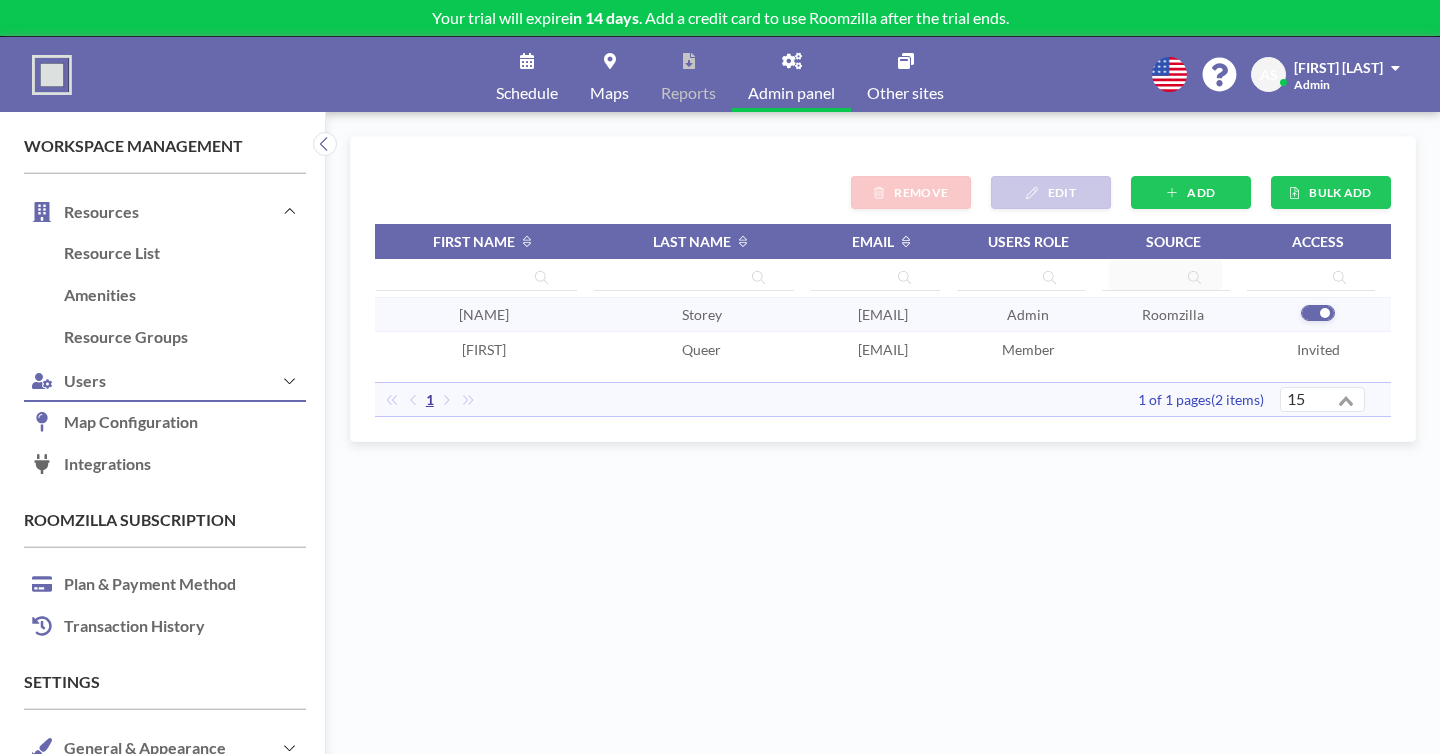 scroll, scrollTop: 101, scrollLeft: 0, axis: vertical 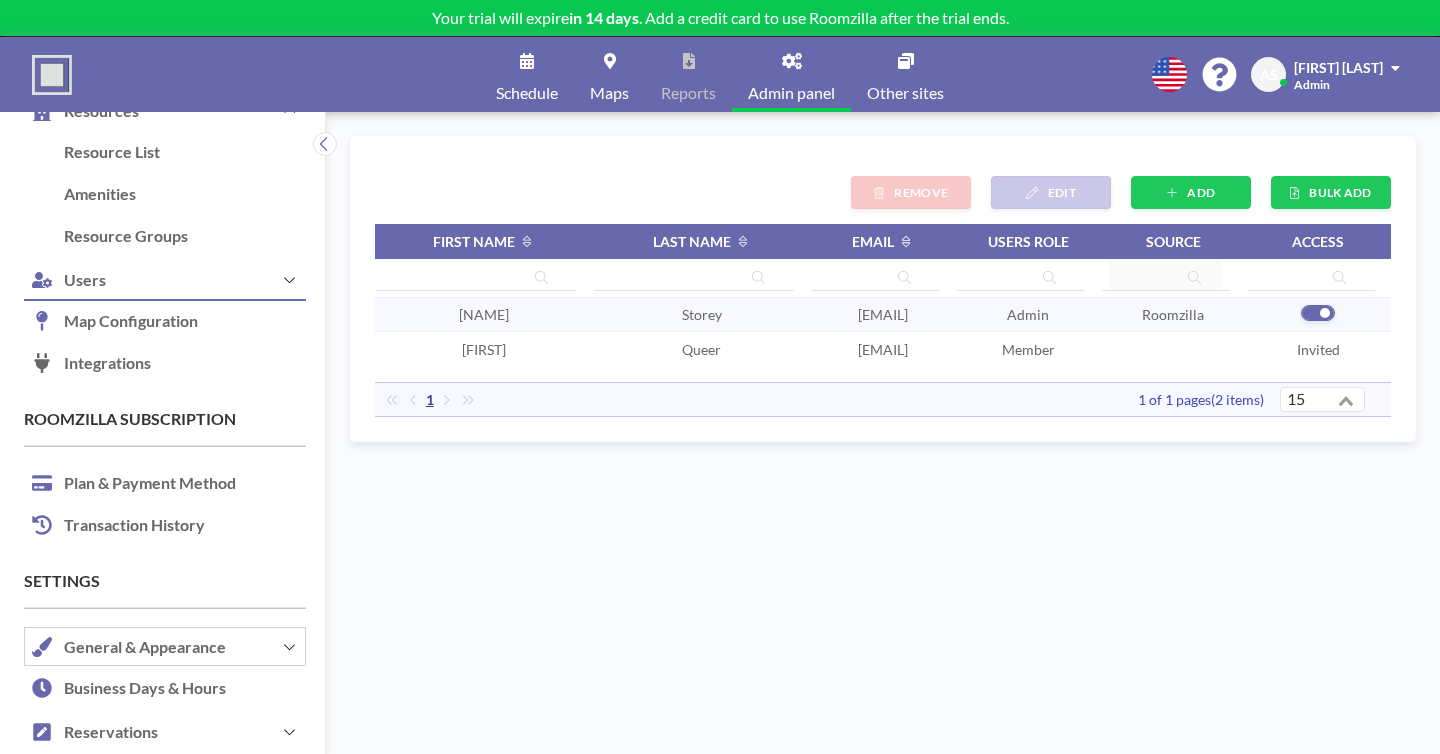 click on "General & Appearance" at bounding box center (165, 646) 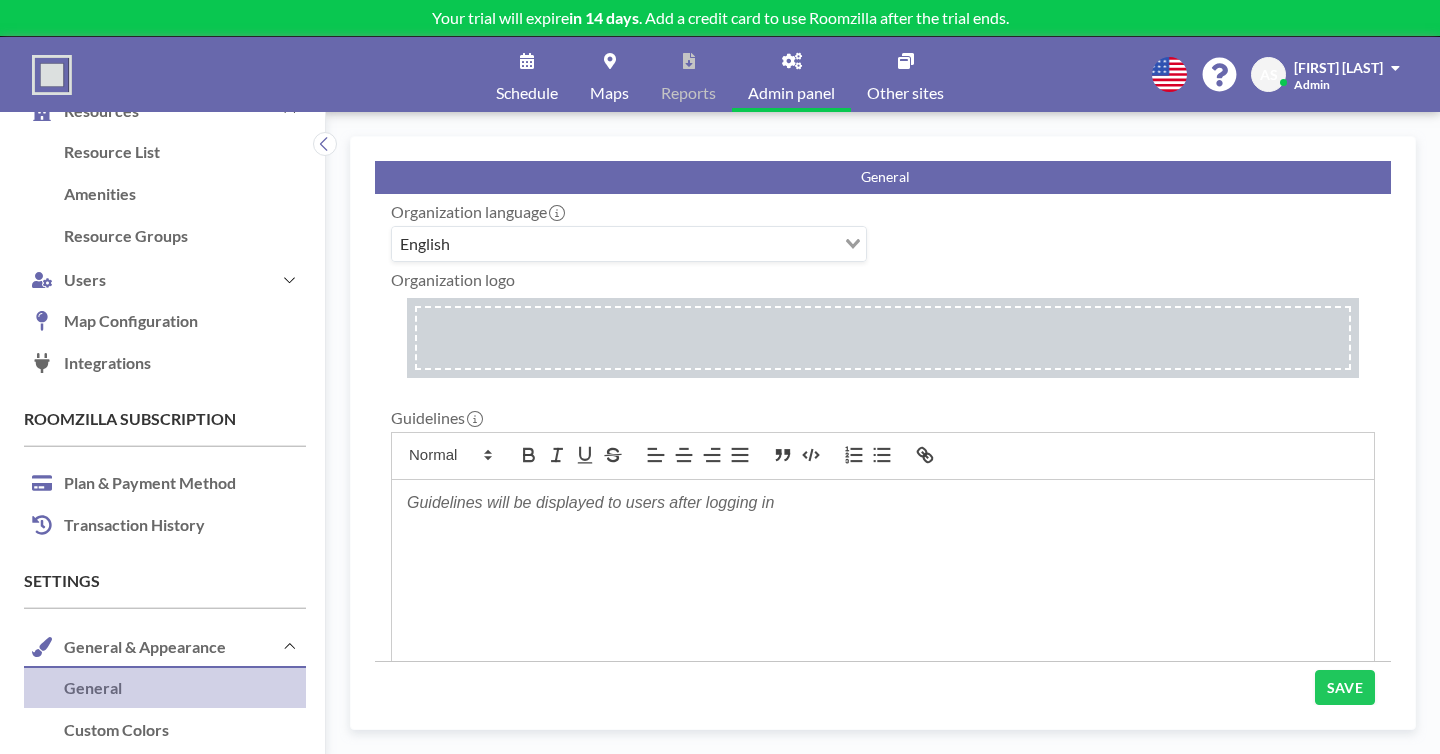 click at bounding box center (883, 353) 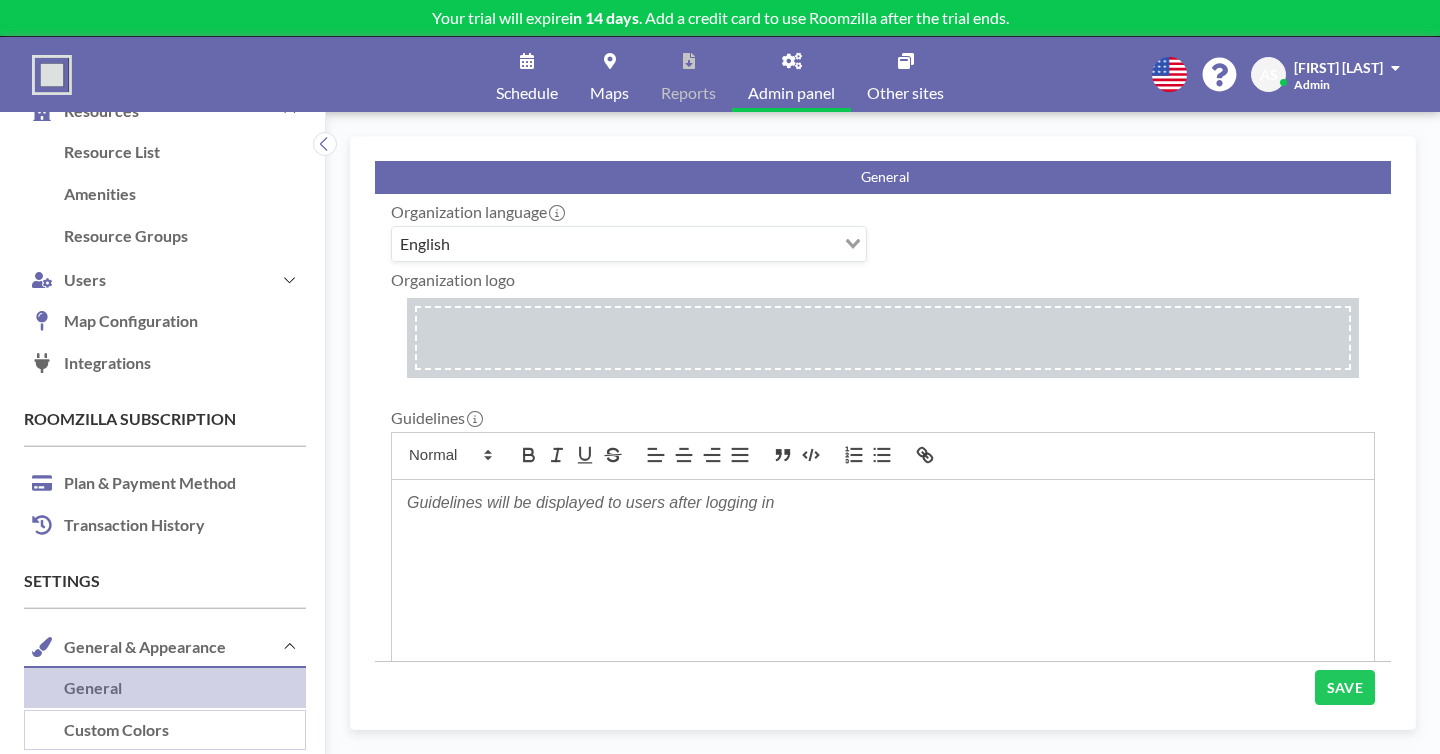 click on "Custom Colors" at bounding box center (165, 731) 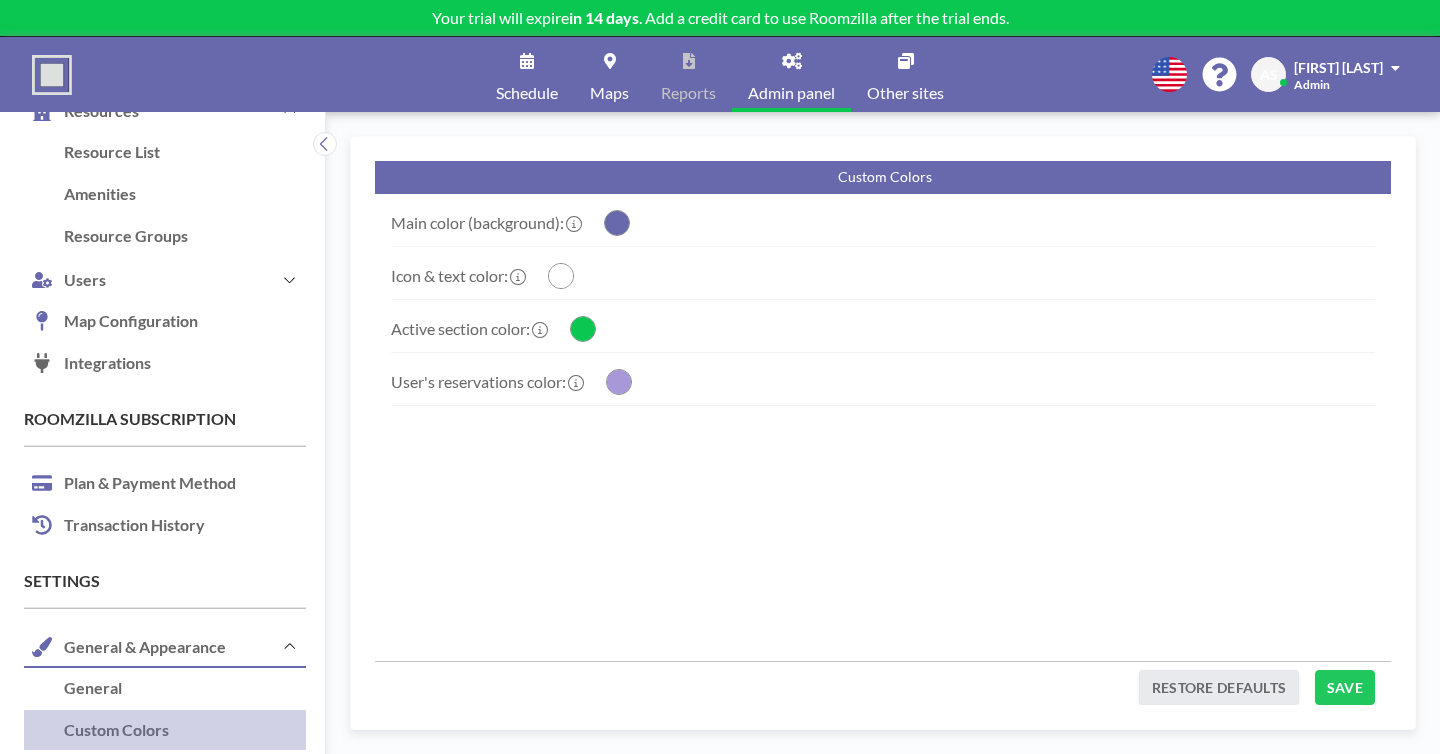 click 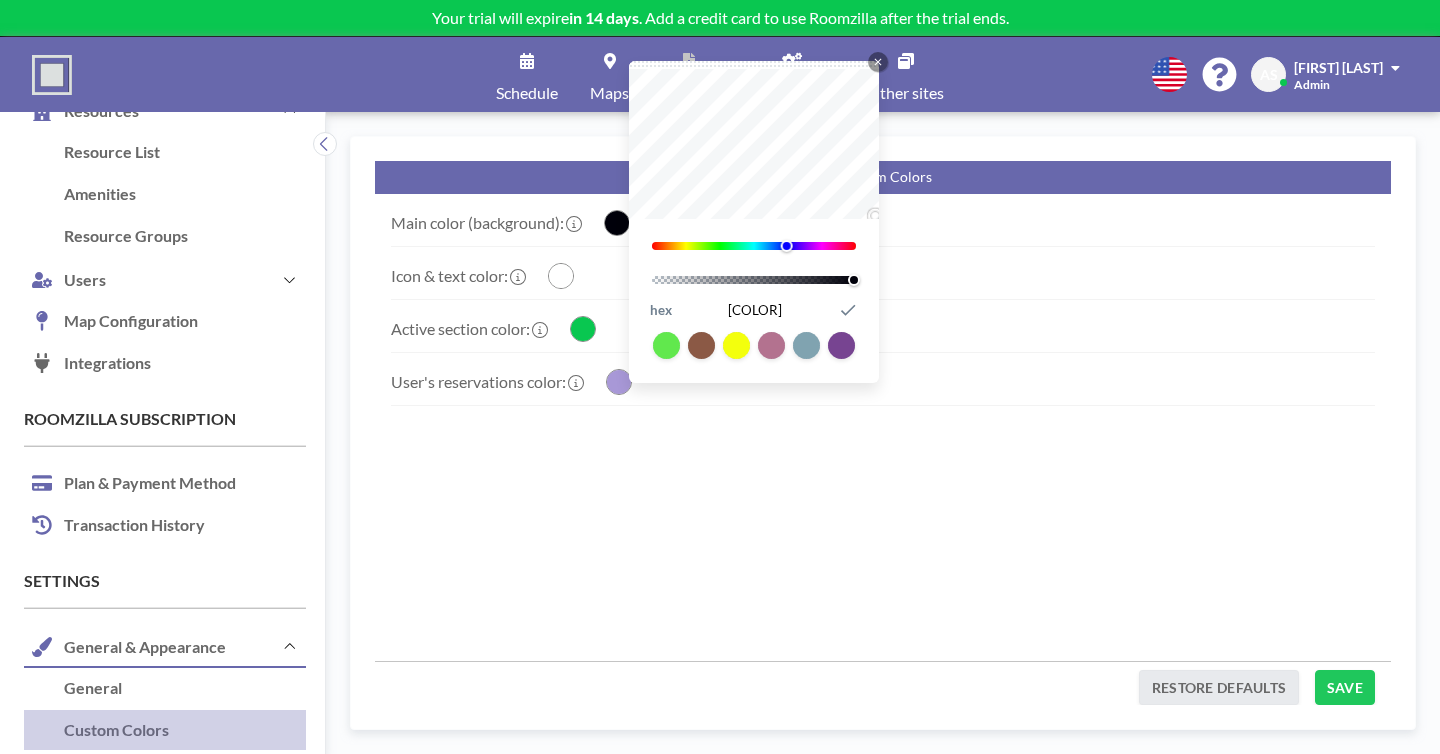 type on "[COLOR]" 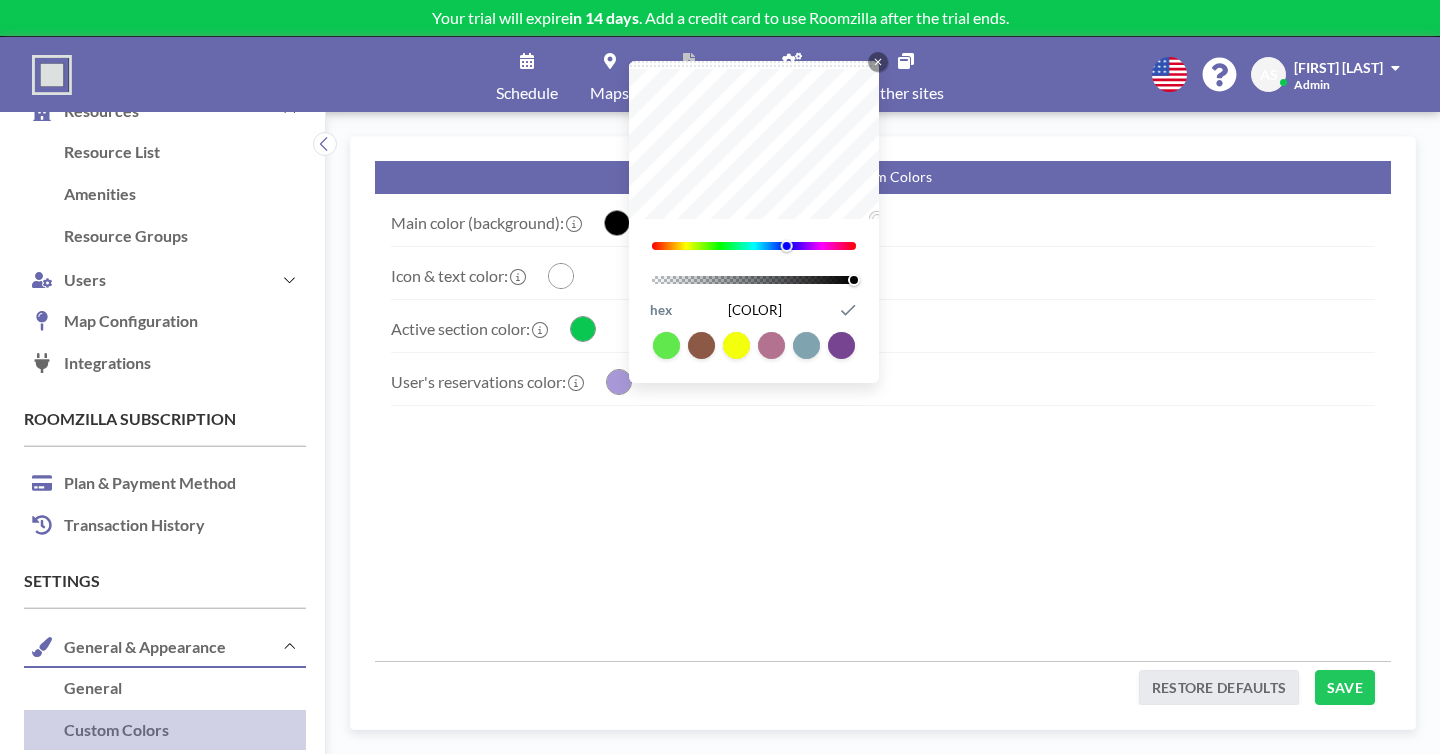 click on "240" at bounding box center [754, 166] 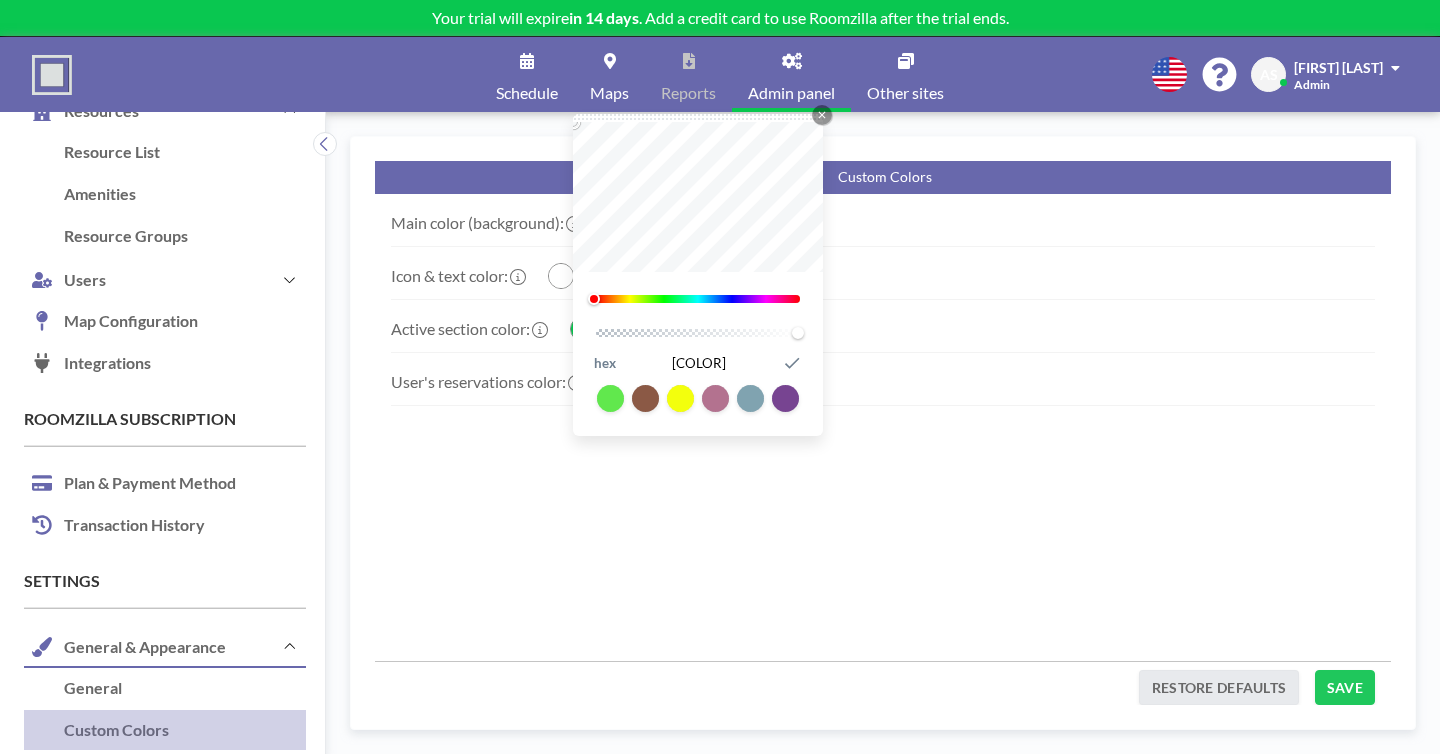 click on "Active section color: Close Icon 142 1 hex [COLOR] Submit Icon" at bounding box center (501, 329) 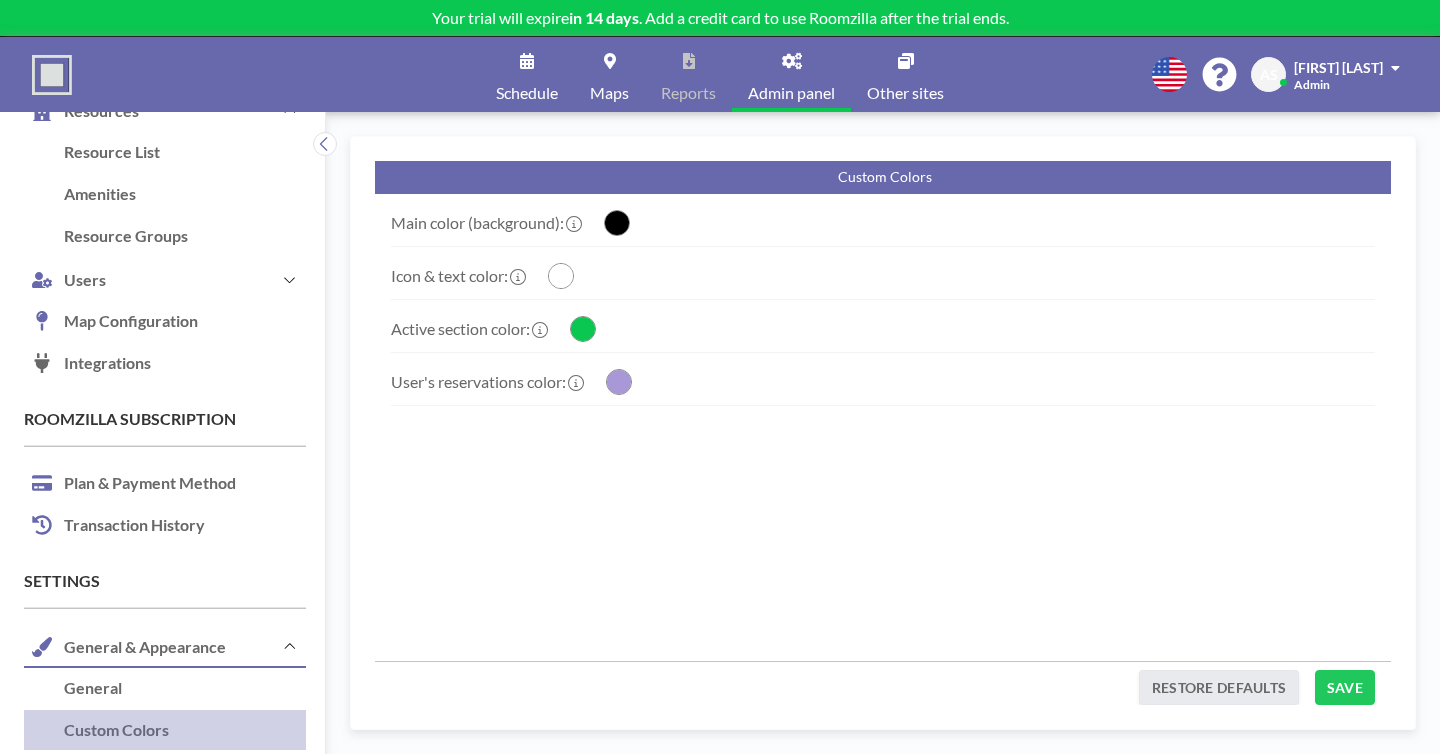 click 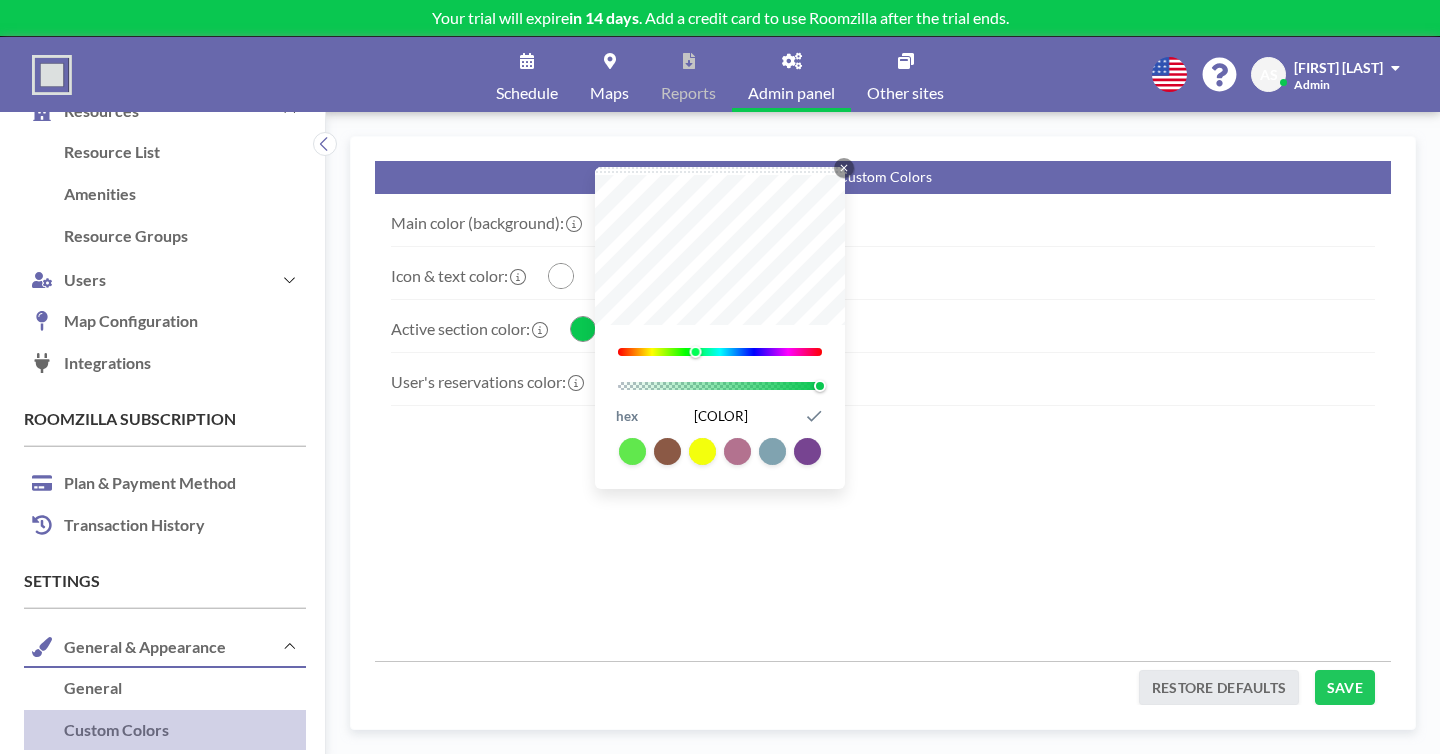click at bounding box center [720, 352] 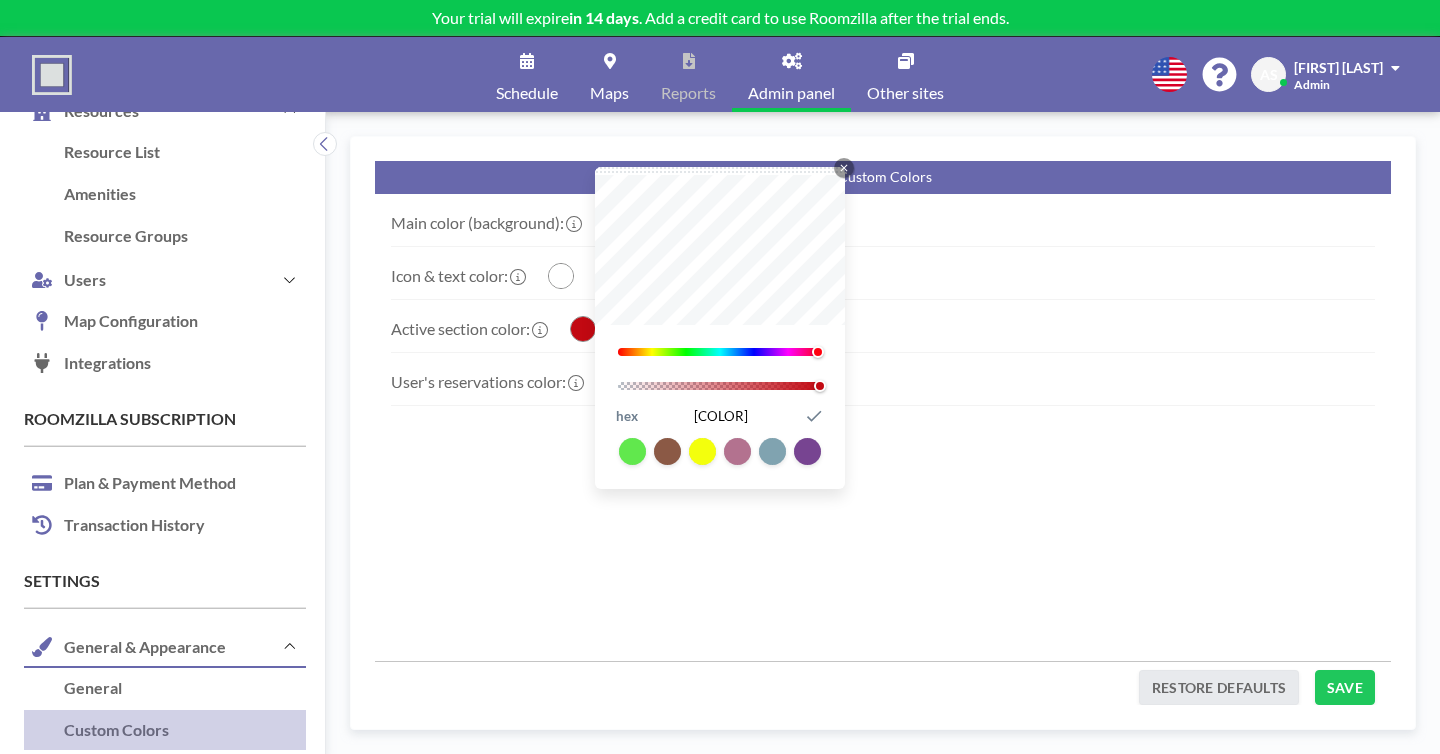 drag, startPoint x: 718, startPoint y: 302, endPoint x: 728, endPoint y: 305, distance: 10.440307 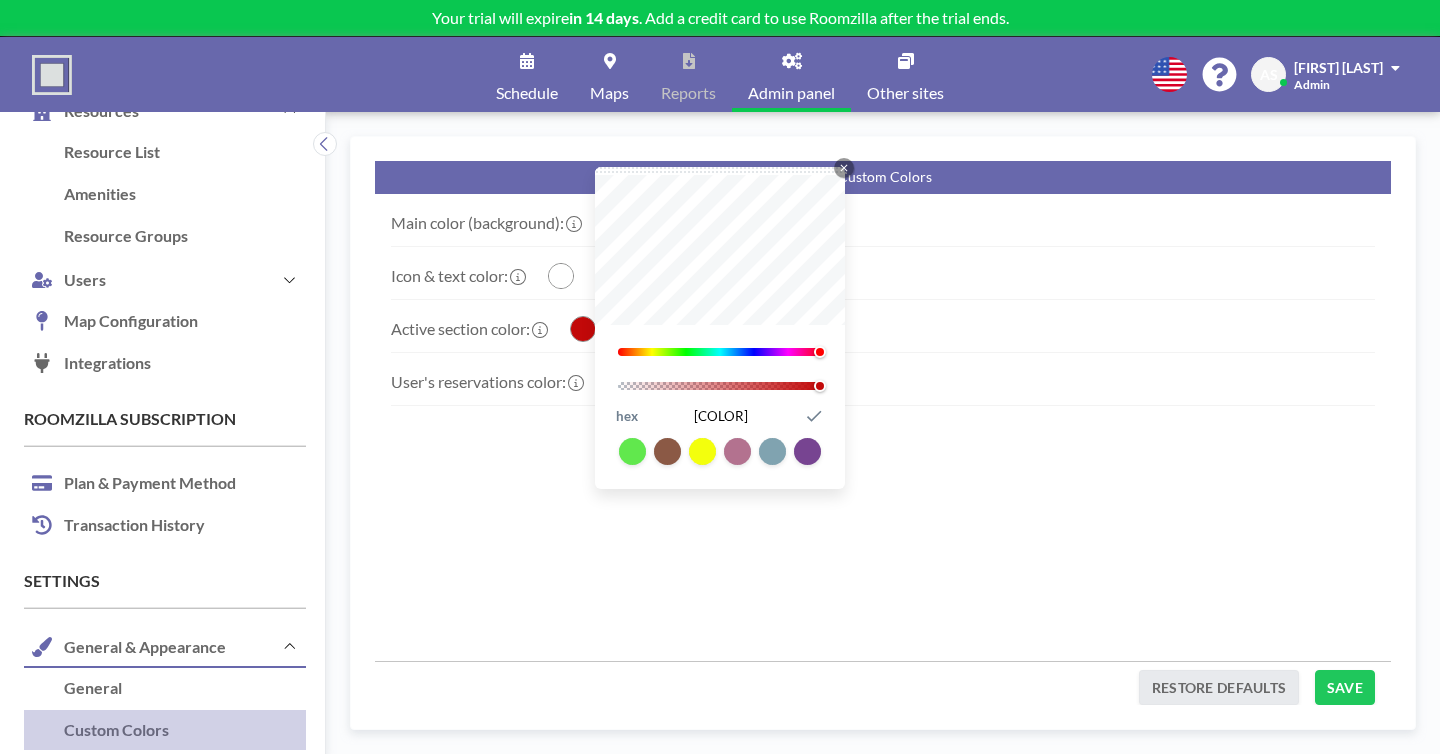 click on "Main color (background): Close Icon 240 1 hex [COLOR] Submit Icon" at bounding box center [883, 228] 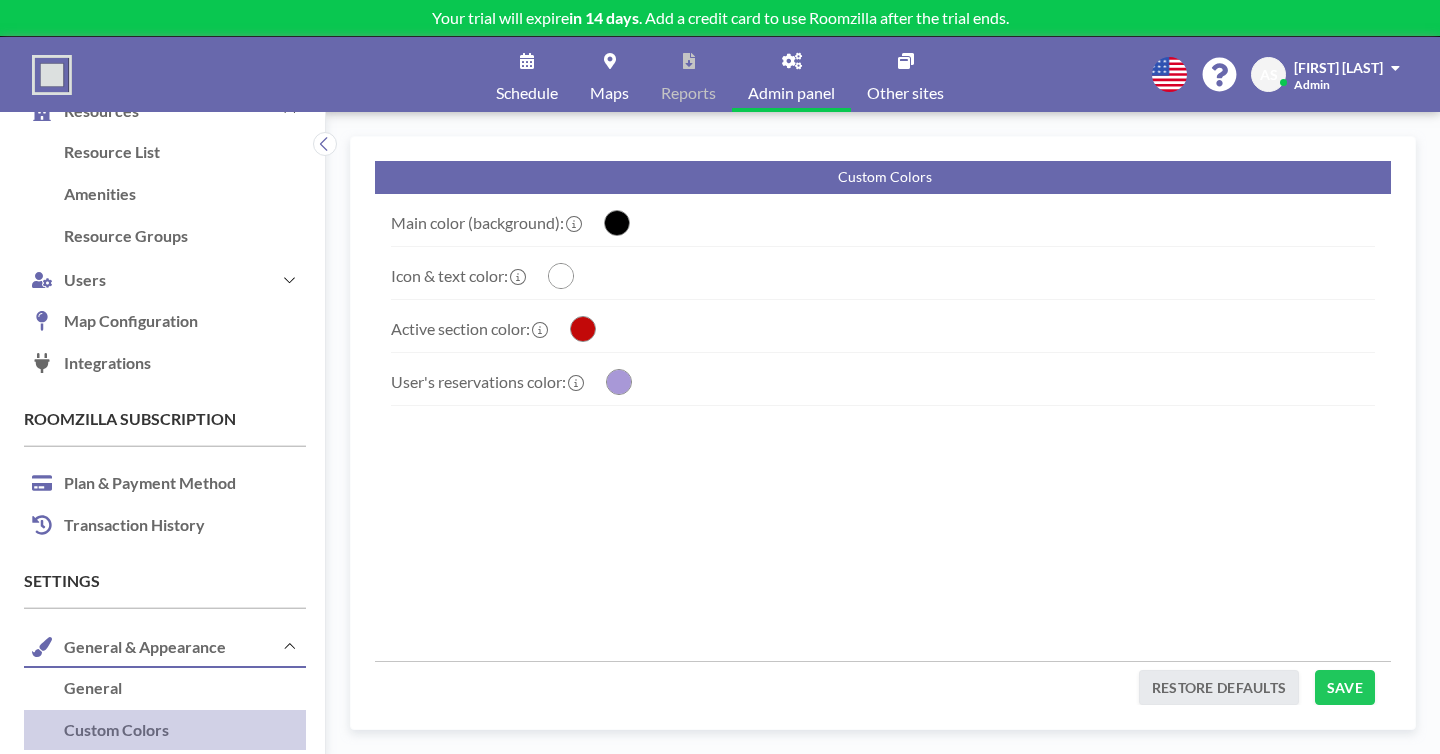 click 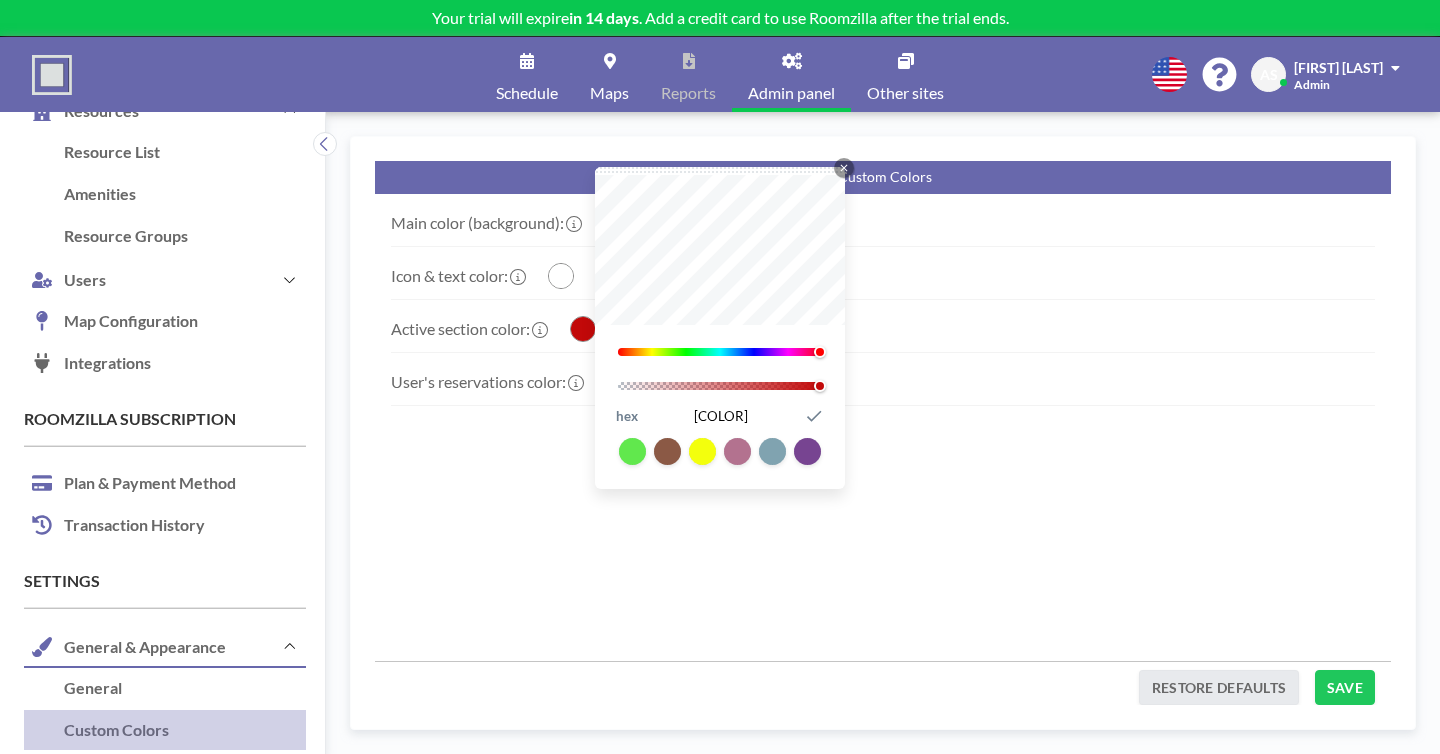 type on "[COLOR]" 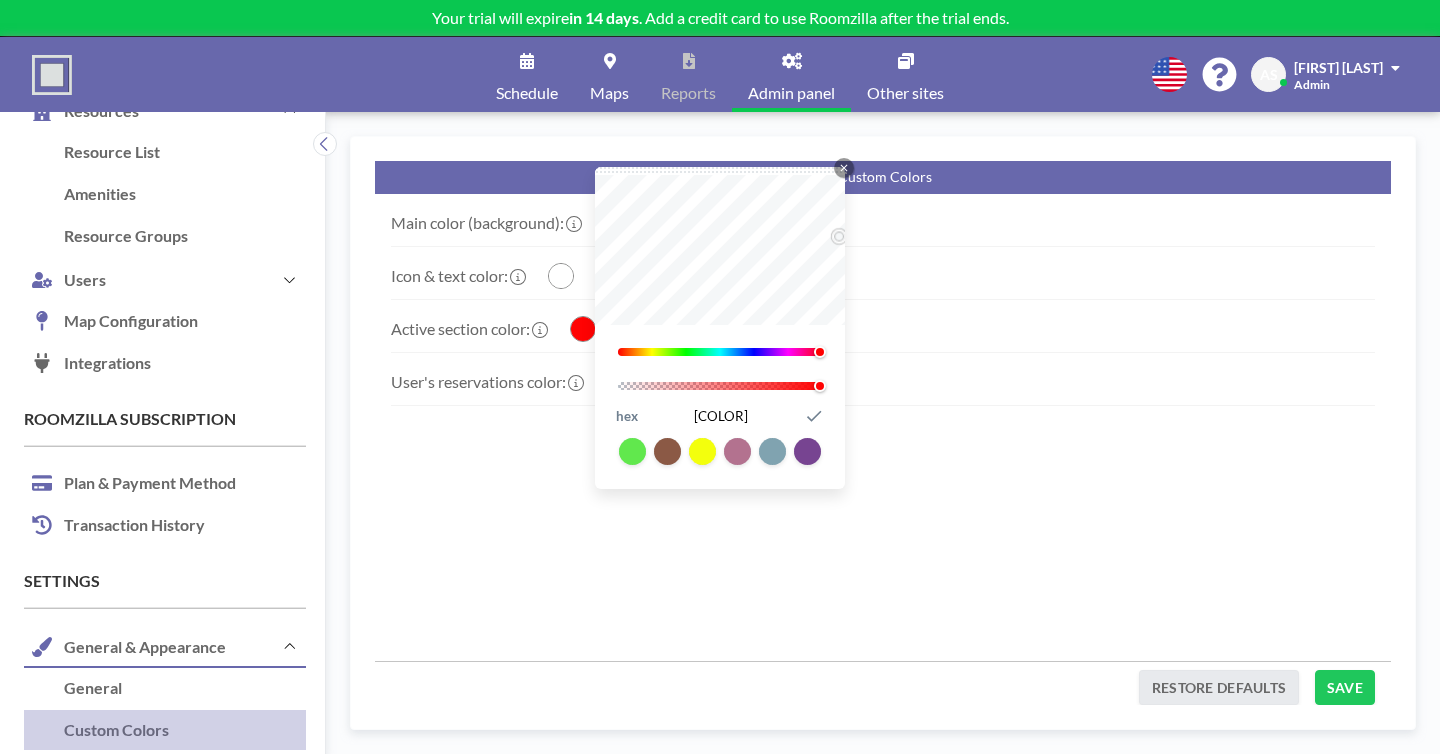 click on "Main color (background): Close Icon 240 1 hex [COLOR] Submit Icon Icon & text color: Close Icon 0 1 hex [COLOR] Submit Icon Active section color: Close Icon 360 1 hex [COLOR] Submit Icon User's reservations color: Close Icon 255 1 hex [COLOR] Submit Icon" at bounding box center (883, 427) 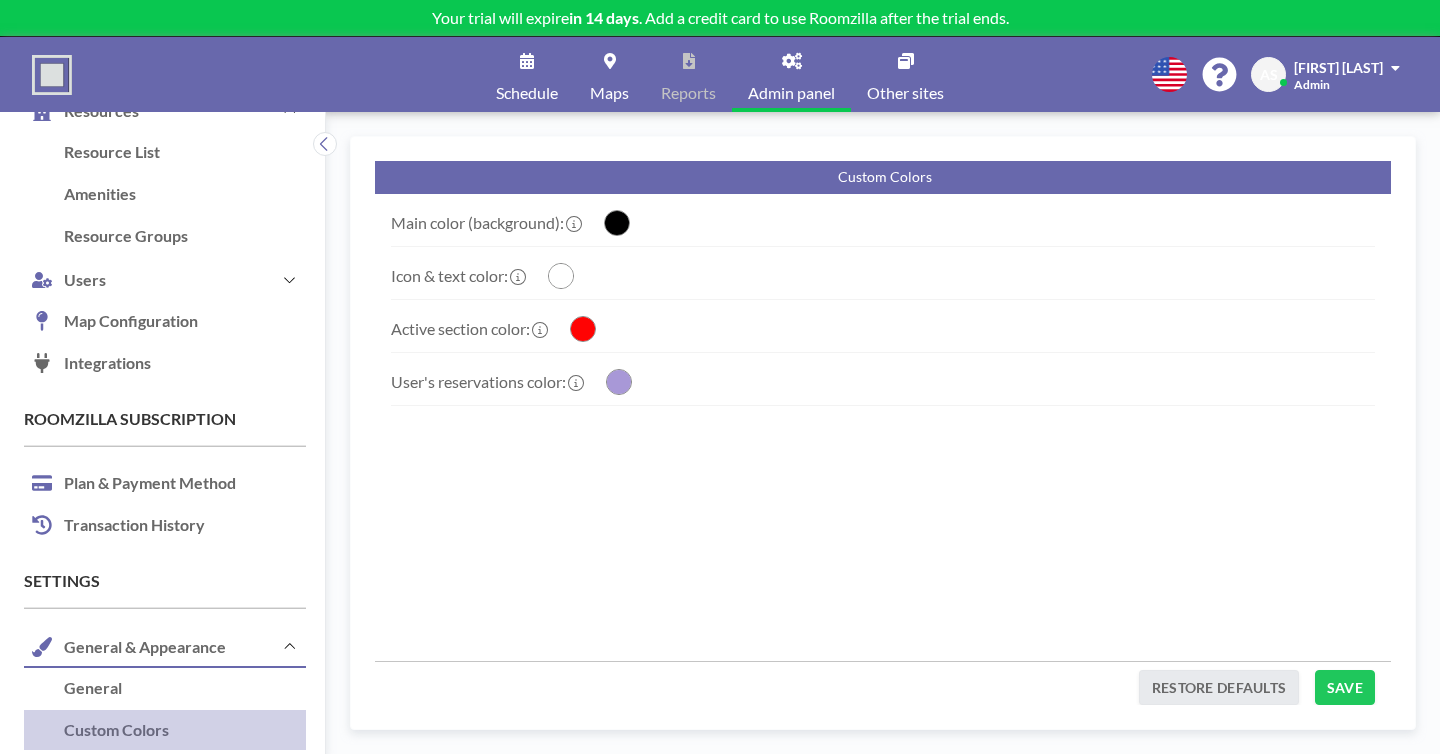 click 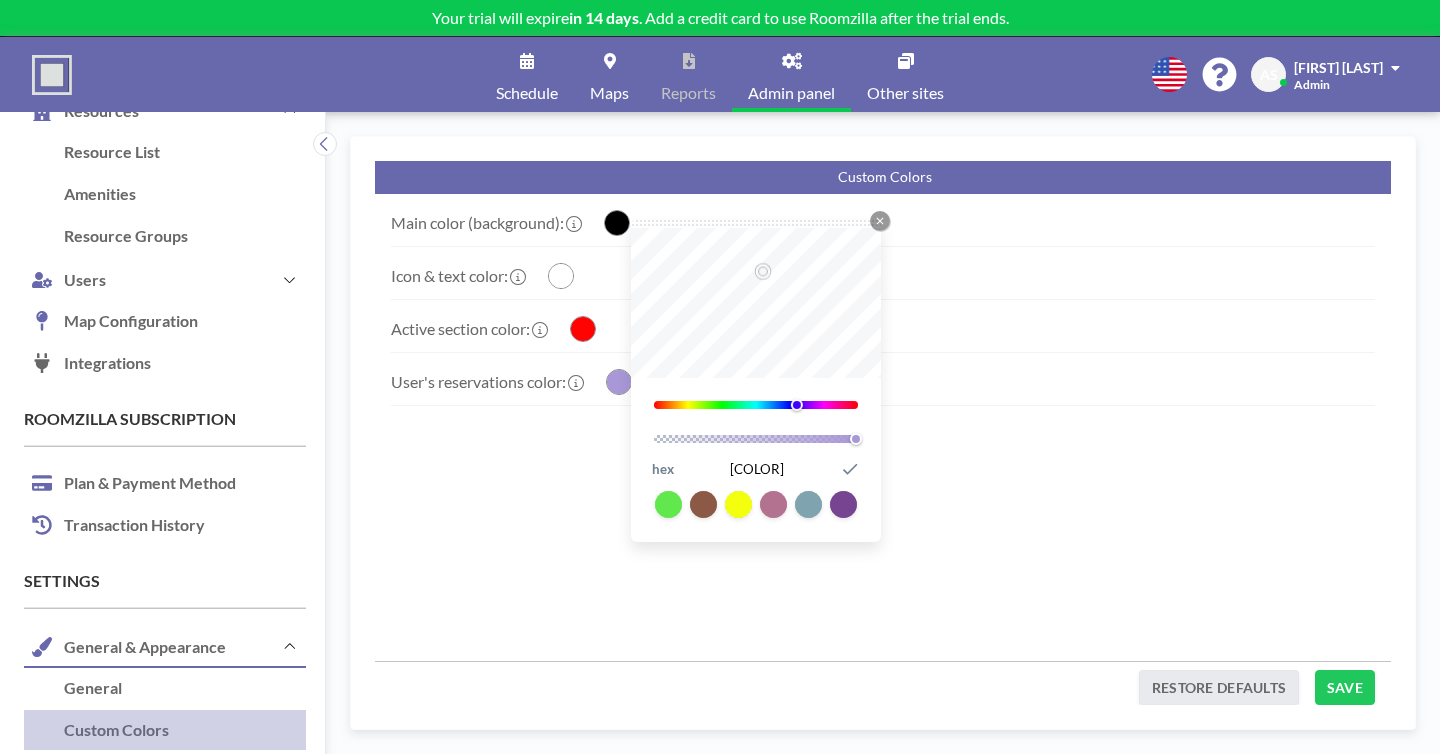 click at bounding box center [756, 405] 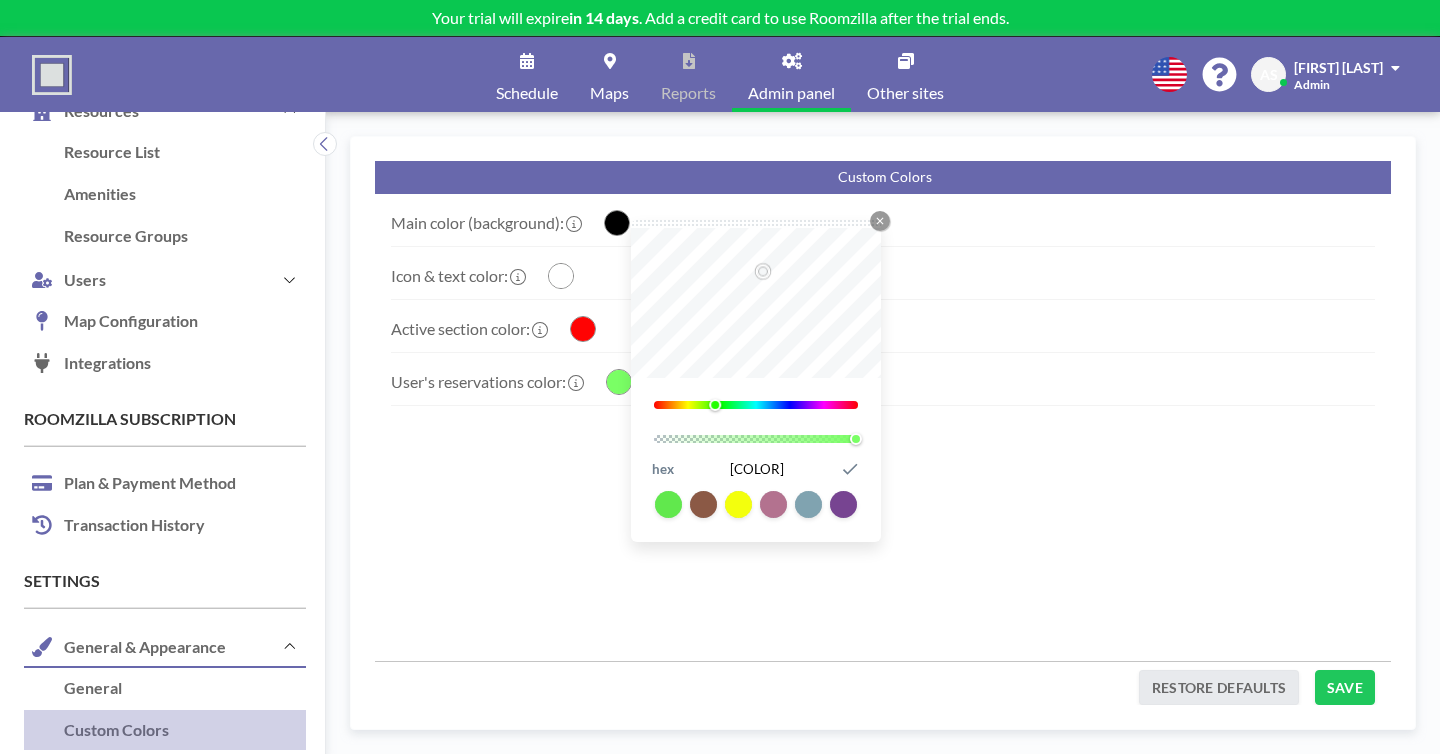 drag, startPoint x: 681, startPoint y: 351, endPoint x: 609, endPoint y: 353, distance: 72.02777 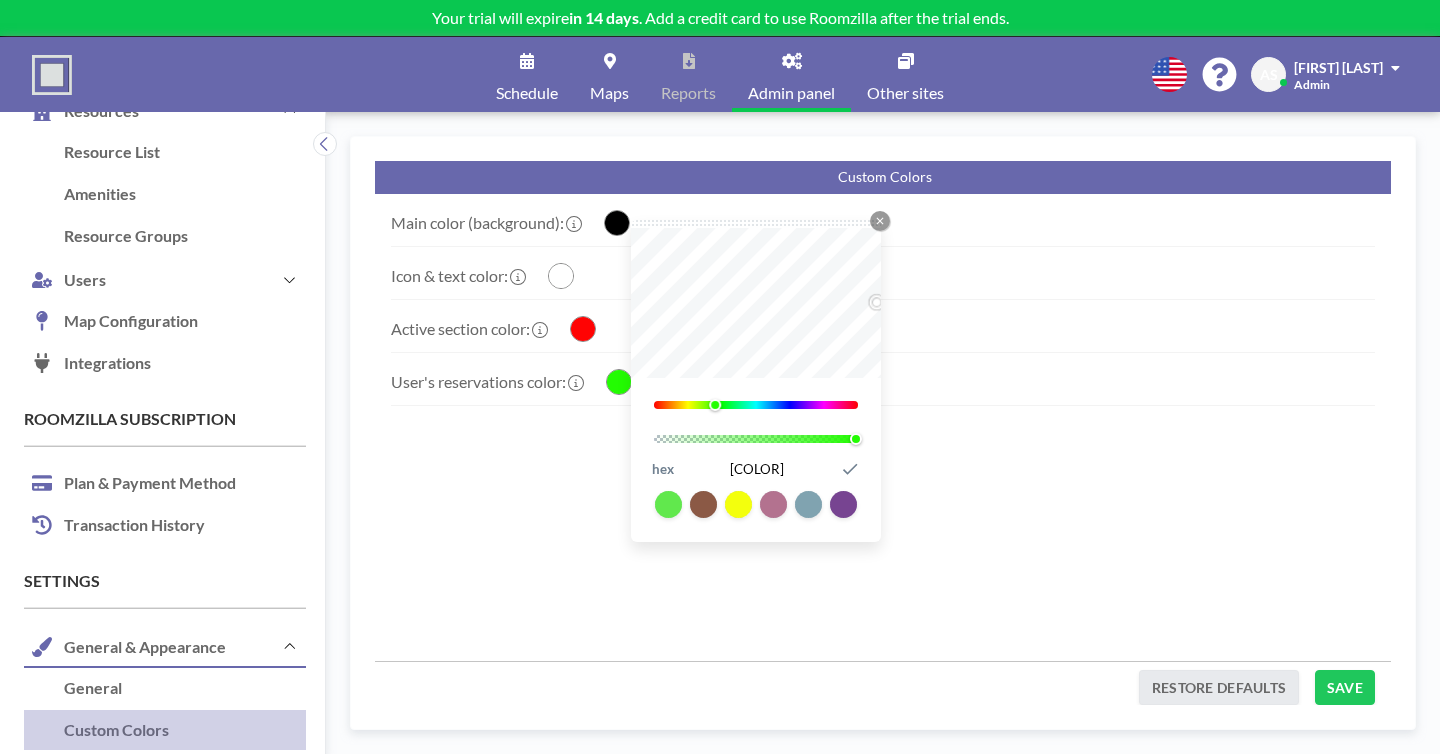 click on "Main color (background):  Close Icon 240 1 hex #000000 Submit Icon  Icon & text color:  Close Icon 0 1 hex #ffffff Submit Icon  Active section color:  Close Icon 360 1 hex #ff0303 Submit Icon  User's reservations color:  Close Icon 112 1 hex #23fc02 Submit Icon" at bounding box center [883, 427] 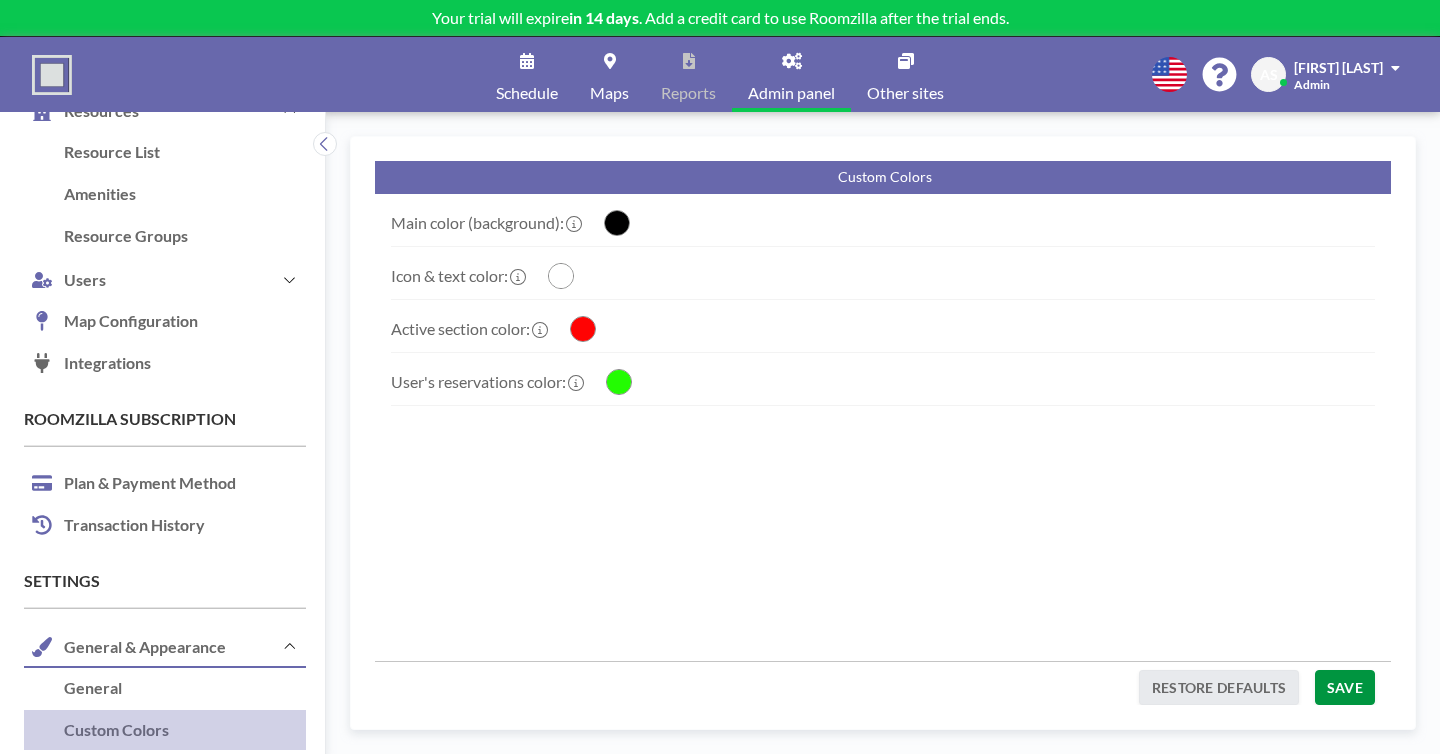 click on "SAVE" at bounding box center [1345, 687] 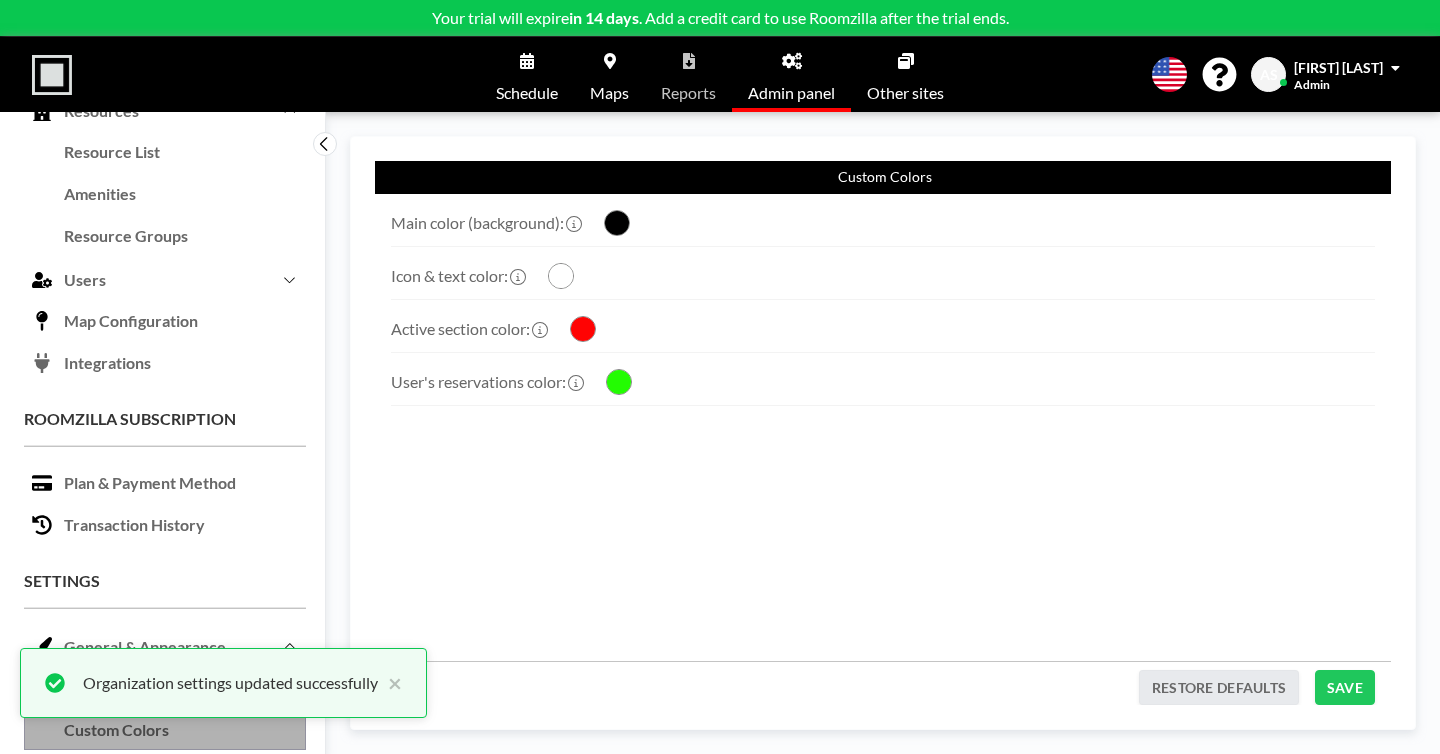 scroll, scrollTop: 216, scrollLeft: 0, axis: vertical 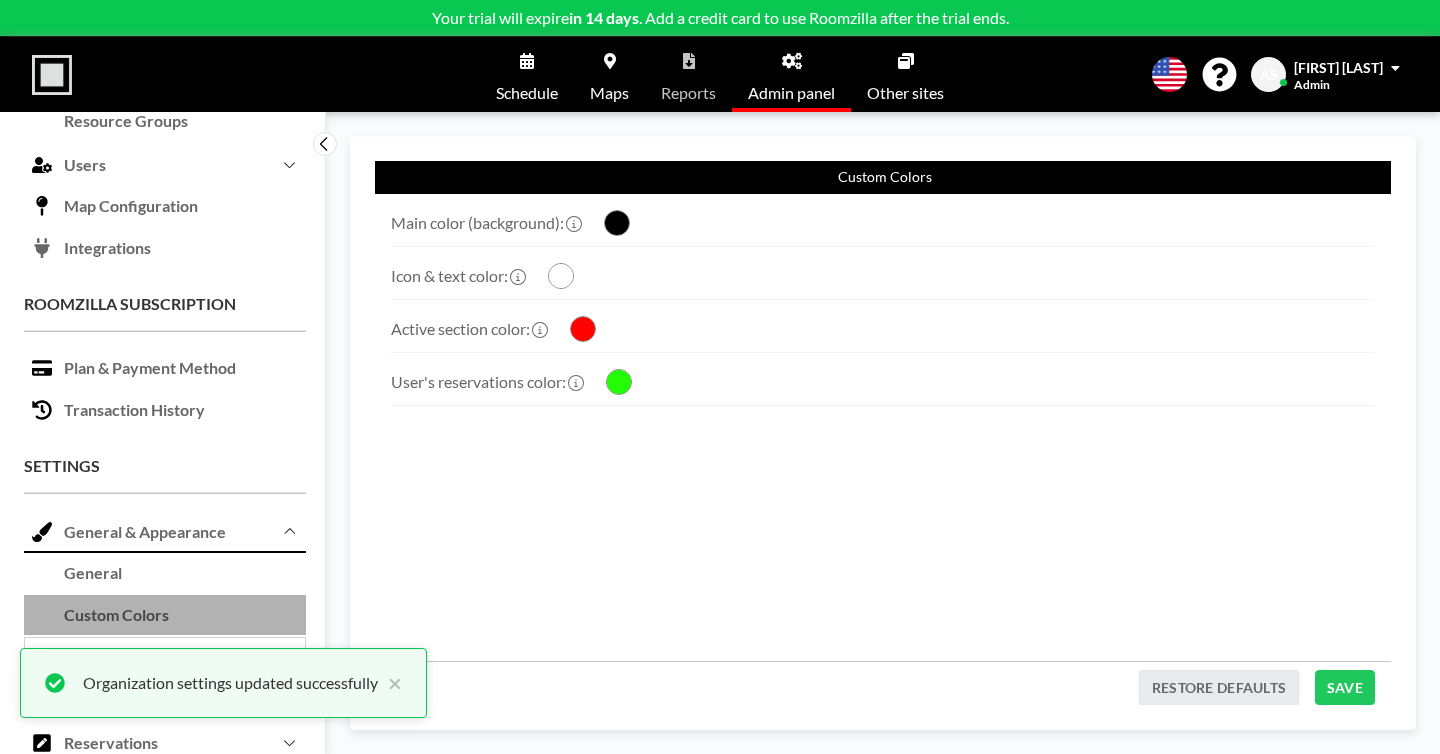click on "Email Customization" at bounding box center (165, 658) 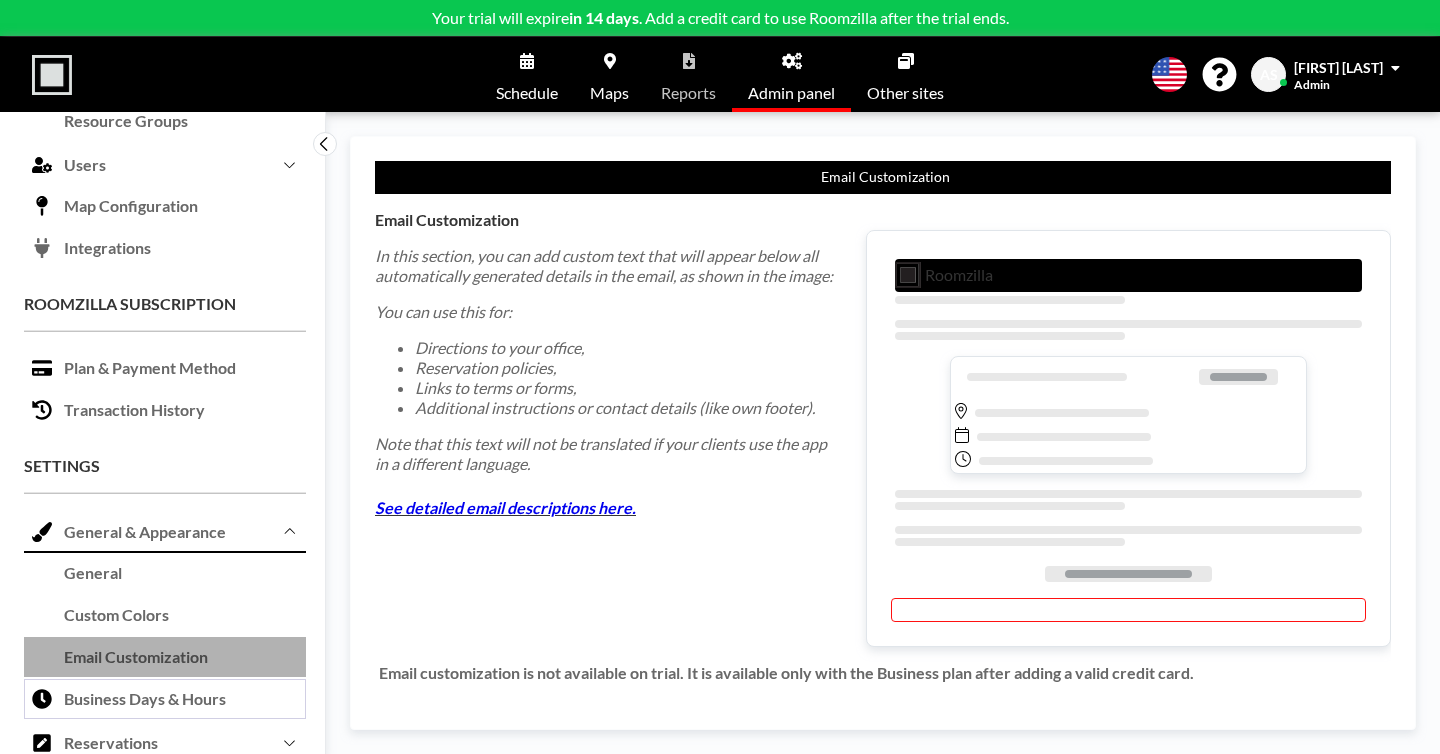 click on "Business Days & Hours" at bounding box center [165, 700] 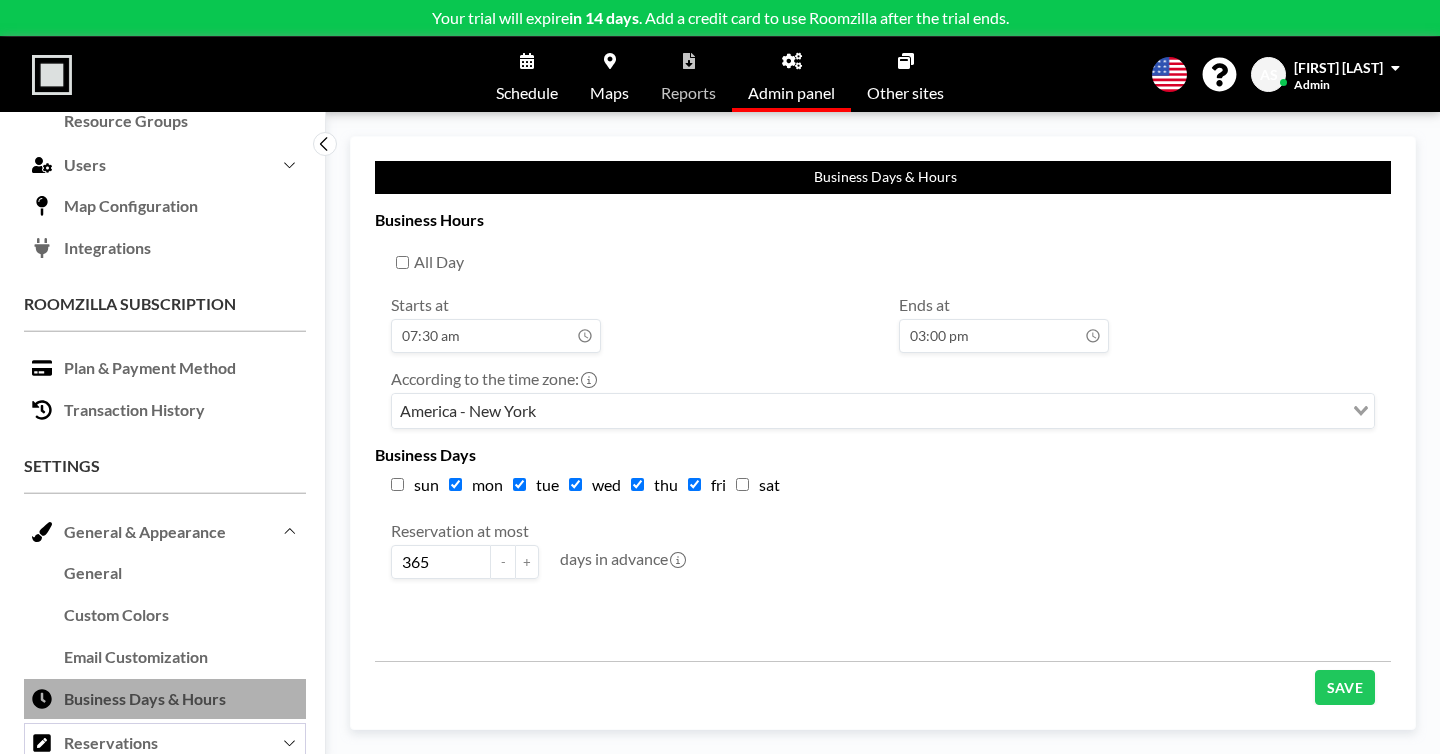 click on "Reservations" at bounding box center [165, 742] 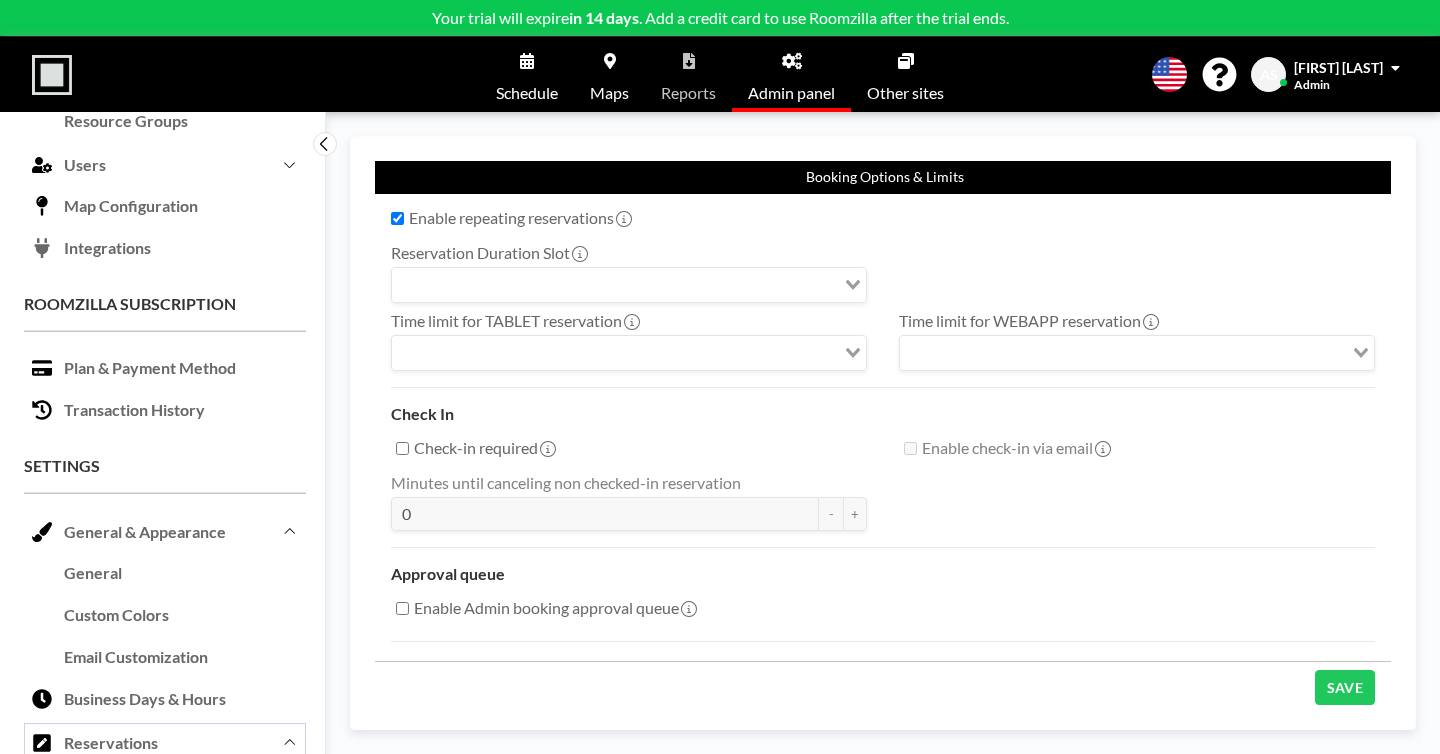 checkbox on "true" 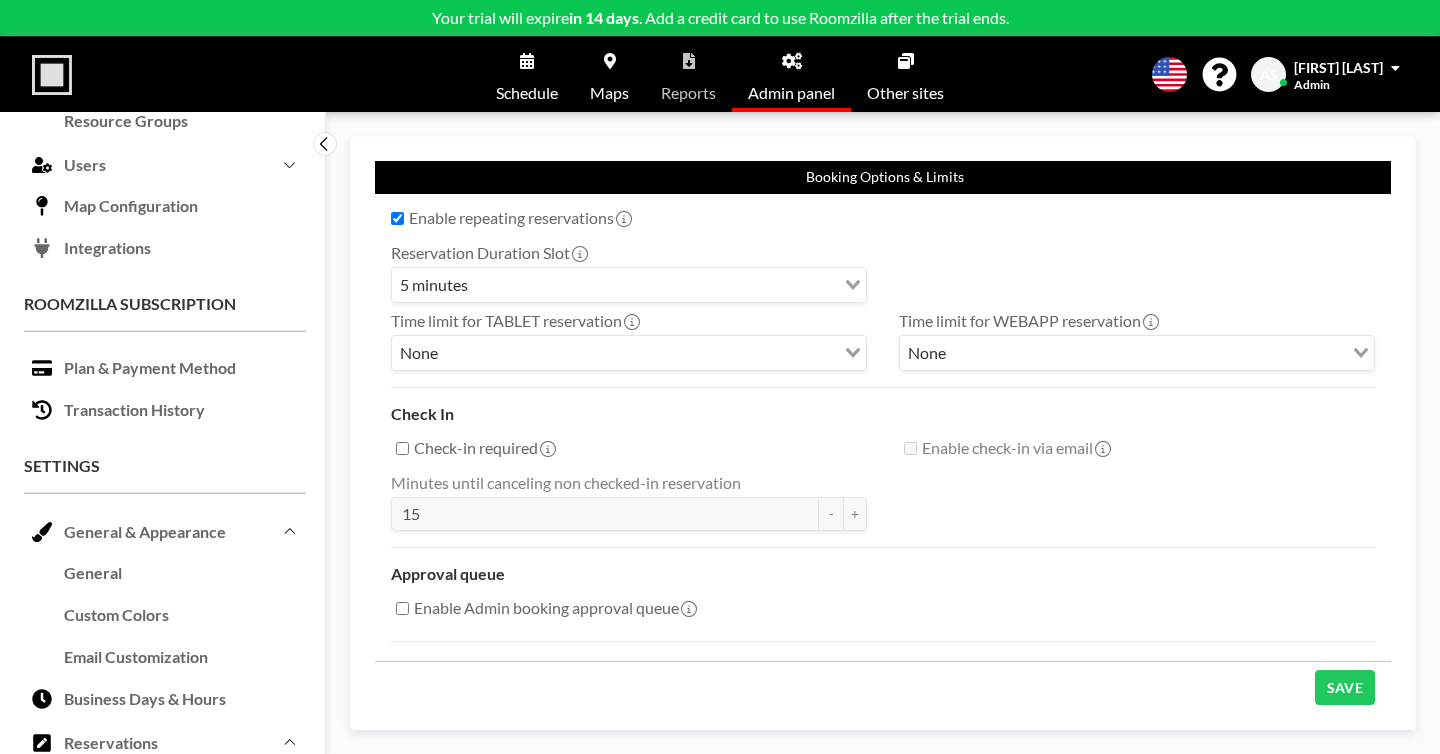 click on "Reminders & Messages" at bounding box center (165, 827) 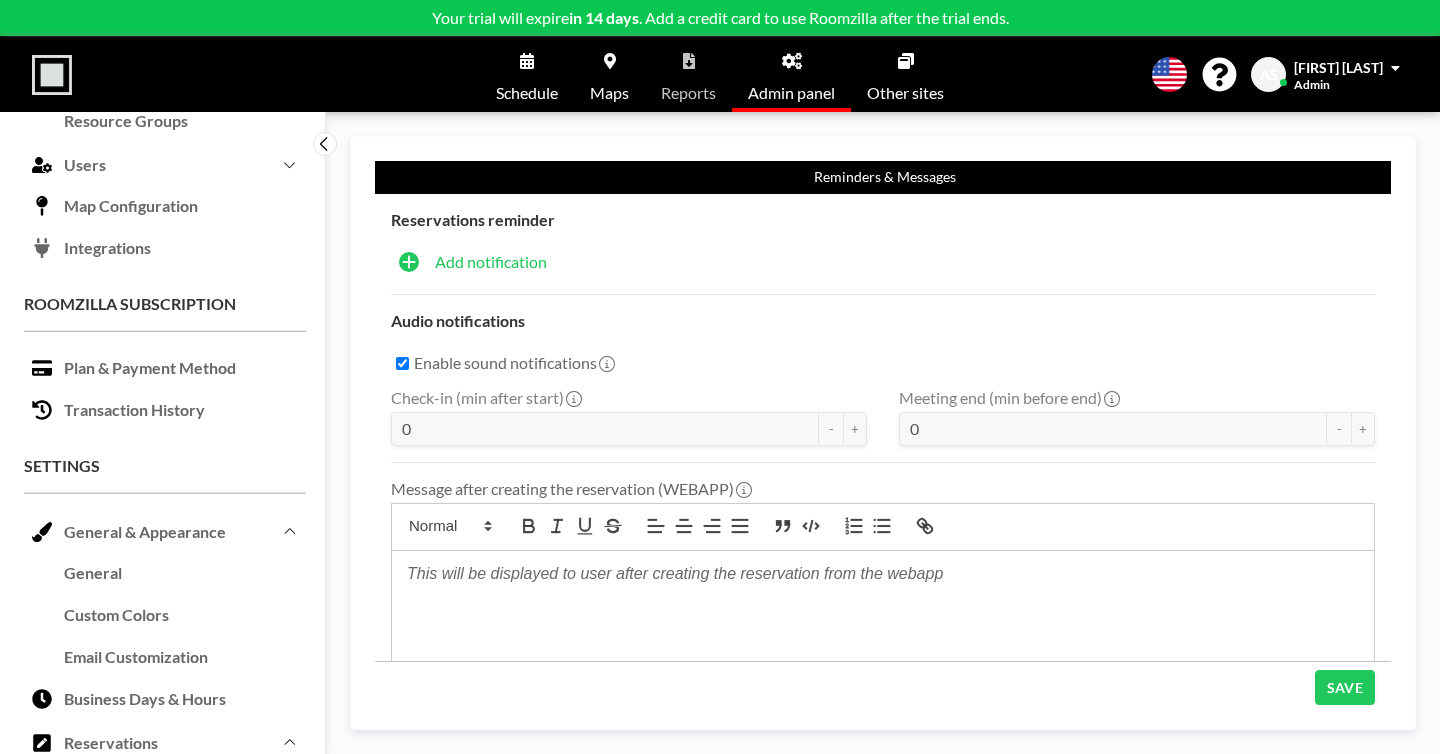 checkbox on "true" 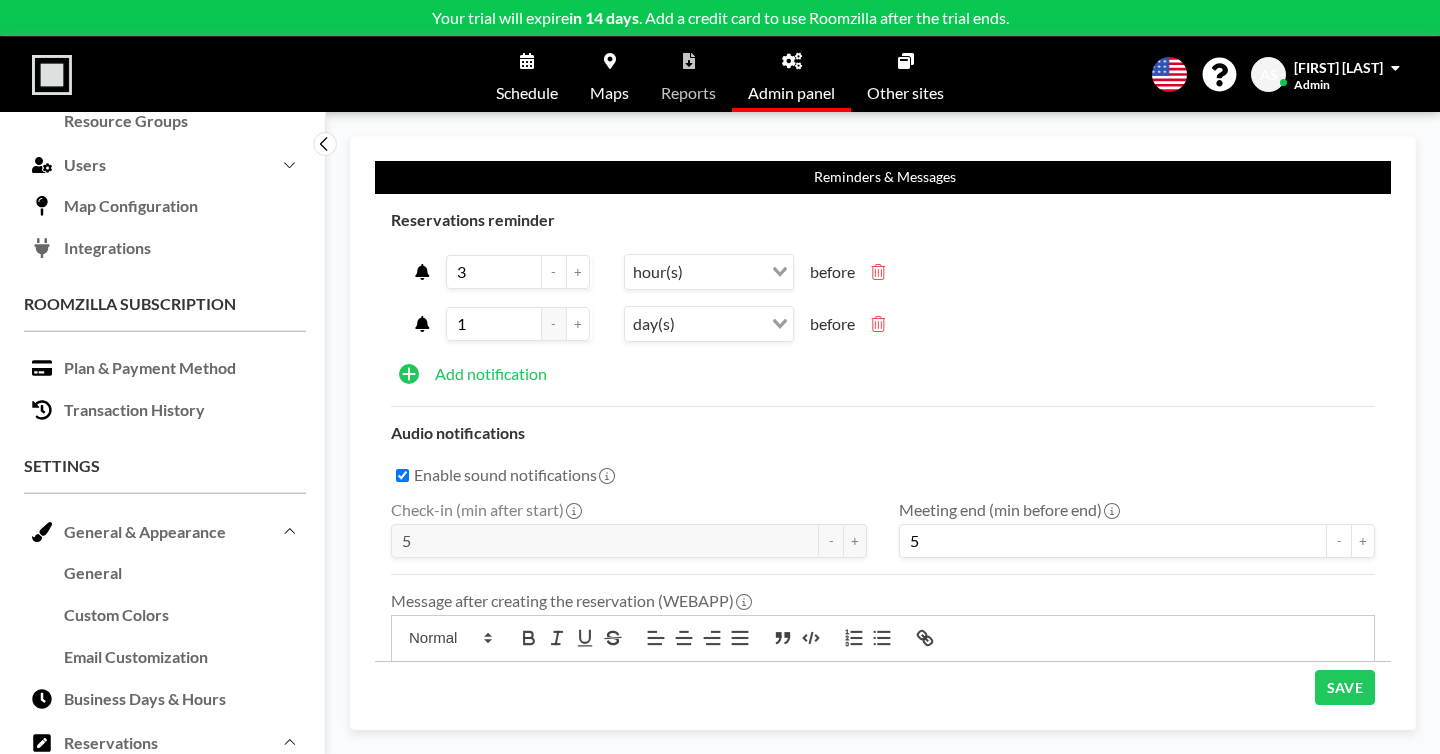 scroll, scrollTop: 292, scrollLeft: 0, axis: vertical 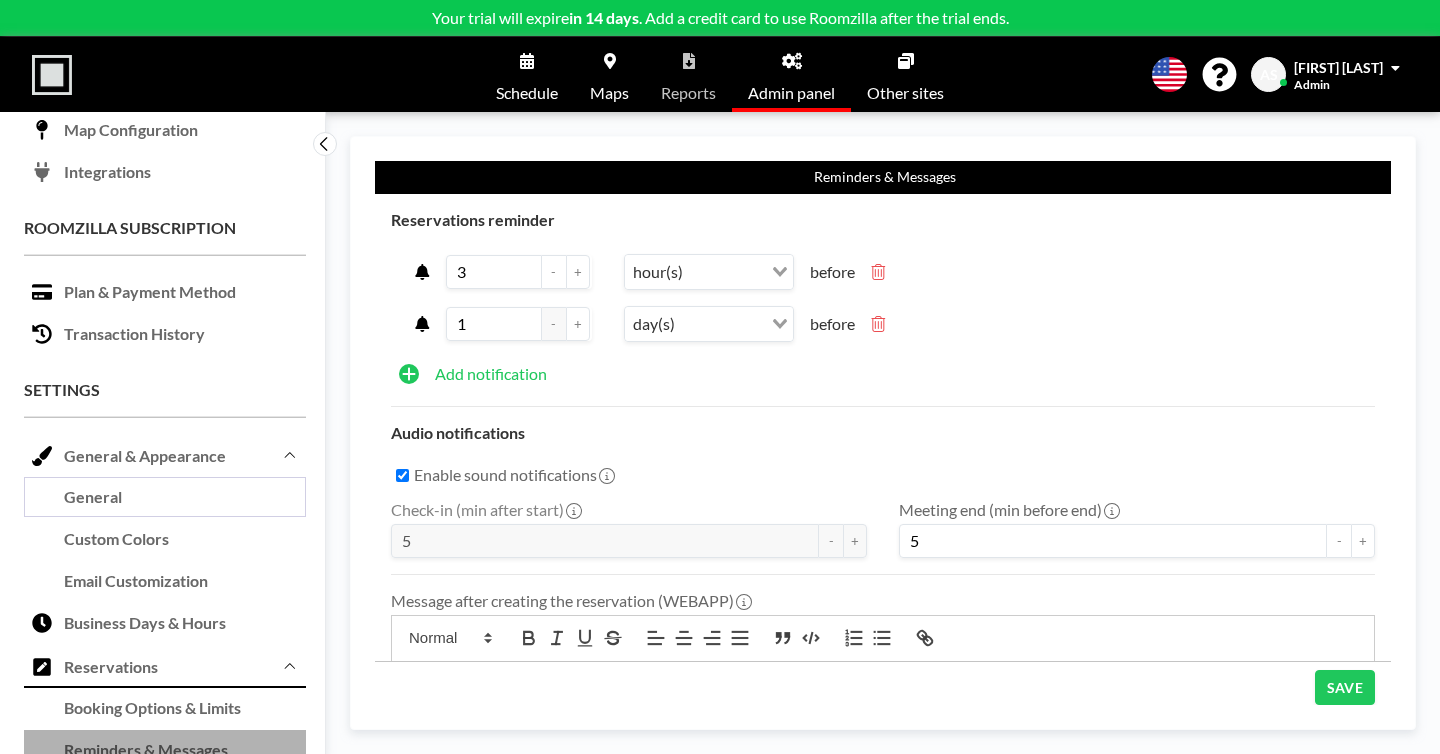click on "General" at bounding box center (165, 498) 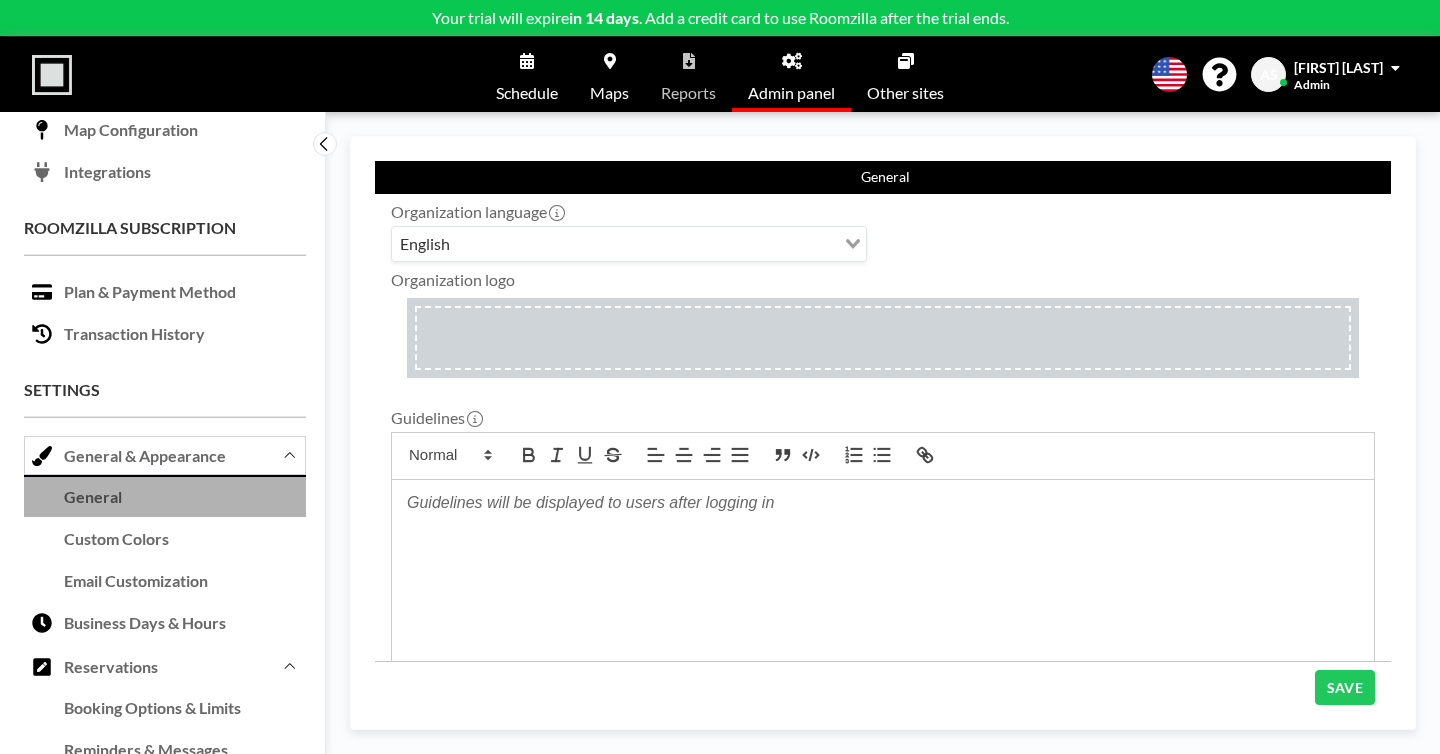 click on "General & Appearance" at bounding box center [165, 455] 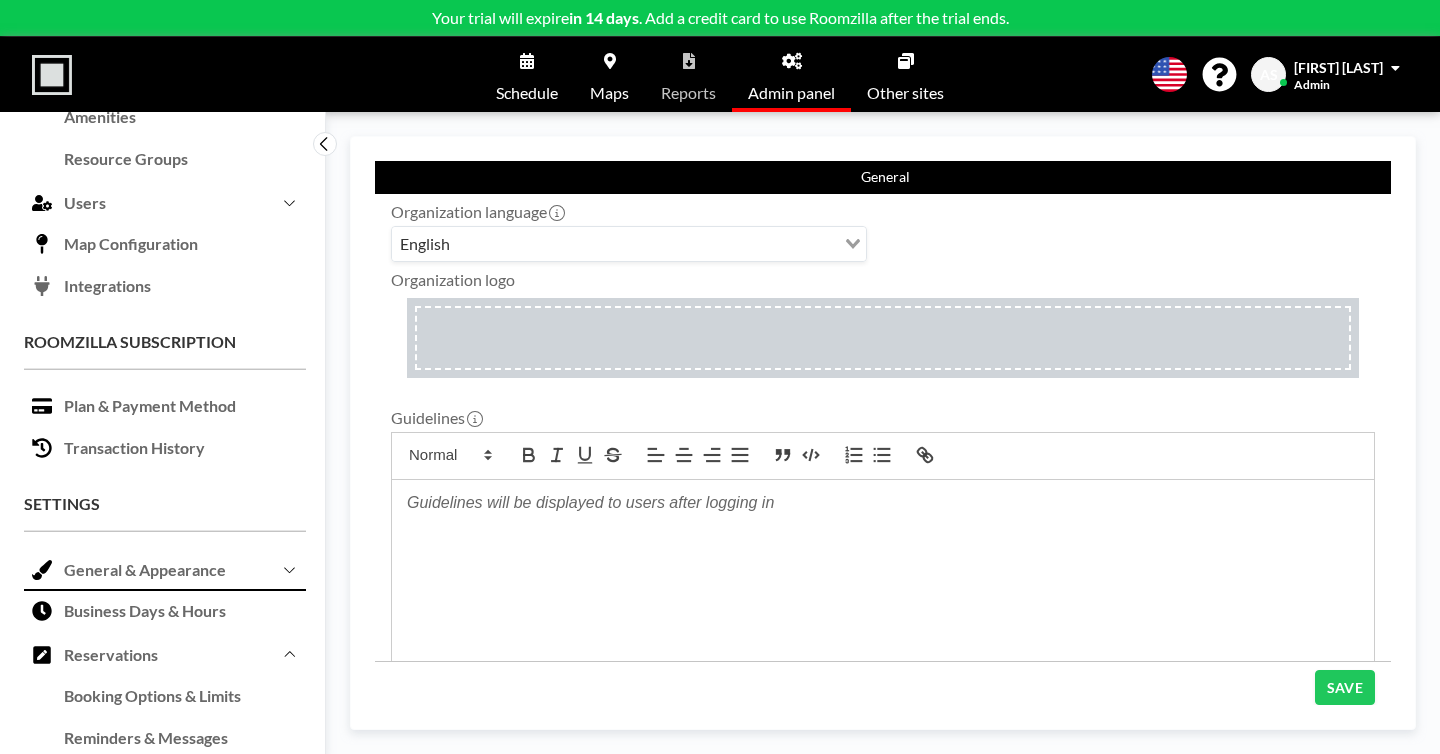 click at bounding box center (883, 338) 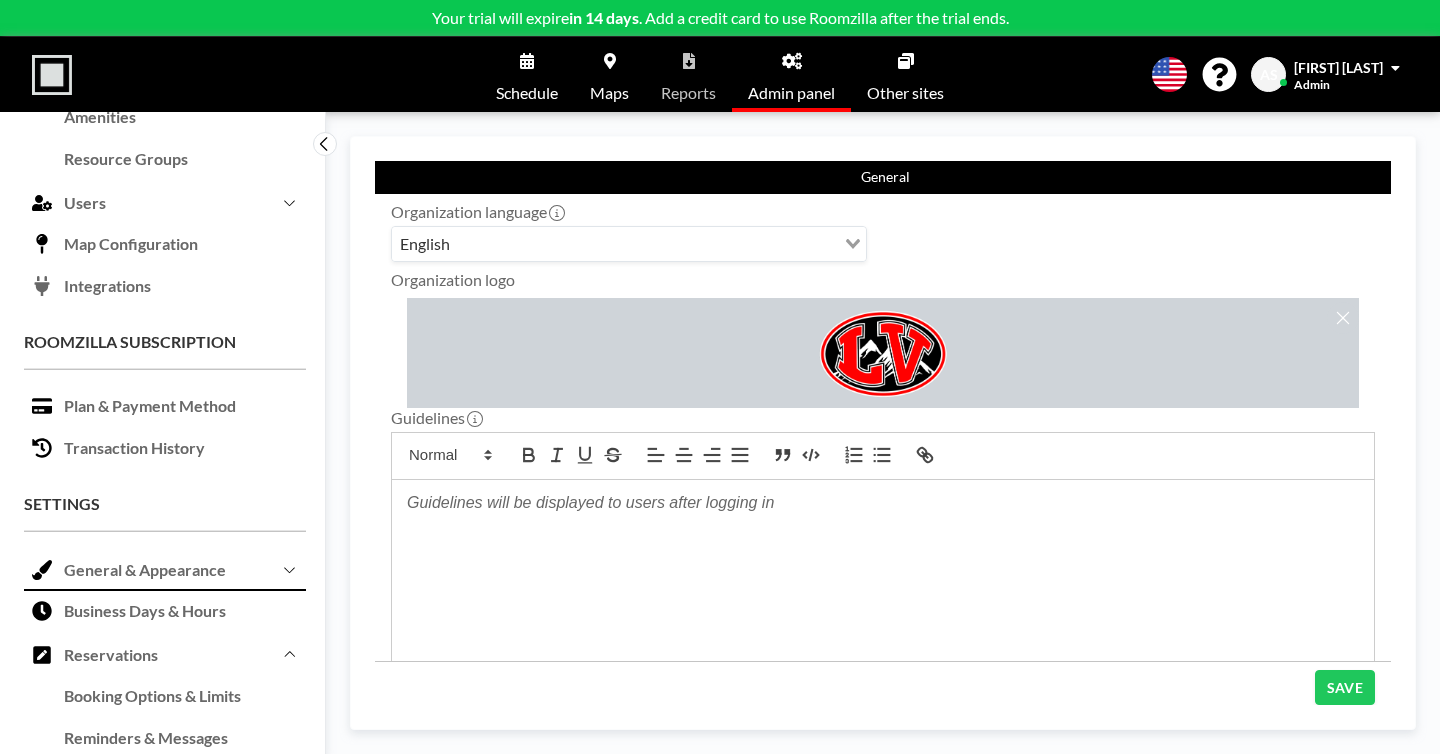 click at bounding box center (883, 503) 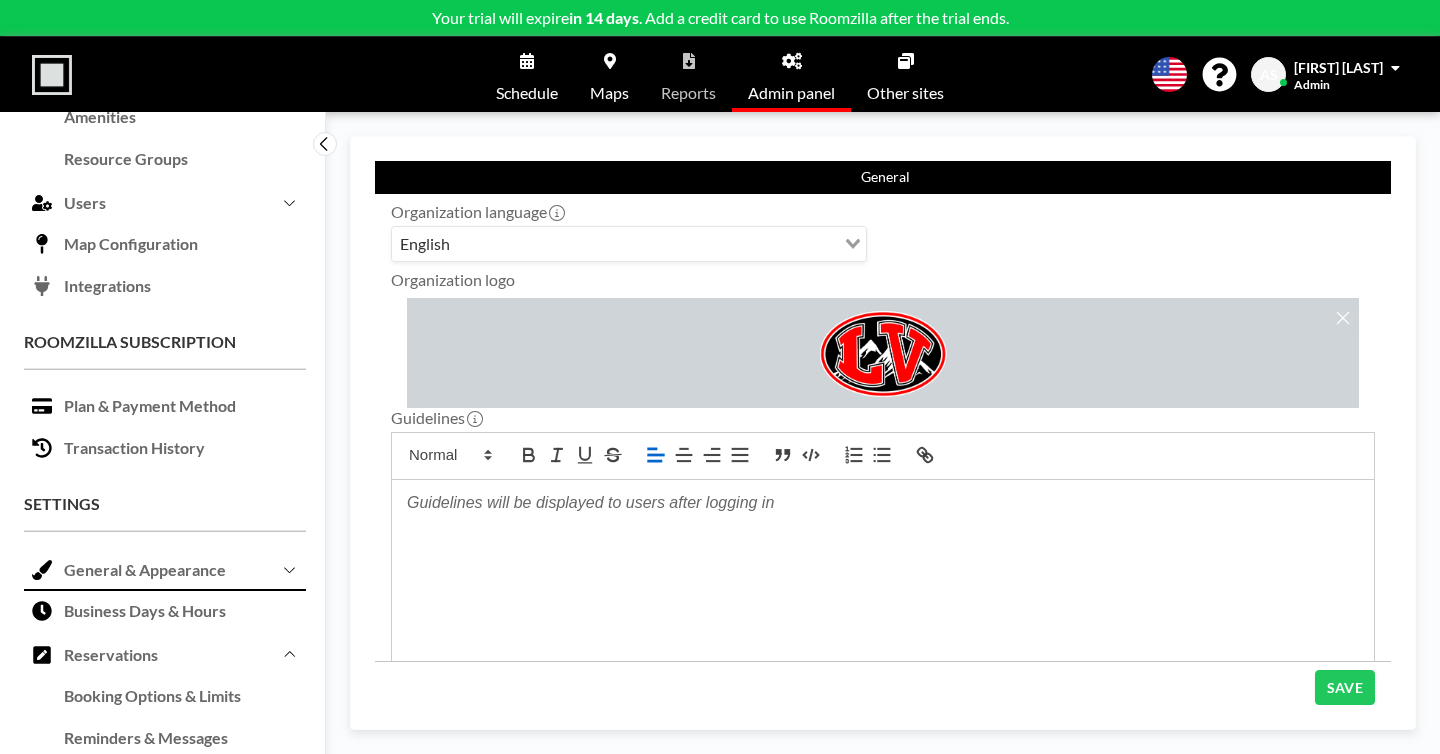 click at bounding box center (883, 604) 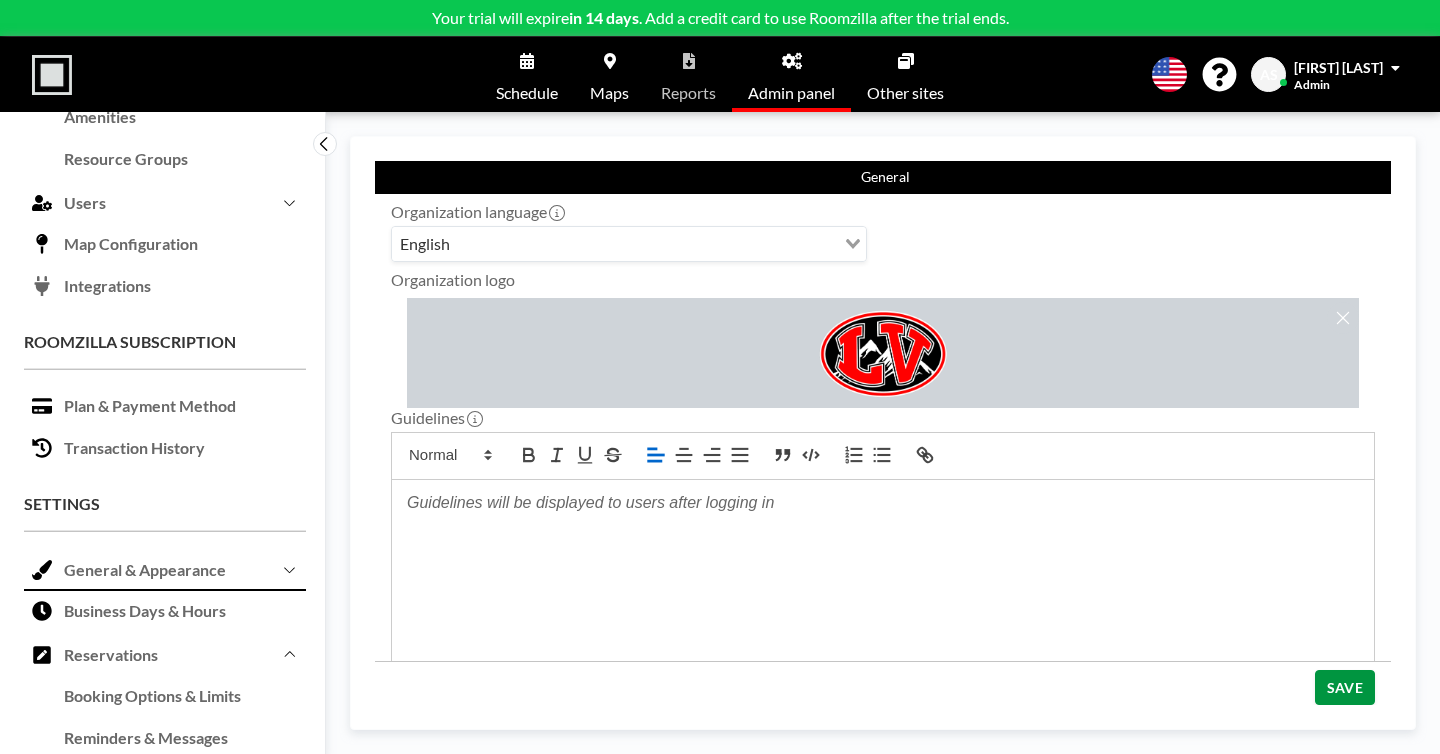 click on "SAVE" at bounding box center [1345, 687] 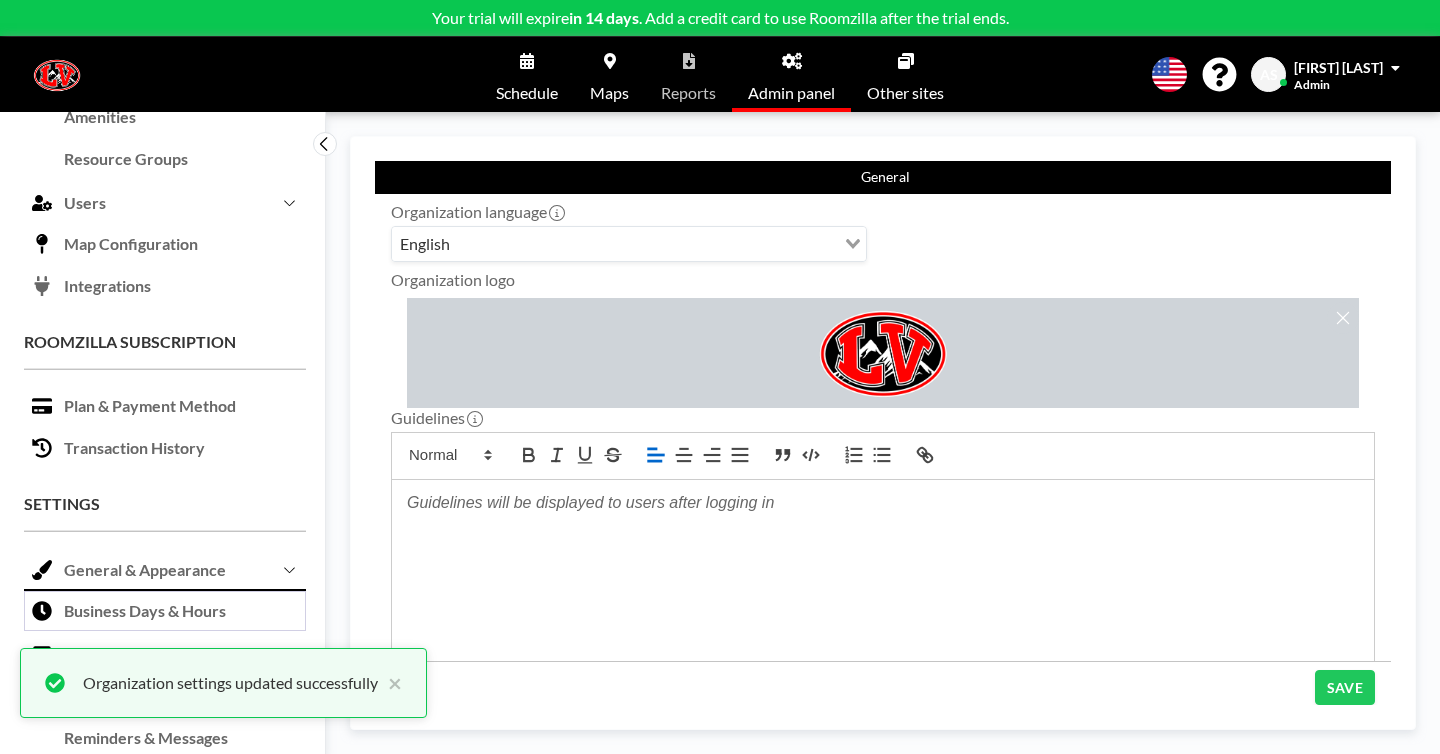 click on "Business Days & Hours" at bounding box center (165, 612) 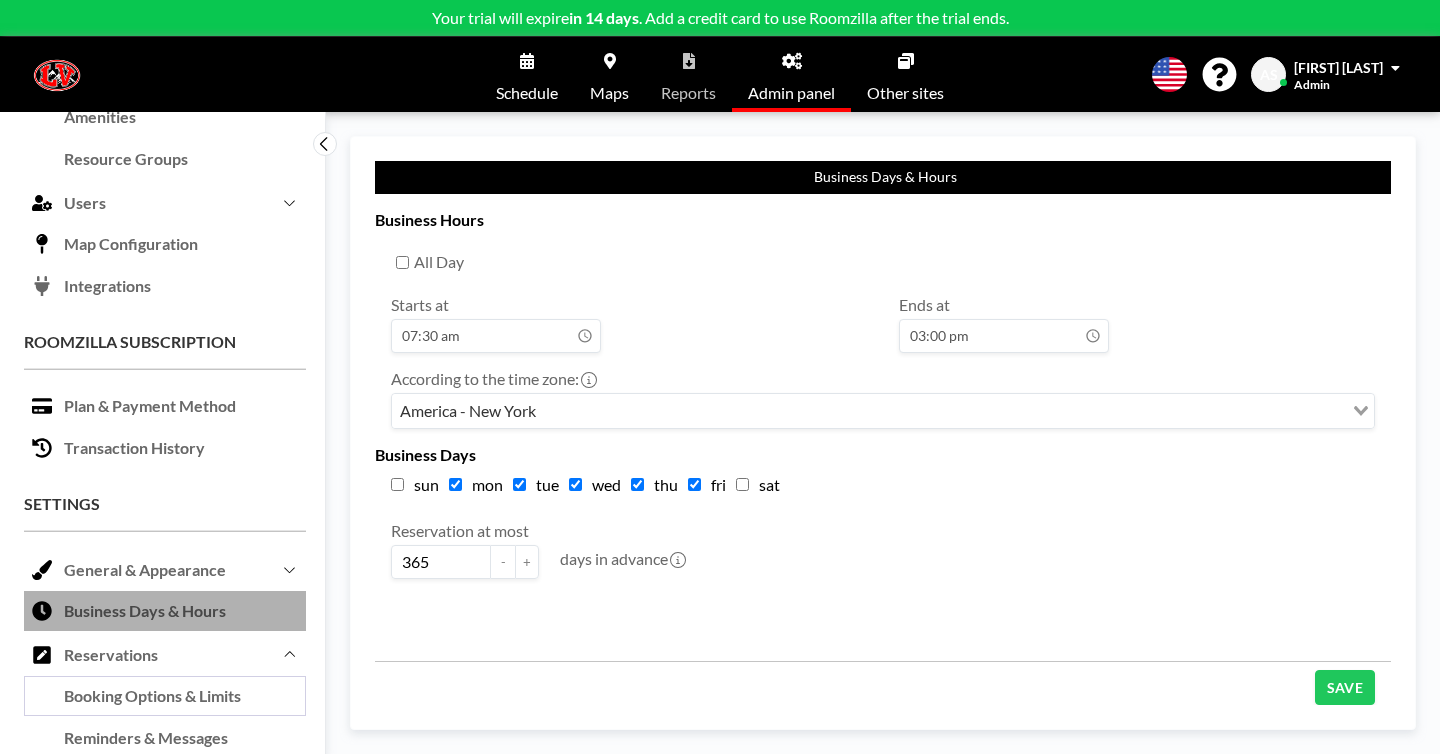 click on "Booking Options & Limits" at bounding box center [165, 697] 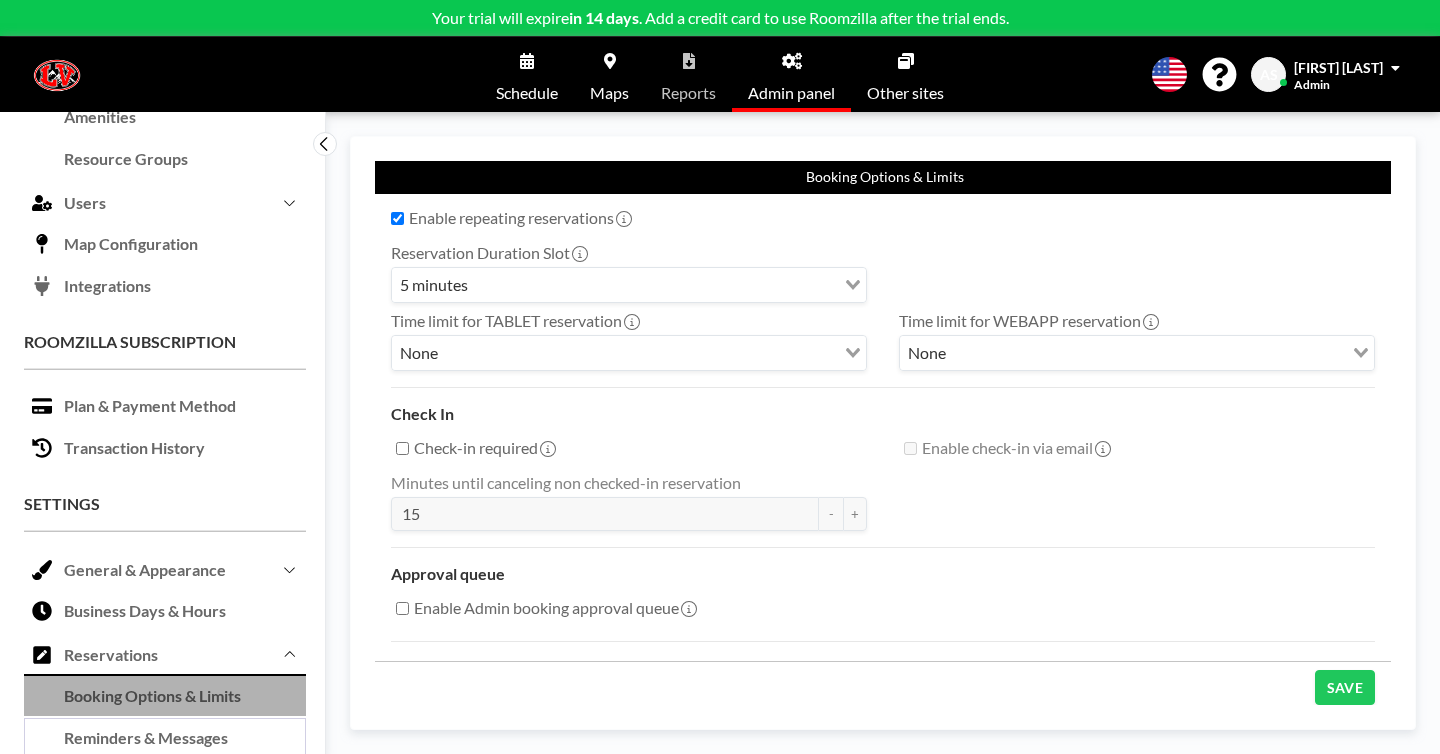 click on "Reminders & Messages" at bounding box center (165, 739) 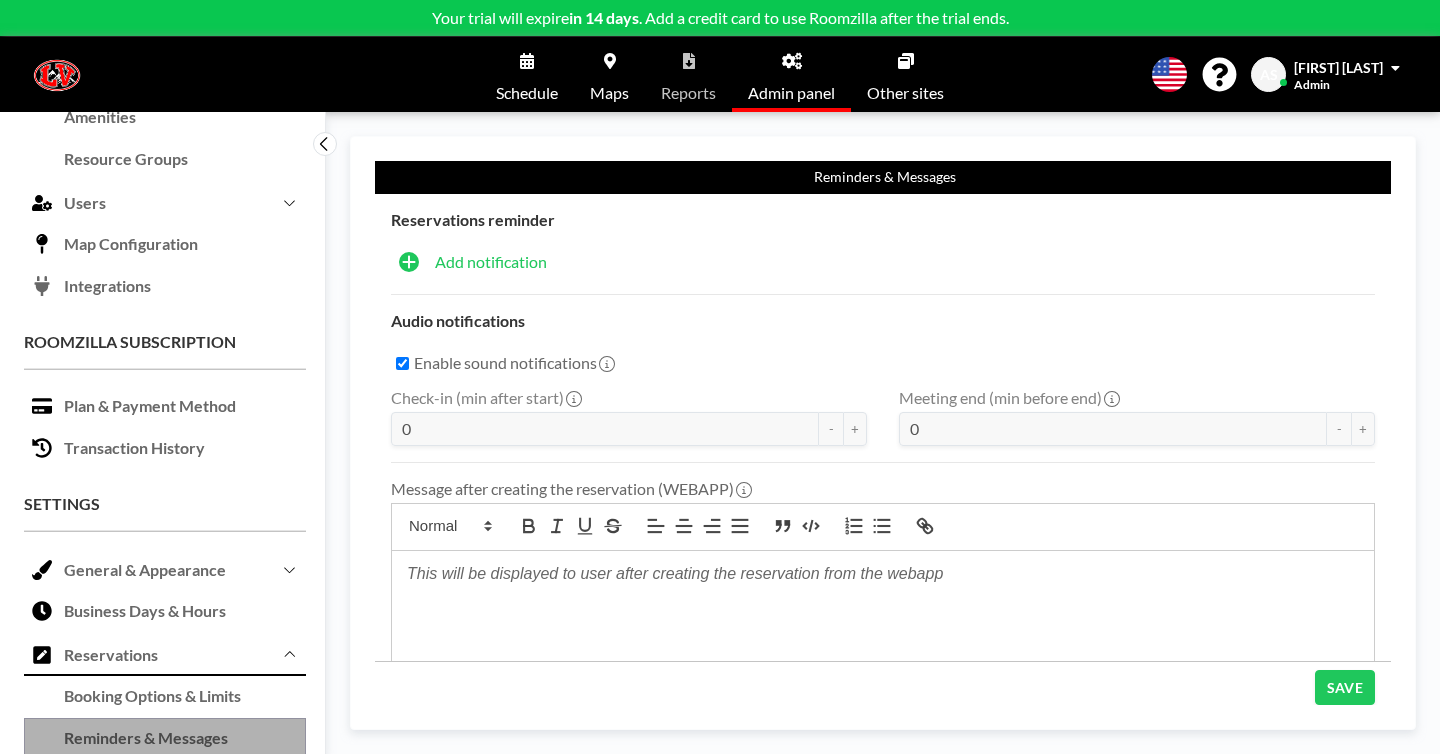 checkbox on "true" 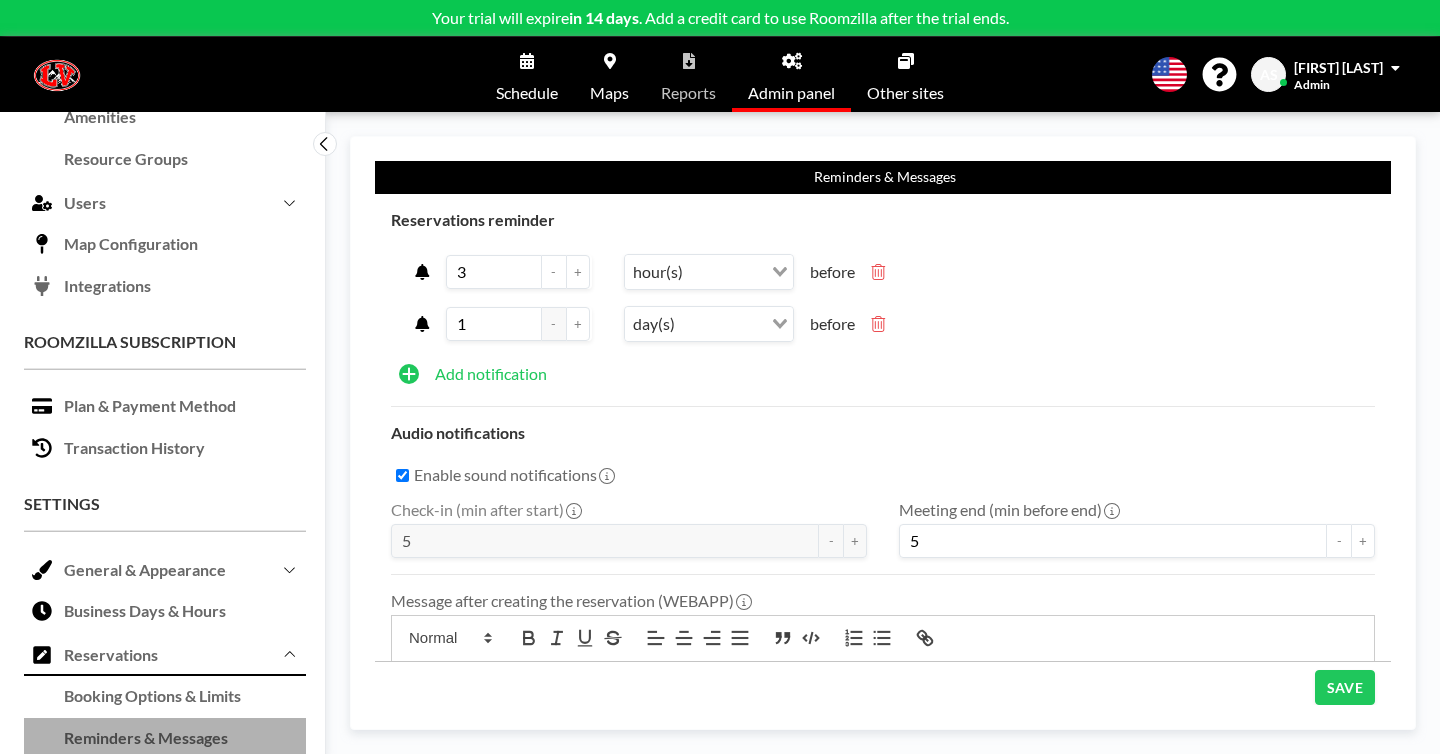 click on "1  -   +
day(s)
Loading...      before" at bounding box center [650, 324] 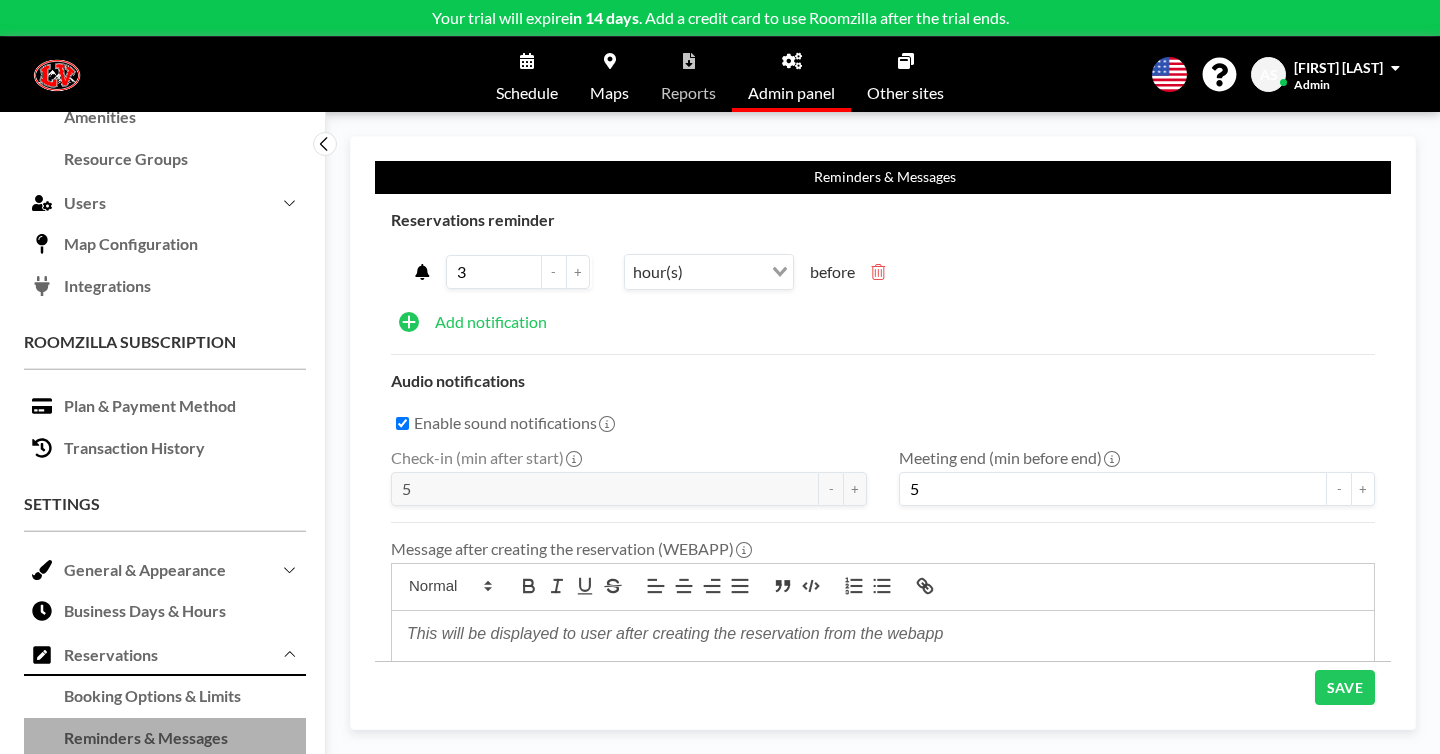 click on "Enable sound notifications" at bounding box center [629, 423] 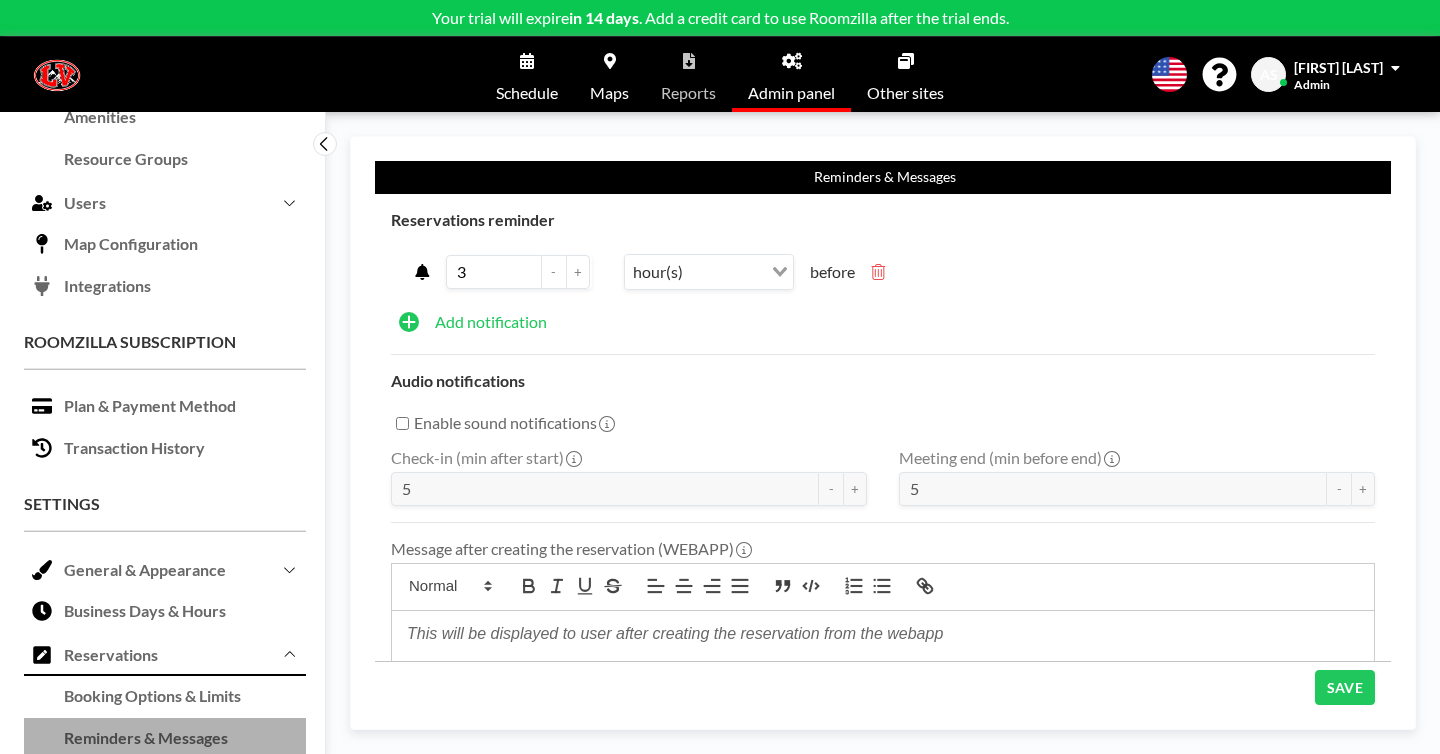 scroll, scrollTop: 63, scrollLeft: 0, axis: vertical 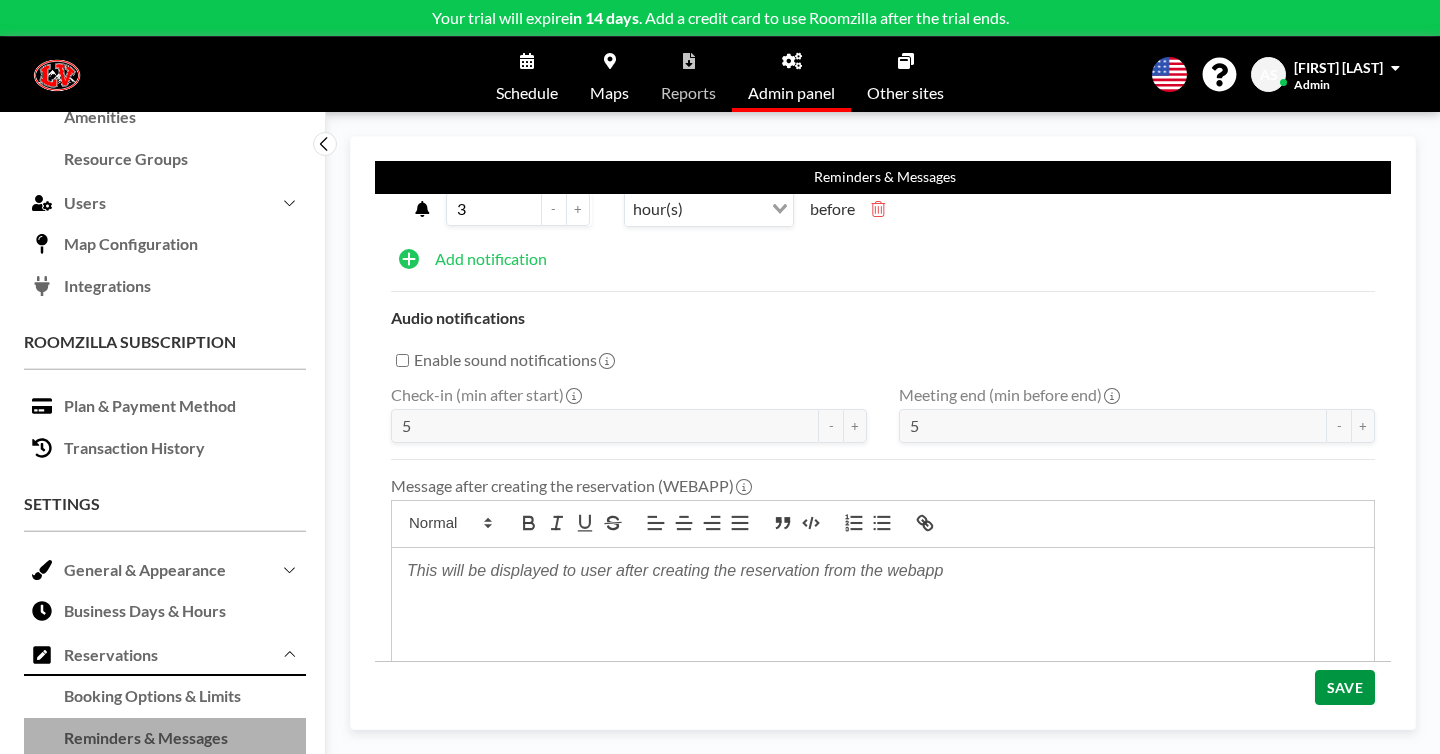 click on "SAVE" at bounding box center (1345, 687) 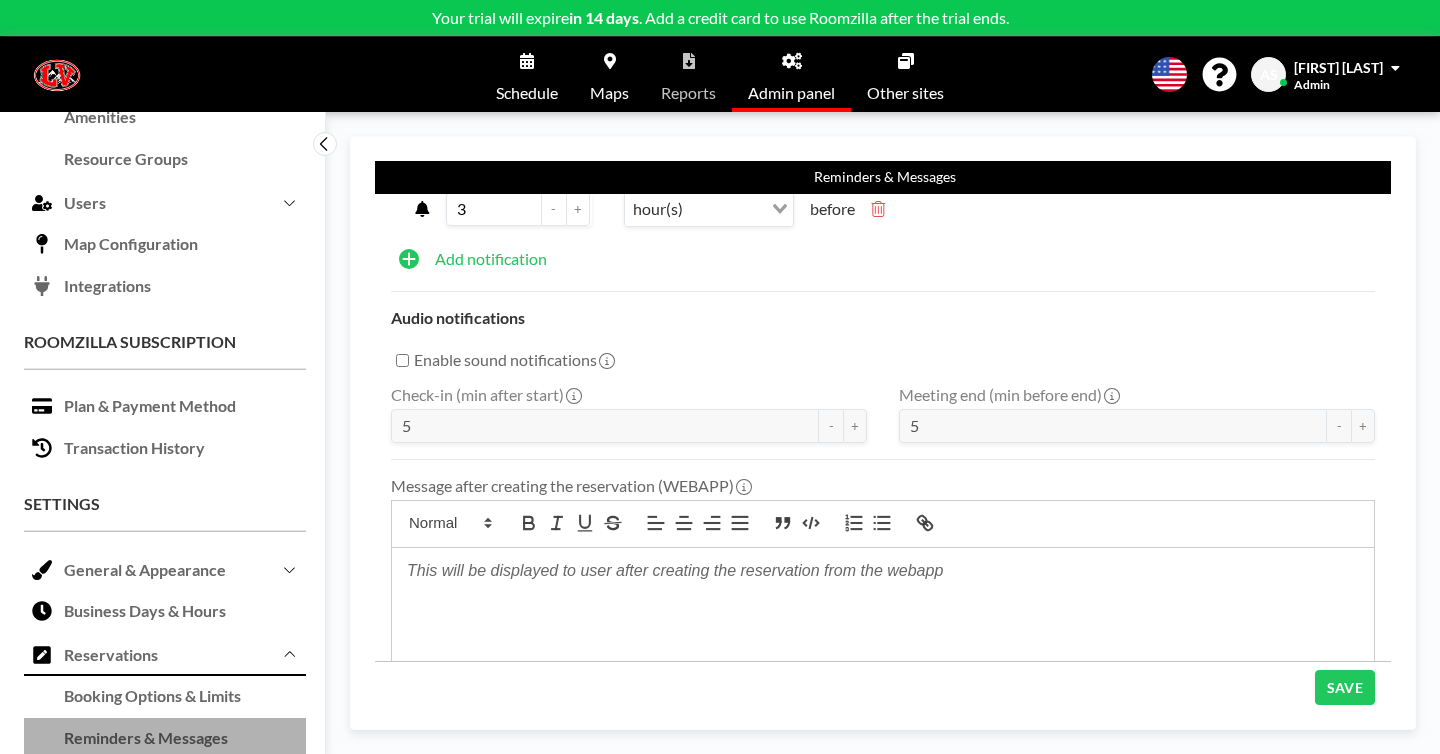 click on "Access & Registration" at bounding box center (165, 781) 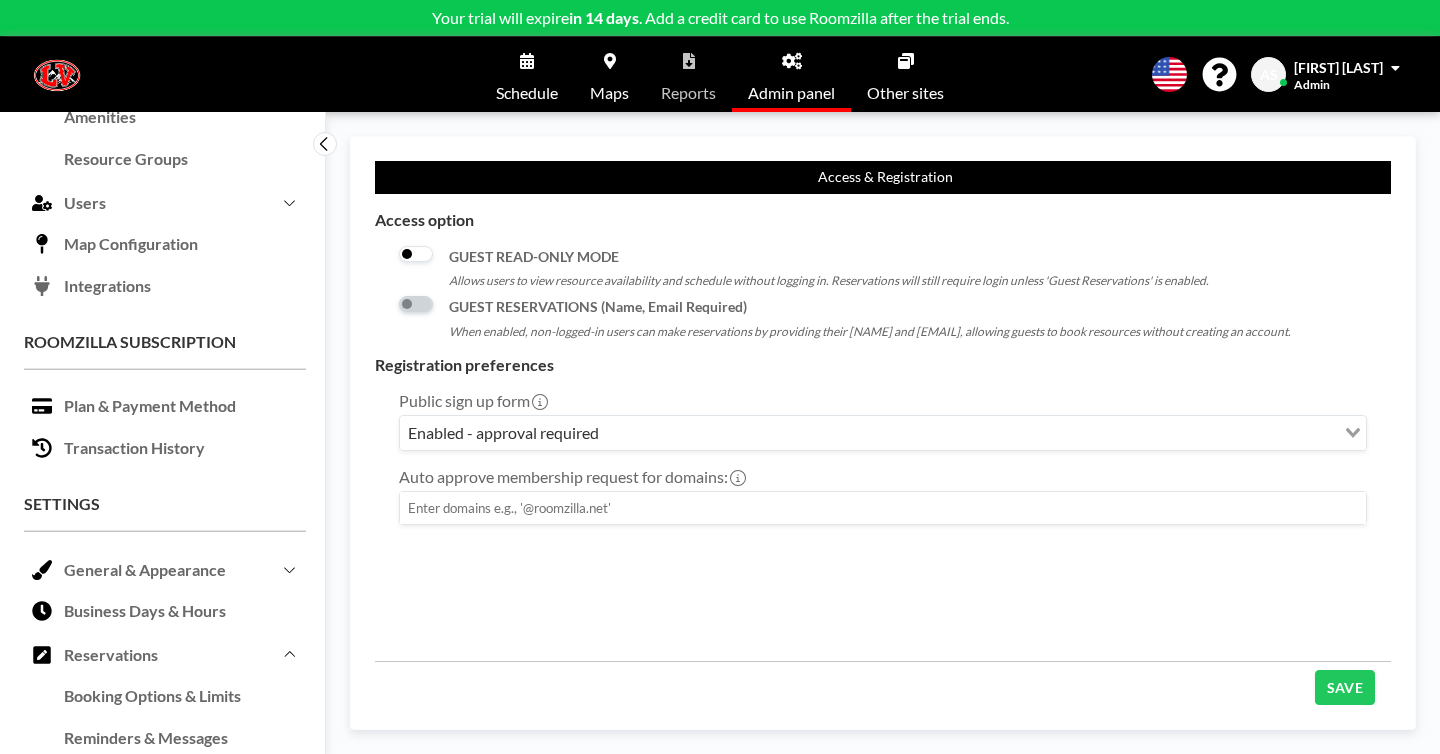 click at bounding box center [416, 254] 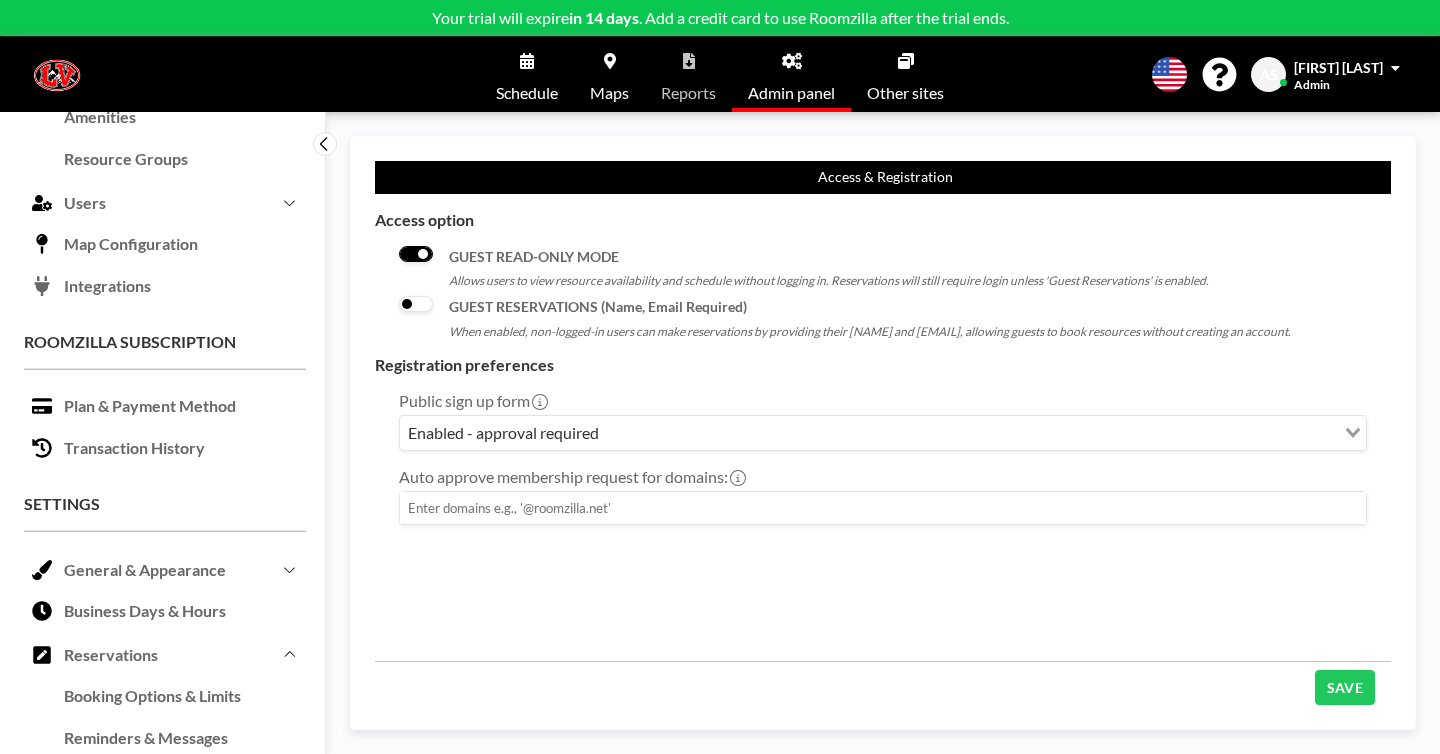 click at bounding box center (416, 304) 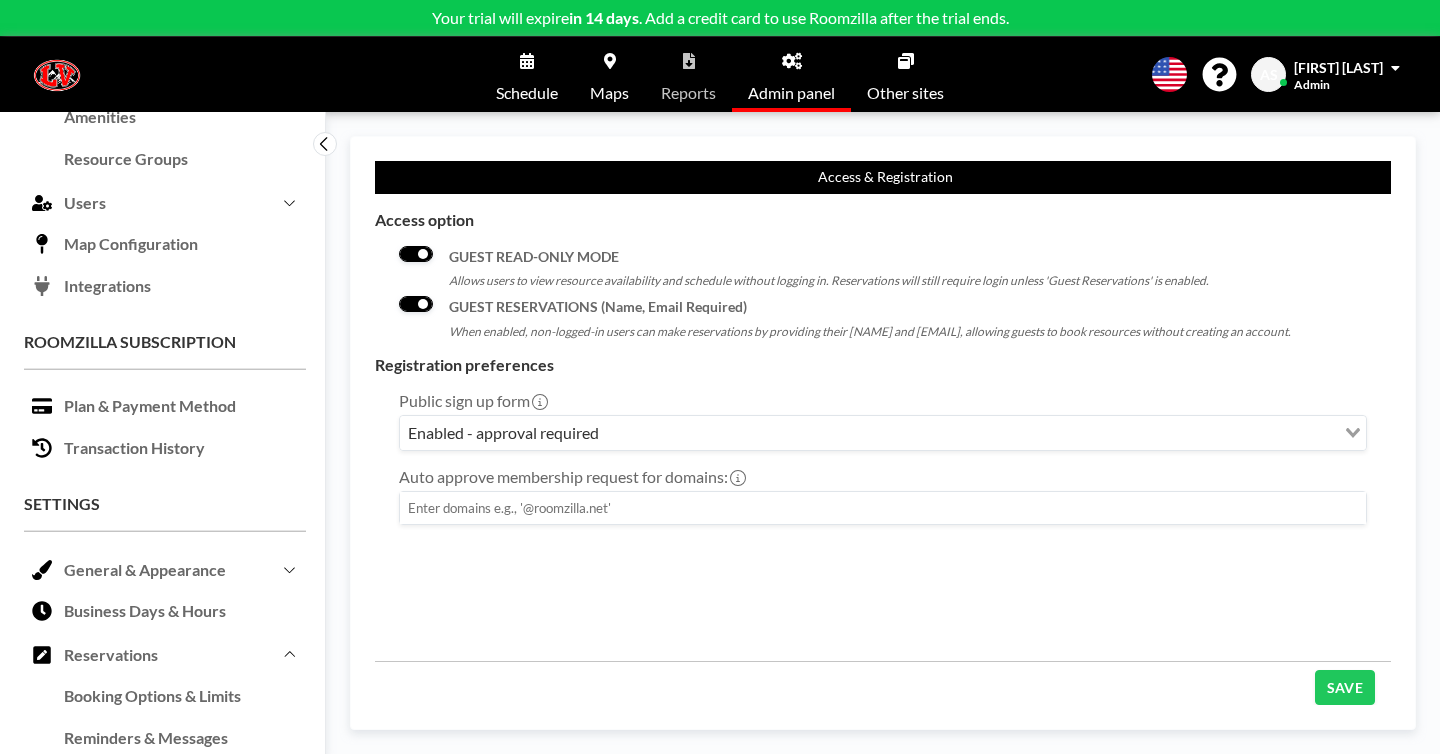 click on "Enabled - approval required" at bounding box center (867, 431) 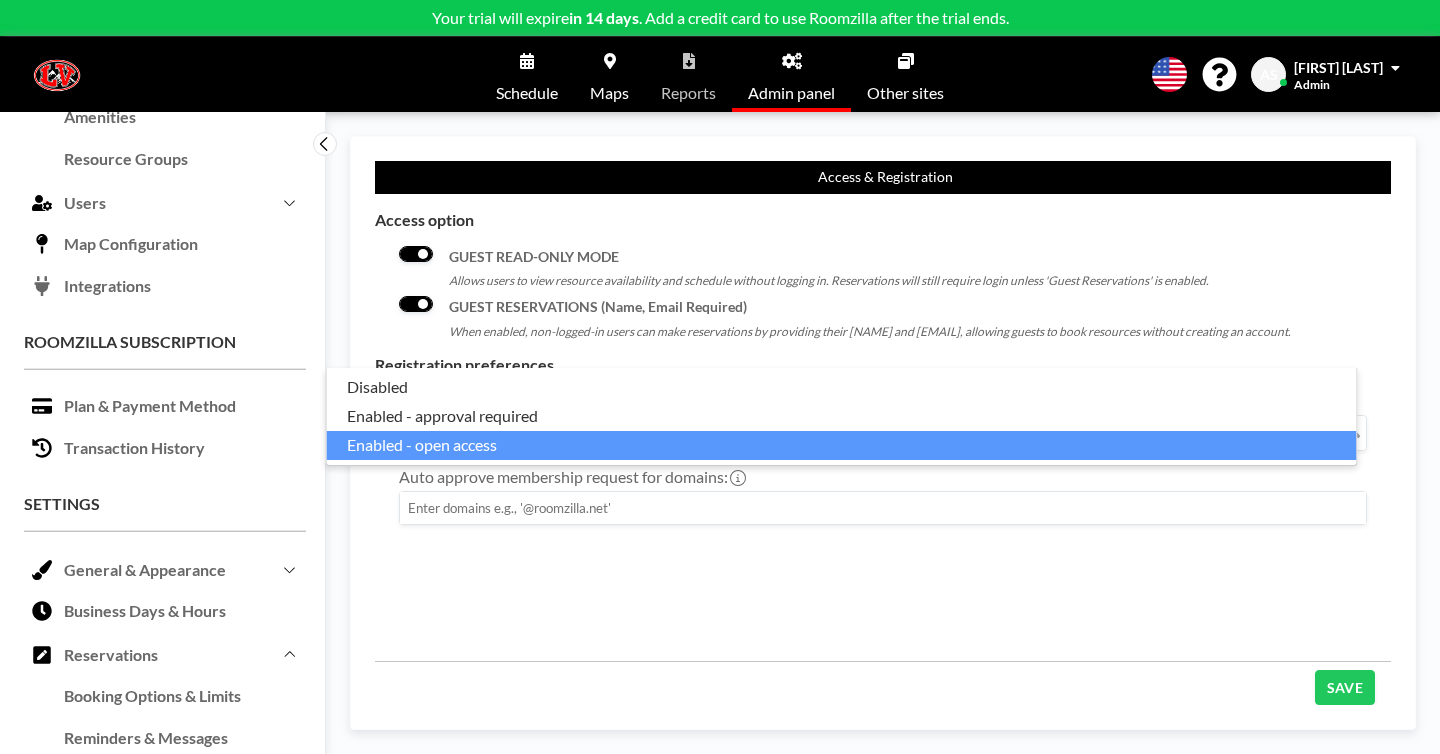 click on "Enabled - open access" at bounding box center (842, 445) 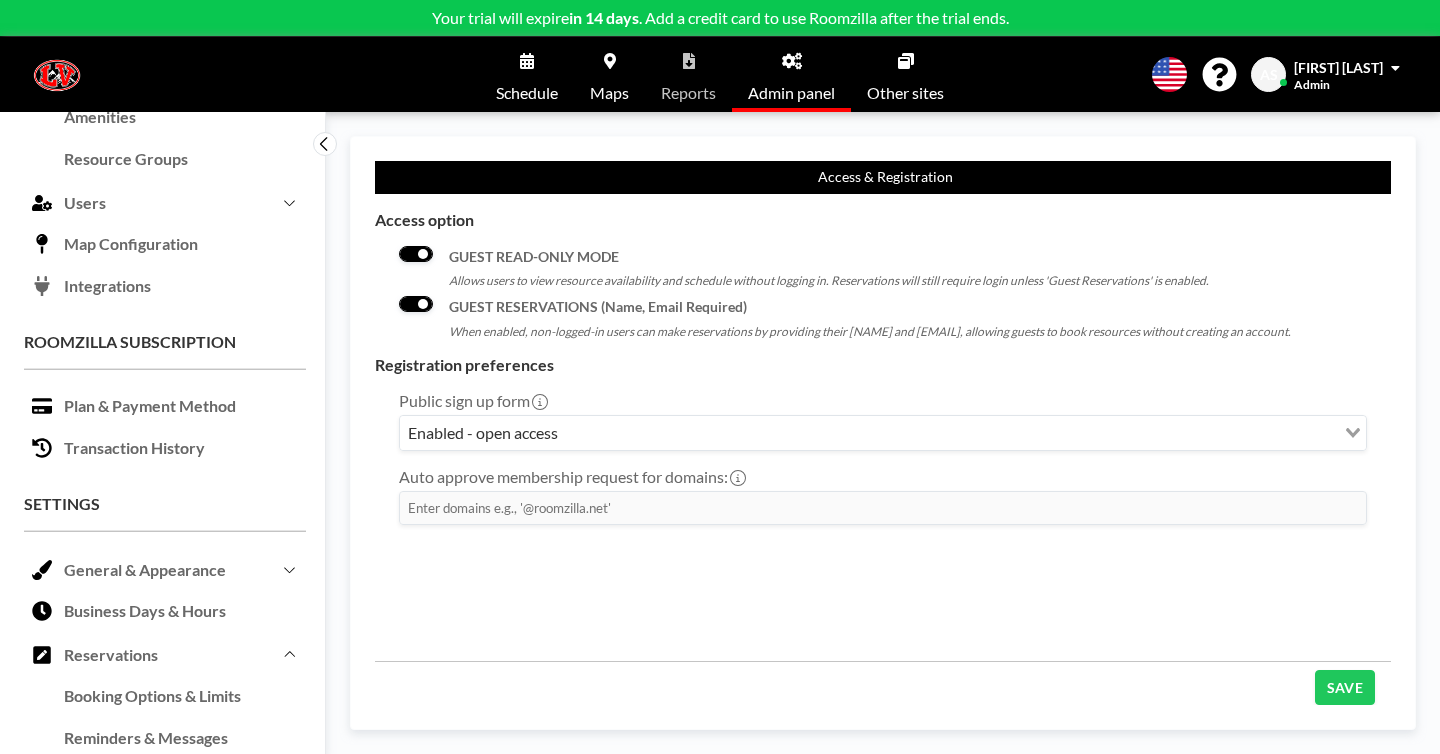 click on "Access option   GUEST READ-ONLY MODE   Allows users to view resource availability and schedule without logging in. Reservations will still require login unless 'Guest Reservations' is enabled.   GUEST RESERVATIONS (Name, Email Required)   When enabled, non-logged-in users can make reservations by providing their name and email address, allowing guests to book resources without creating an account.   Registration preferences   Public sign up form
Enabled - open access
Loading...      Auto approve membership request for domains:" at bounding box center [883, 435] 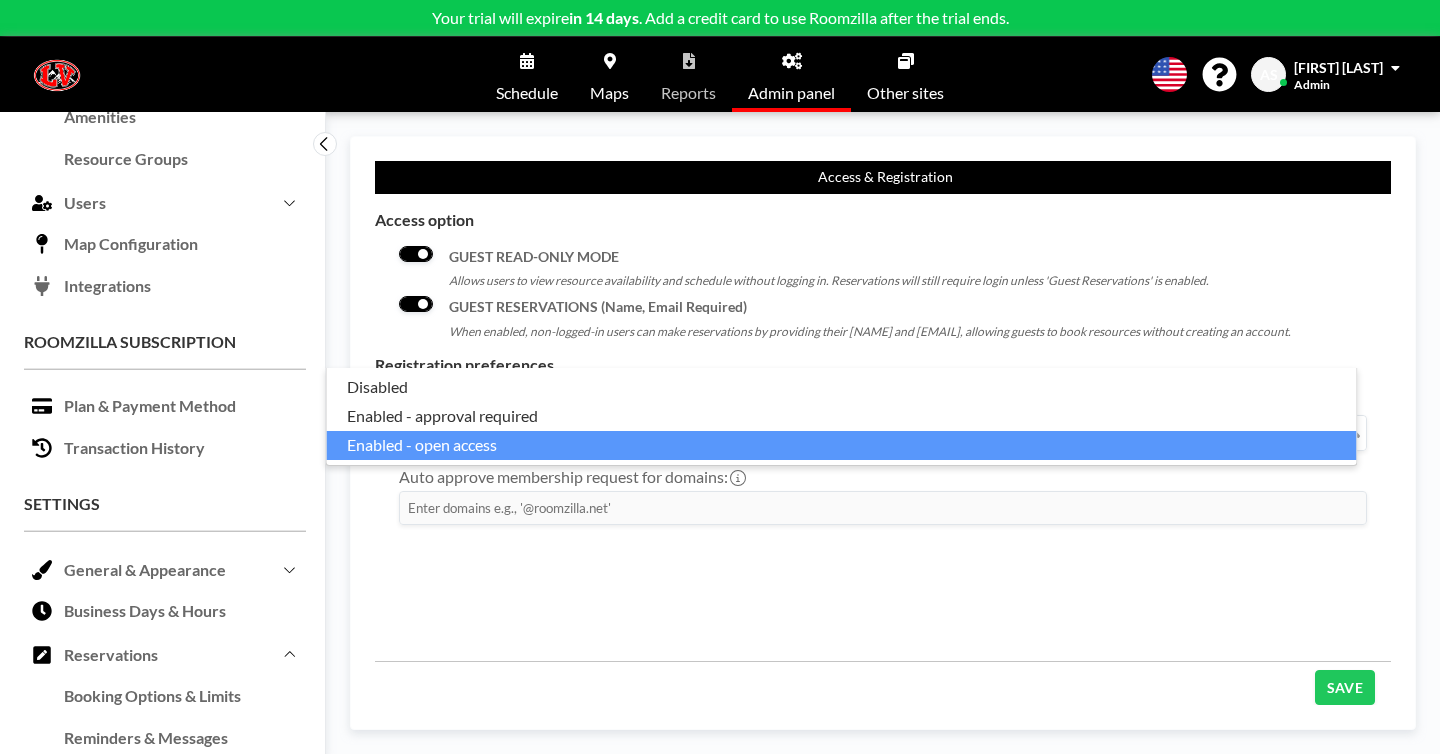 click on "Enabled - open access" at bounding box center (842, 445) 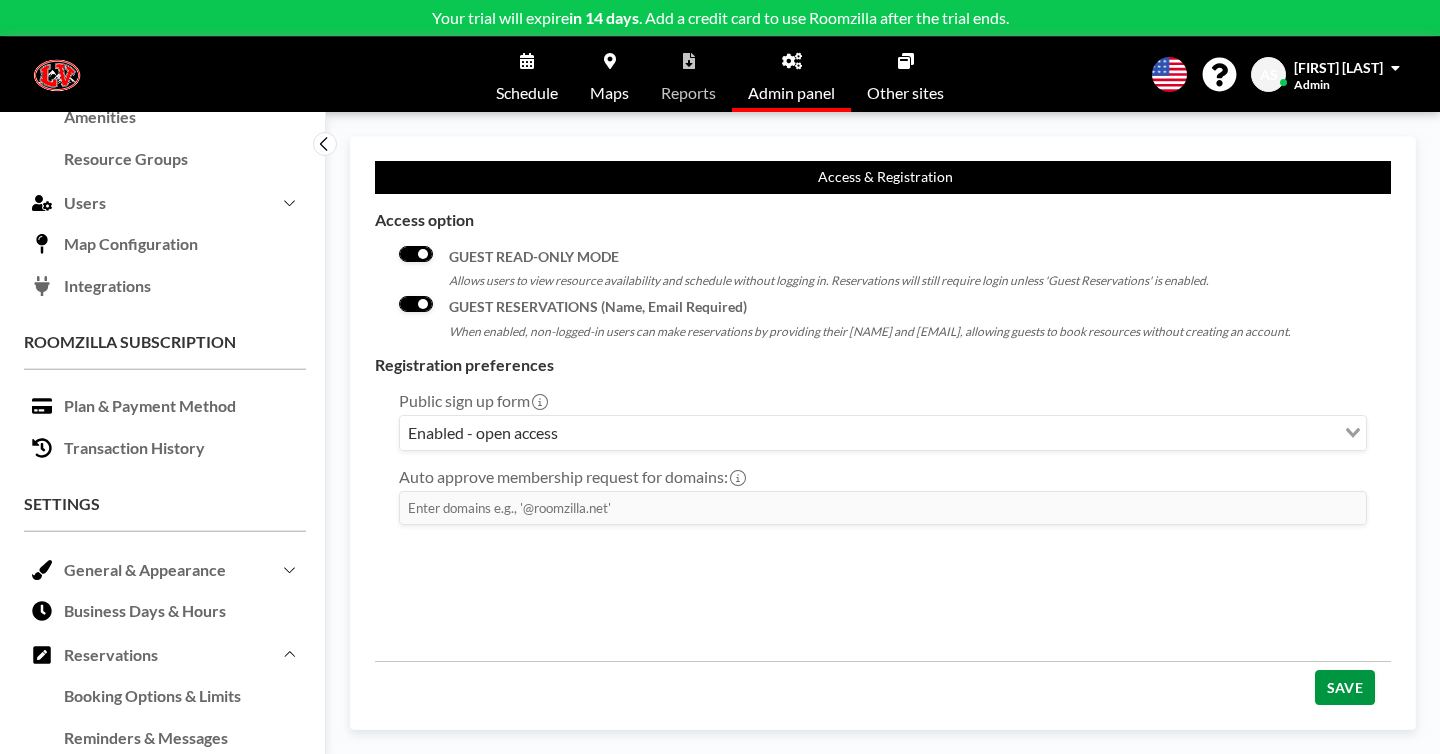 click on "SAVE" at bounding box center [1345, 687] 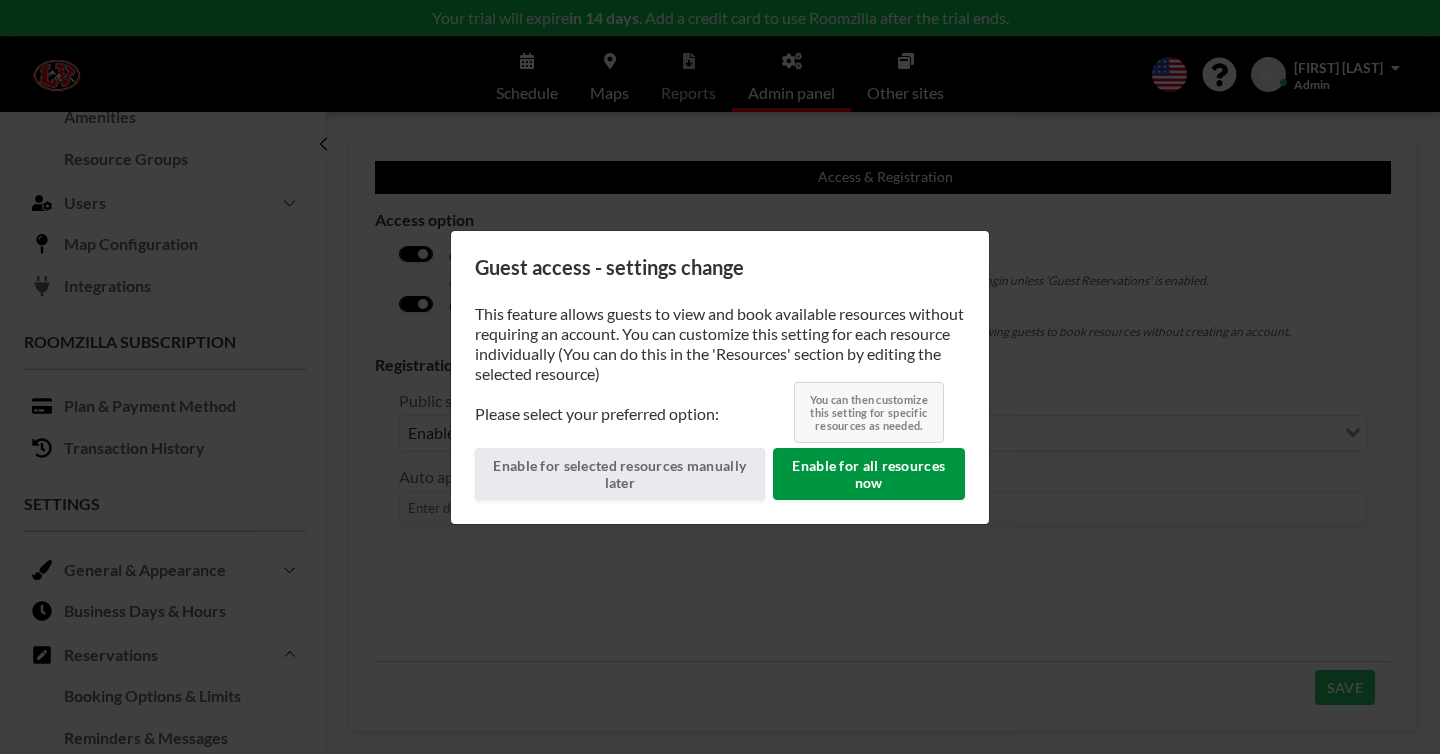 click on "Enable for all resources now  You can then customize this setting for specific resources as needed." at bounding box center (869, 474) 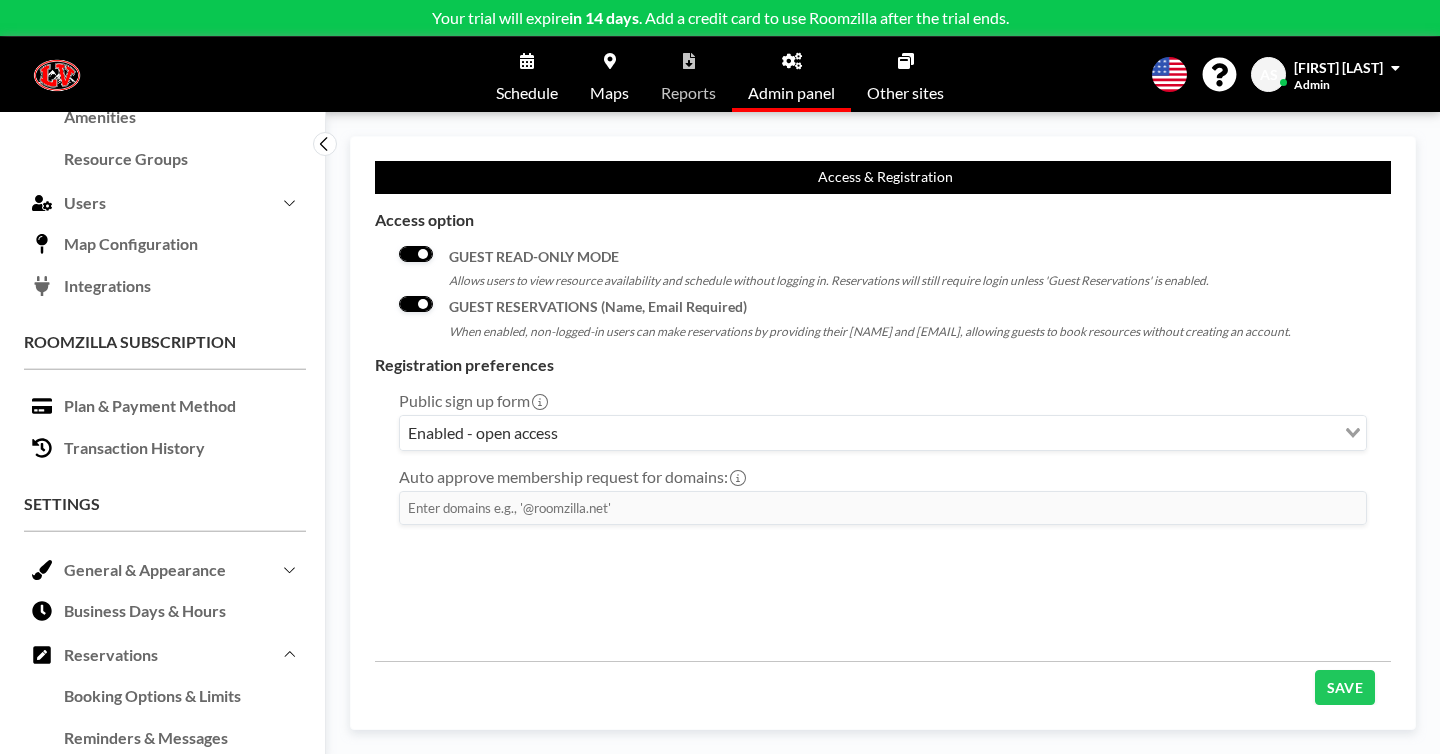 click on "Reservation Payments" at bounding box center [165, 823] 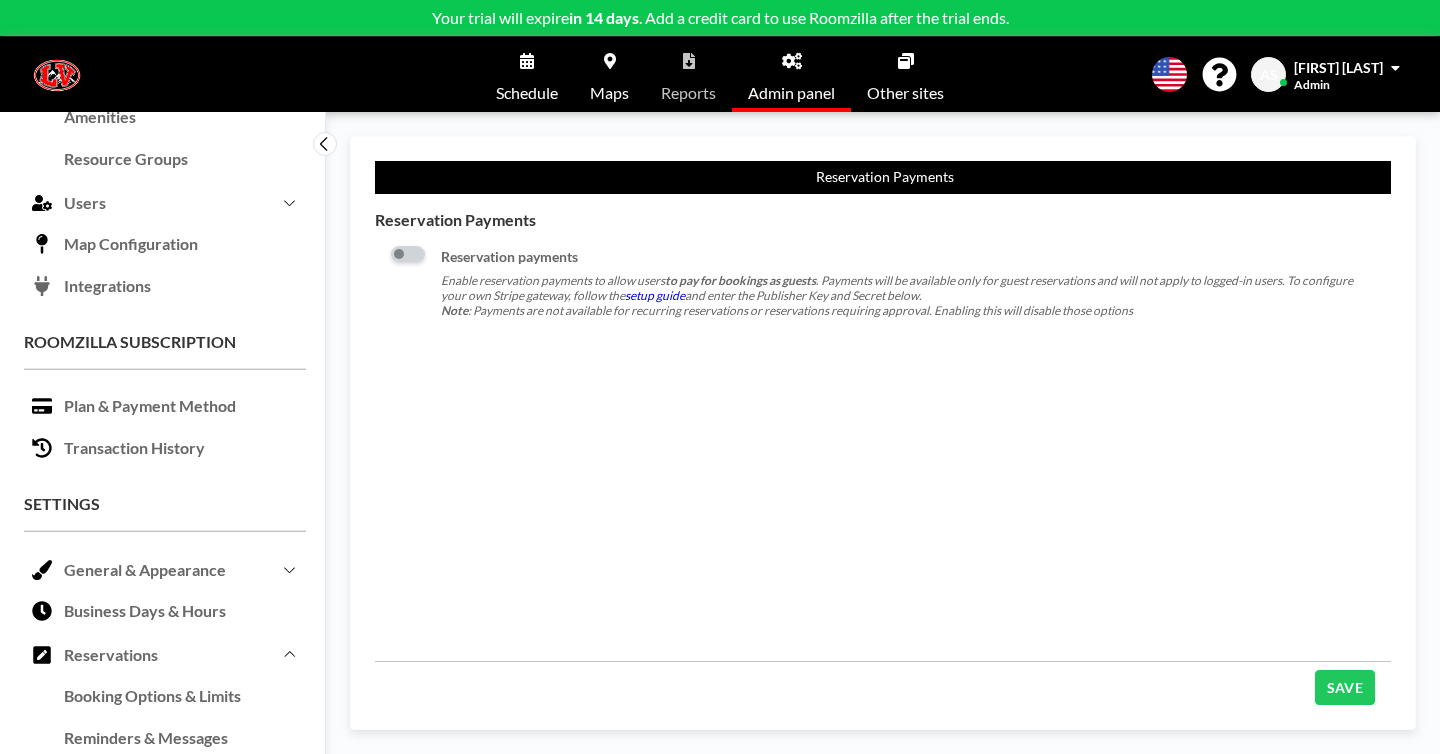 click on "Access & Registration" at bounding box center [165, 781] 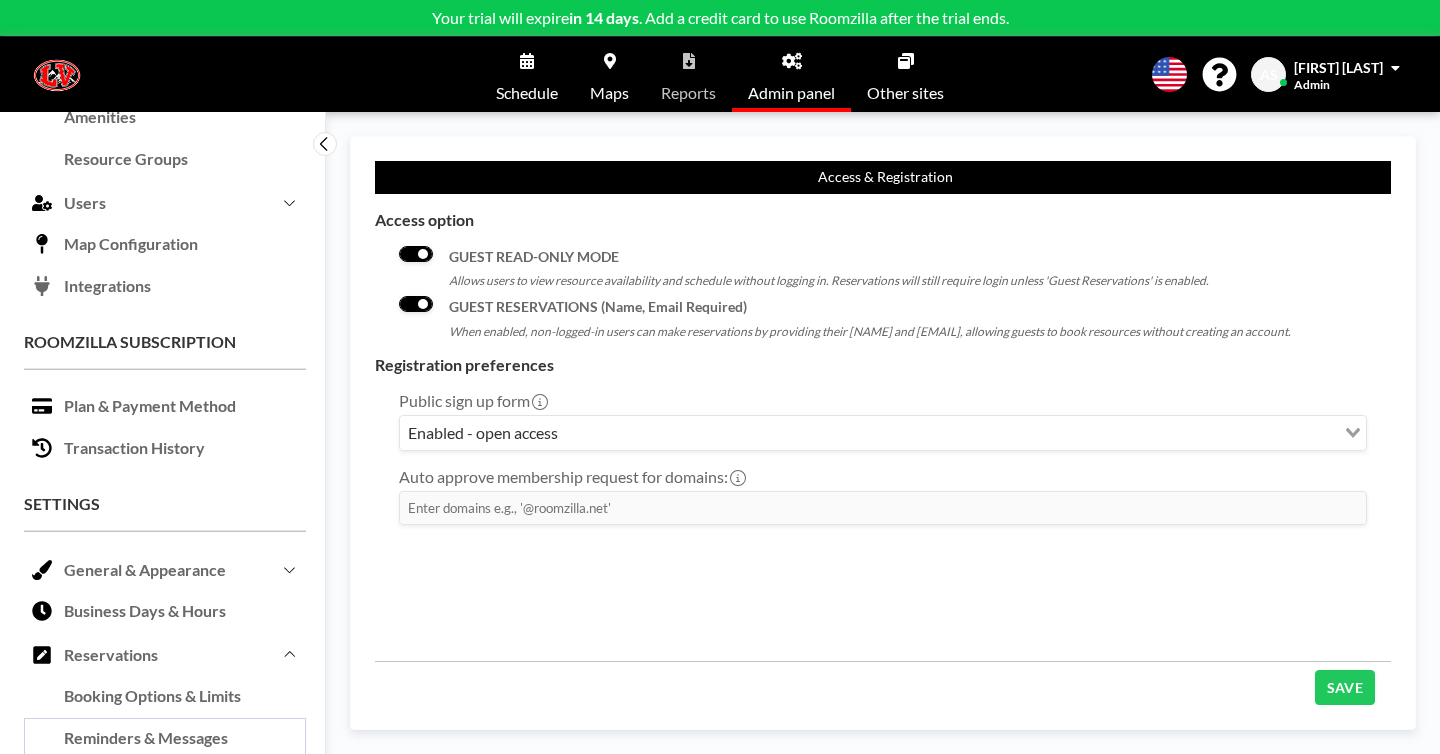 click on "Reminders & Messages" at bounding box center [165, 739] 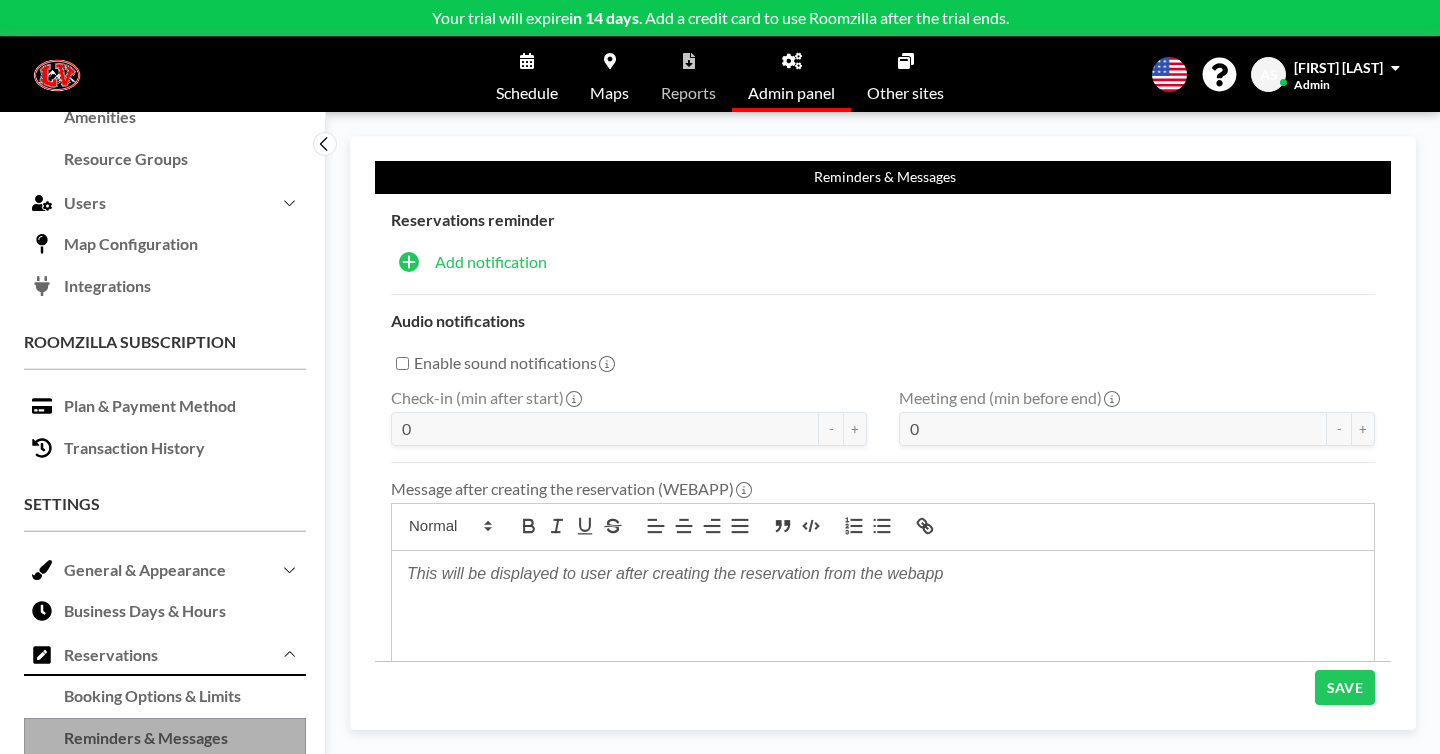 type on "5" 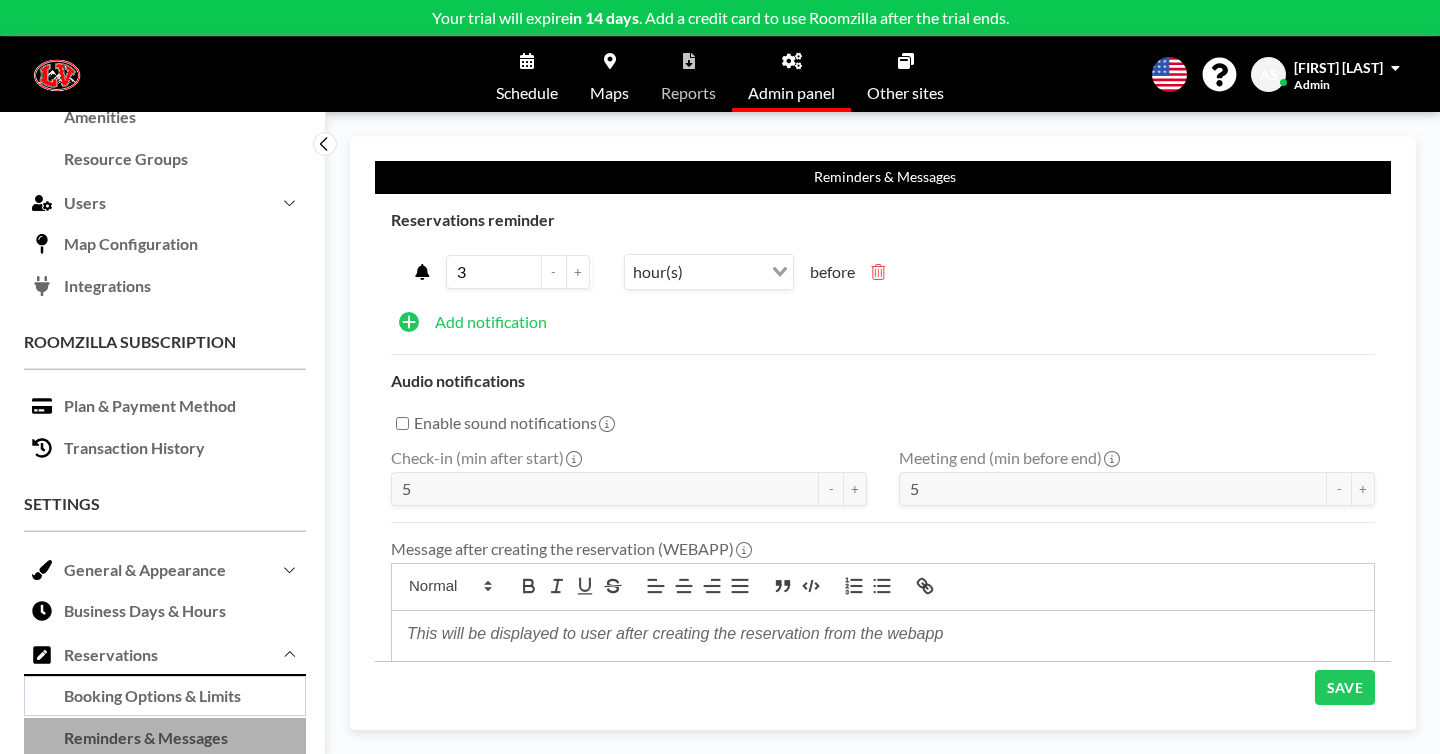 click on "Booking Options & Limits" at bounding box center (165, 697) 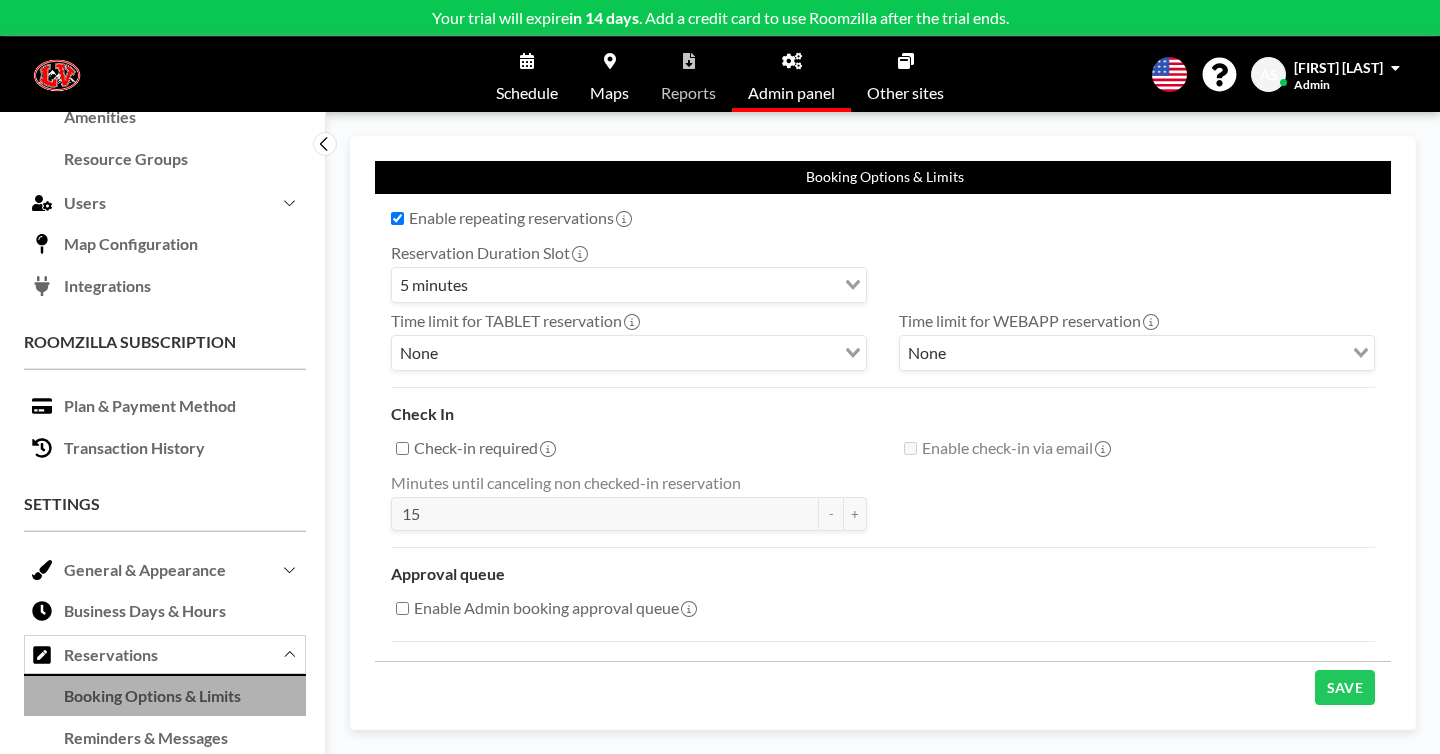 click on "Reservations" at bounding box center (165, 654) 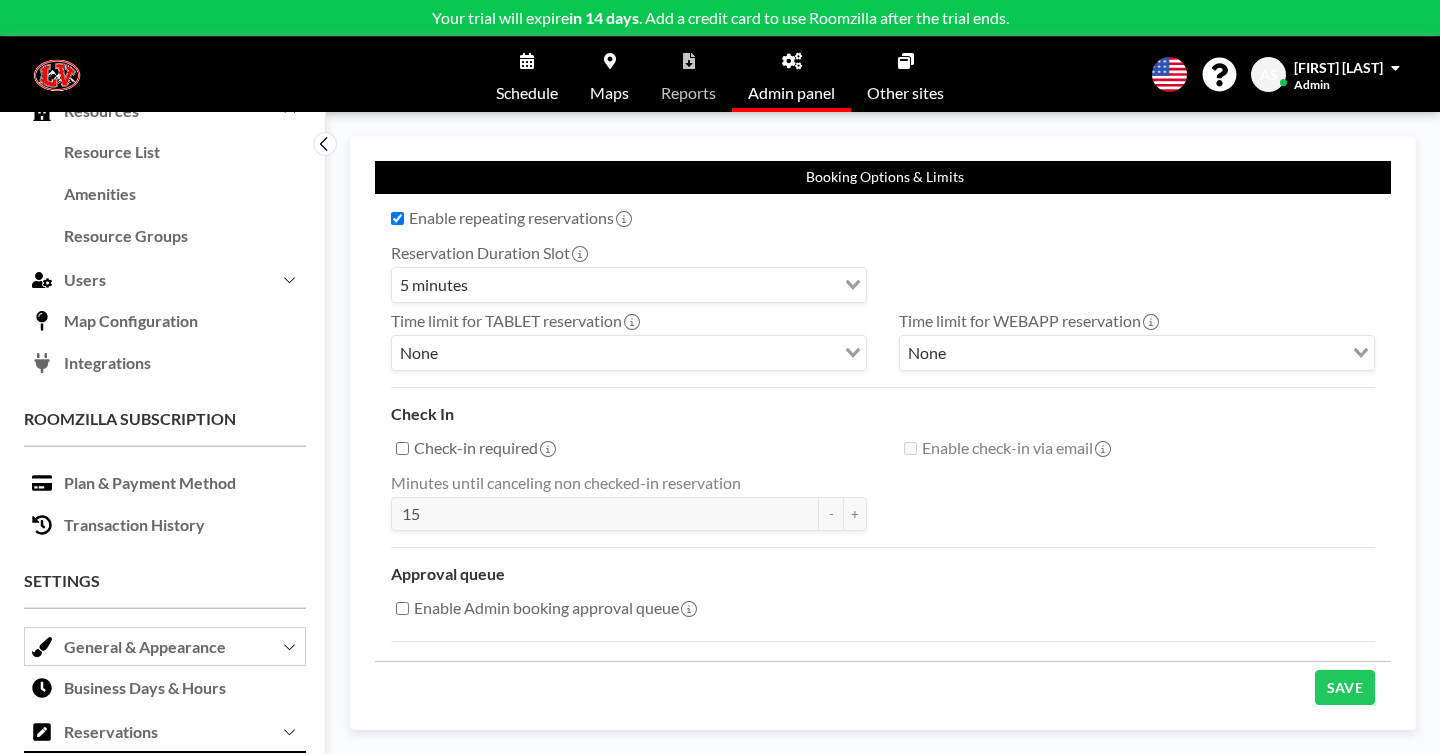 click on "General & Appearance" at bounding box center [165, 646] 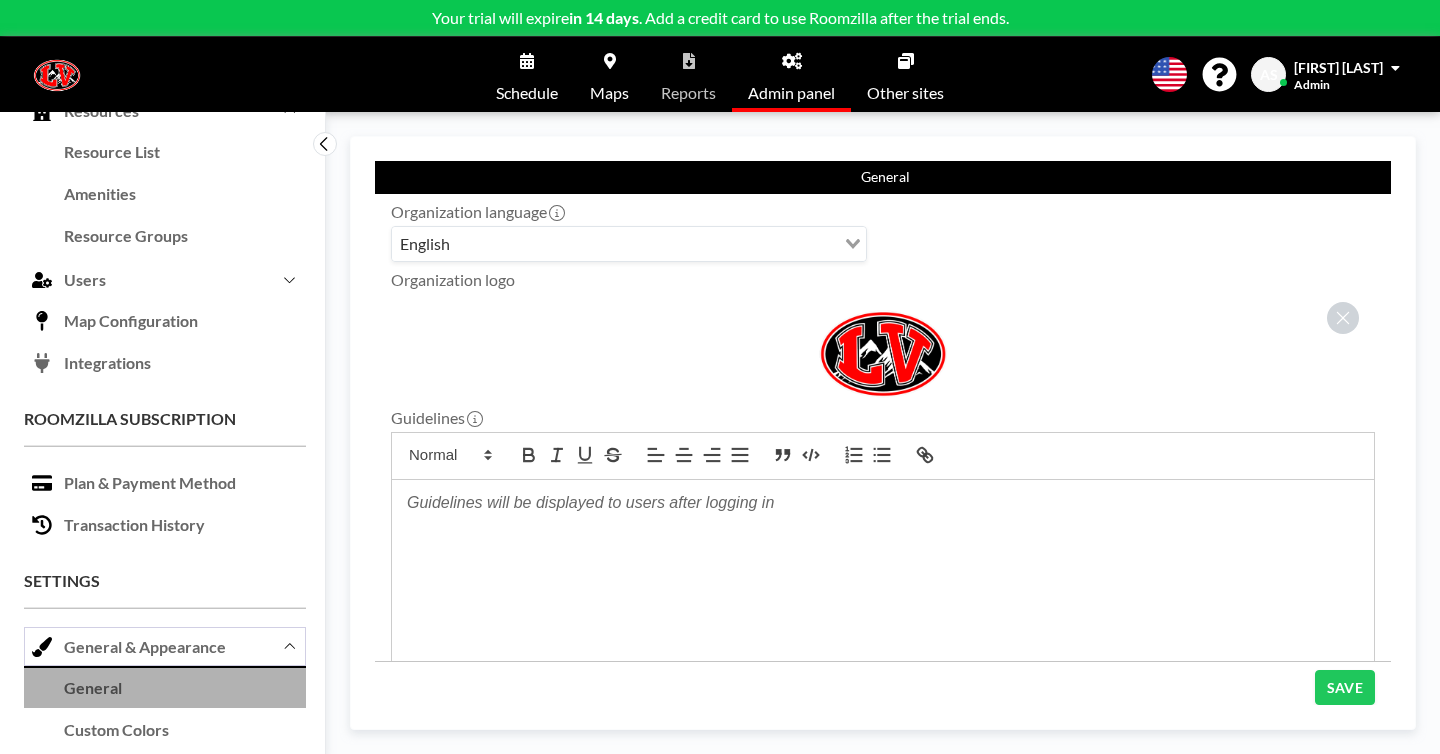 click on "General & Appearance" at bounding box center (165, 646) 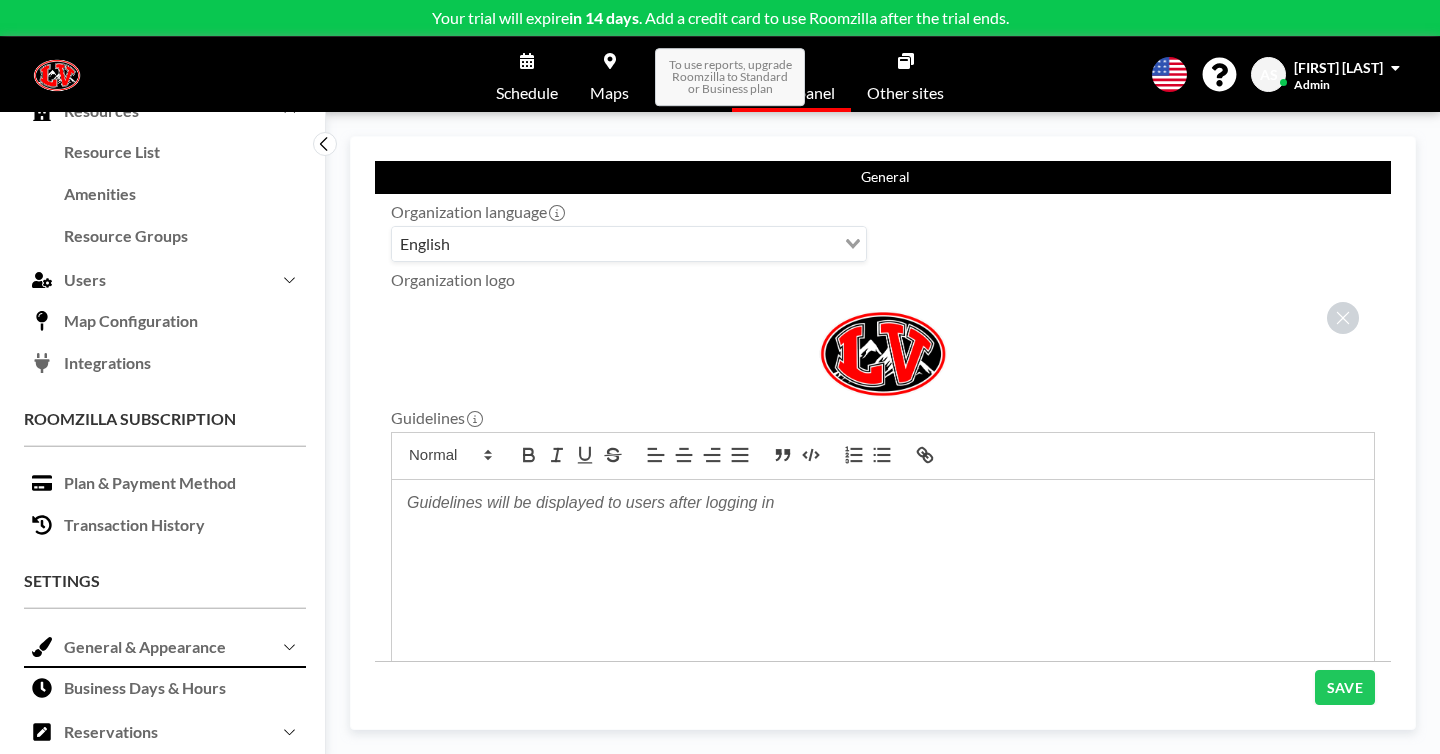 click on "To use reports, upgrade Roomzilla to Standard or Business plan" at bounding box center (730, 77) 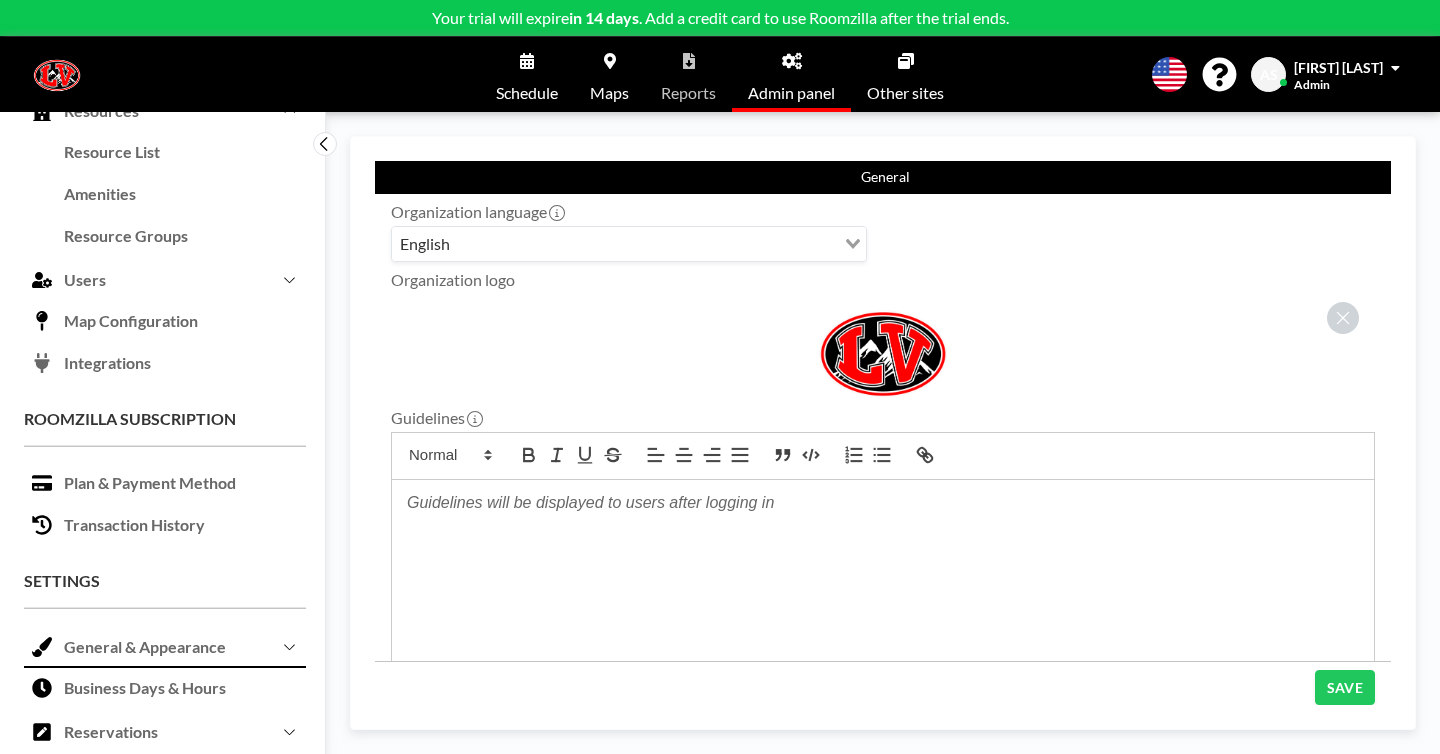 click on "Maps" at bounding box center (609, 74) 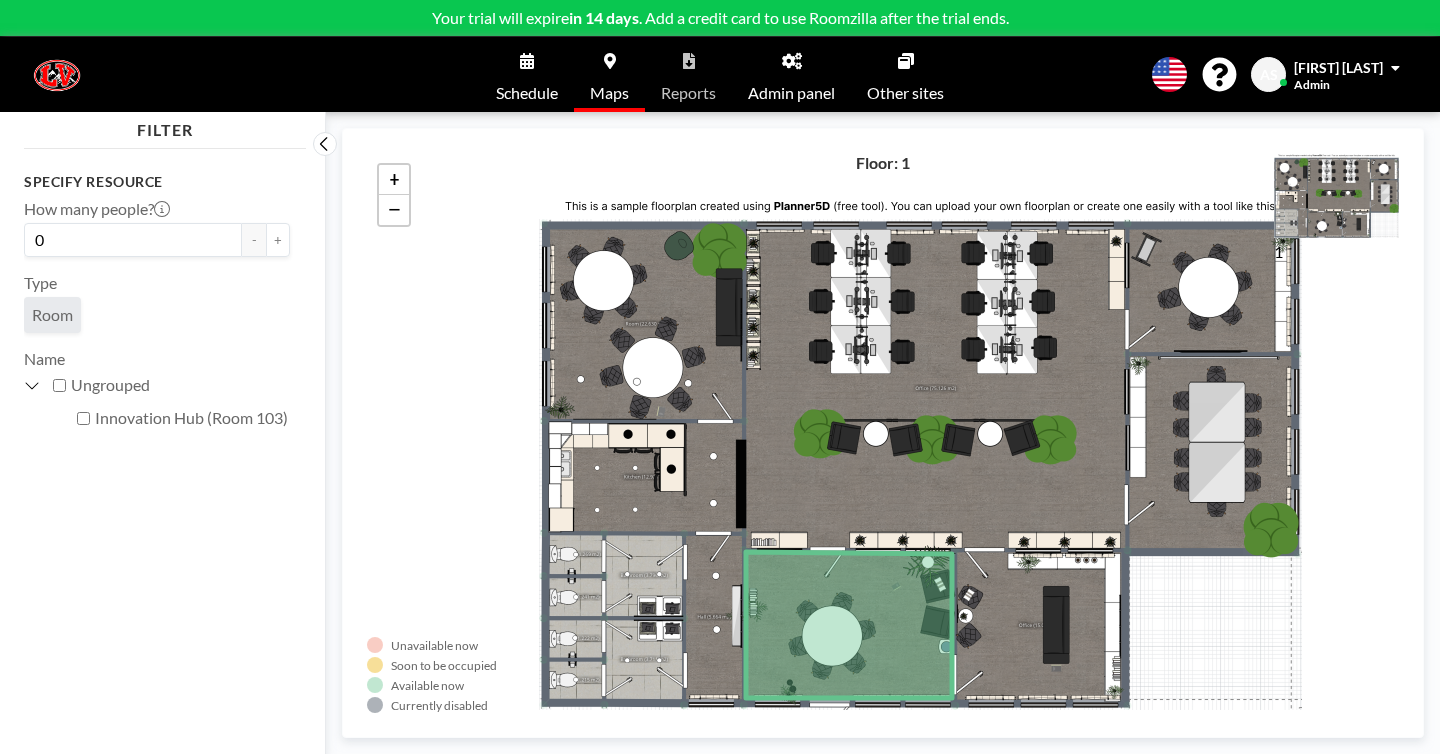 click on "Schedule" at bounding box center (527, 93) 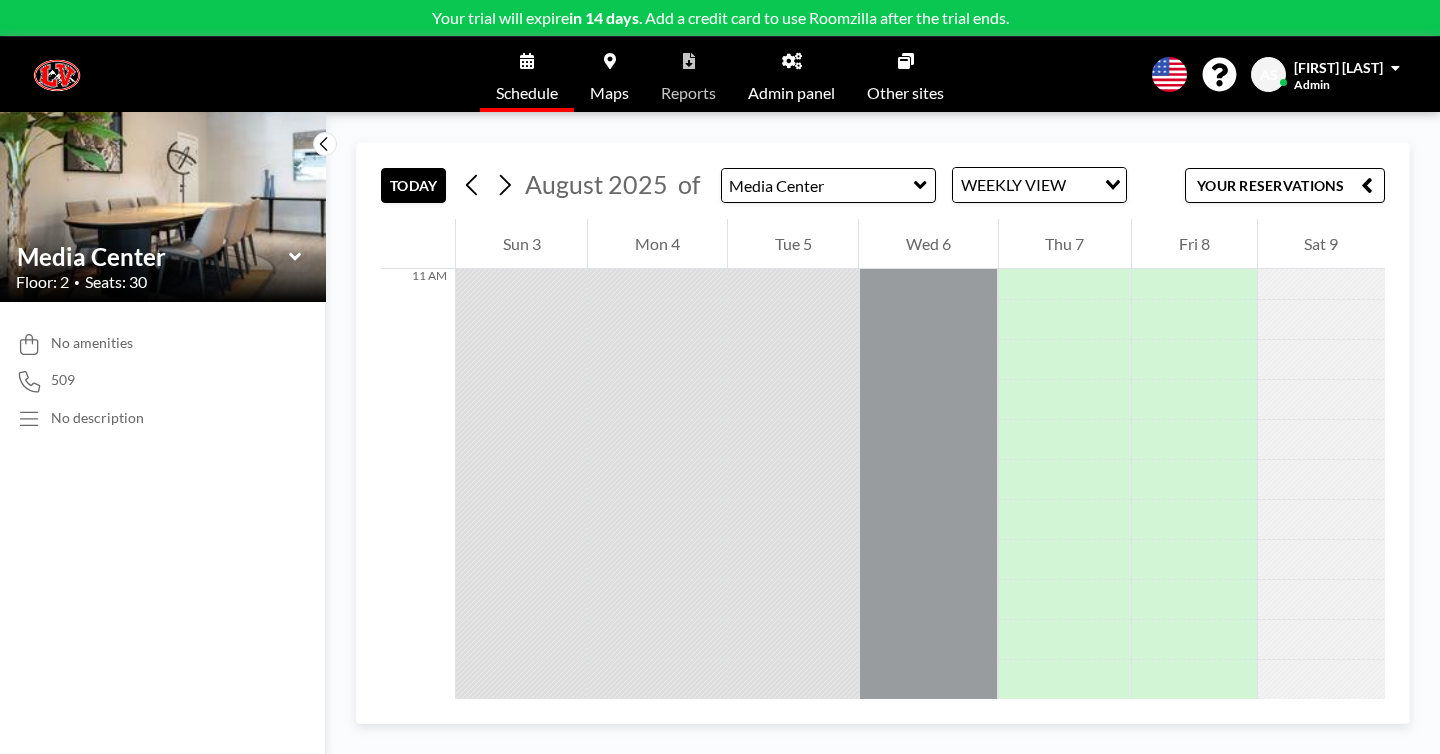 scroll, scrollTop: 5297, scrollLeft: 0, axis: vertical 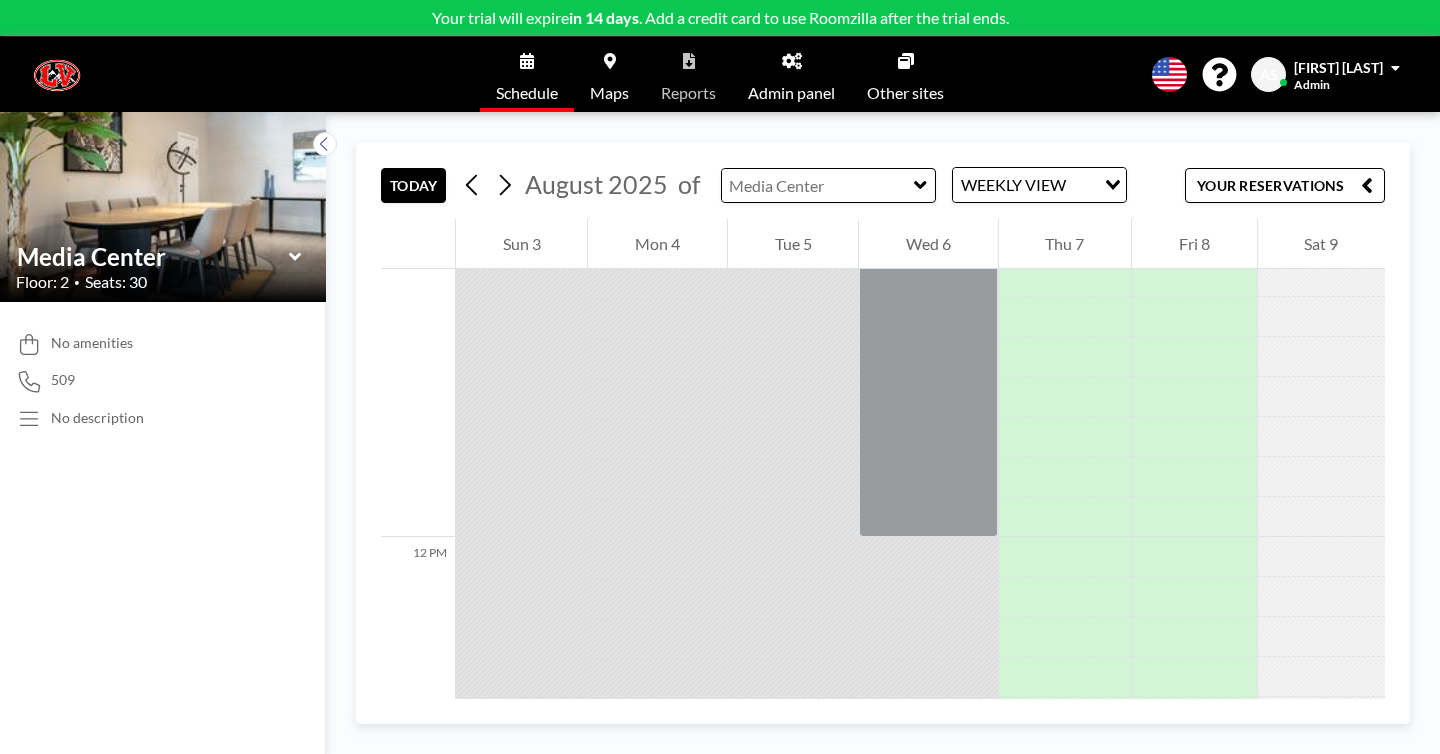 click at bounding box center (818, 185) 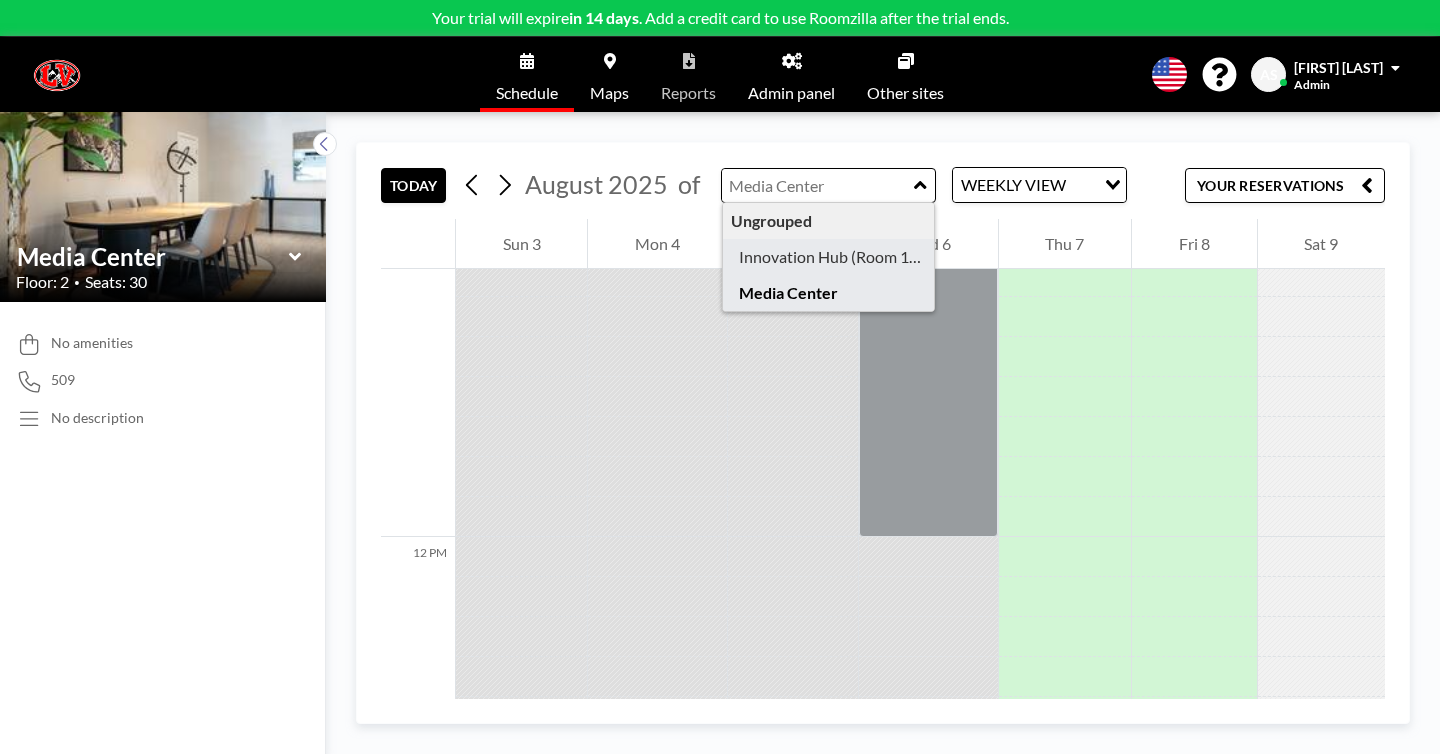 type on "Innovation Hub (Room 103)" 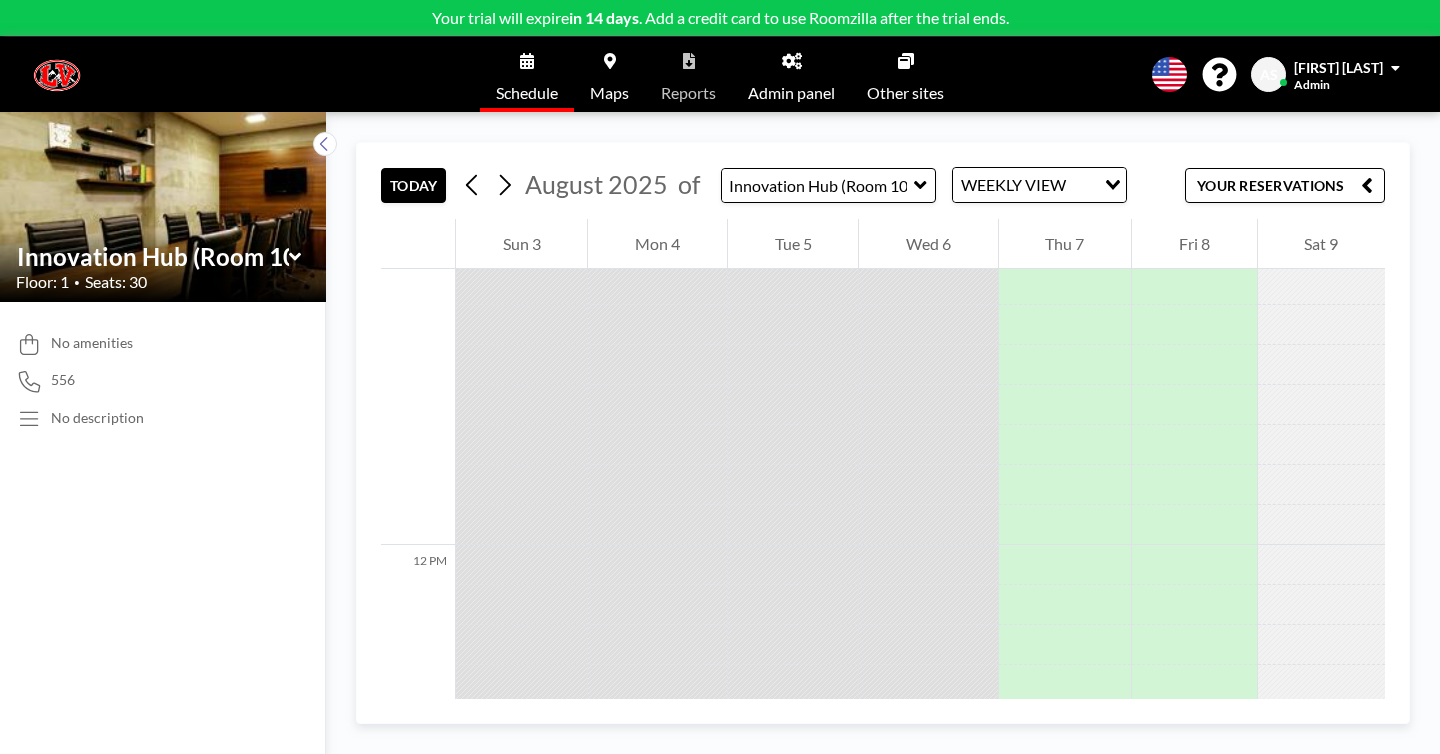 scroll, scrollTop: 5492, scrollLeft: 0, axis: vertical 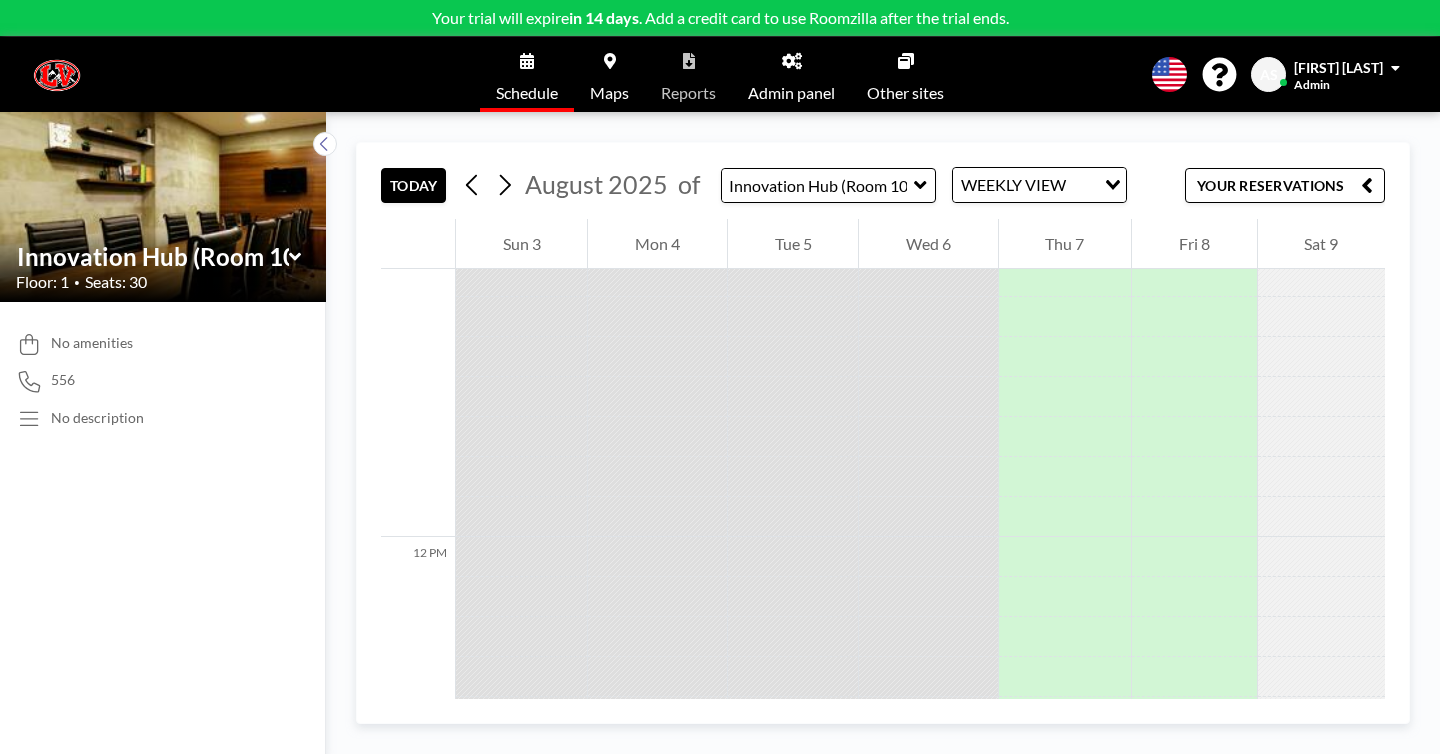 click on "Your trial will expire  in 14 days . Add a credit card to use Roomzilla after the trial ends." at bounding box center [720, 18] 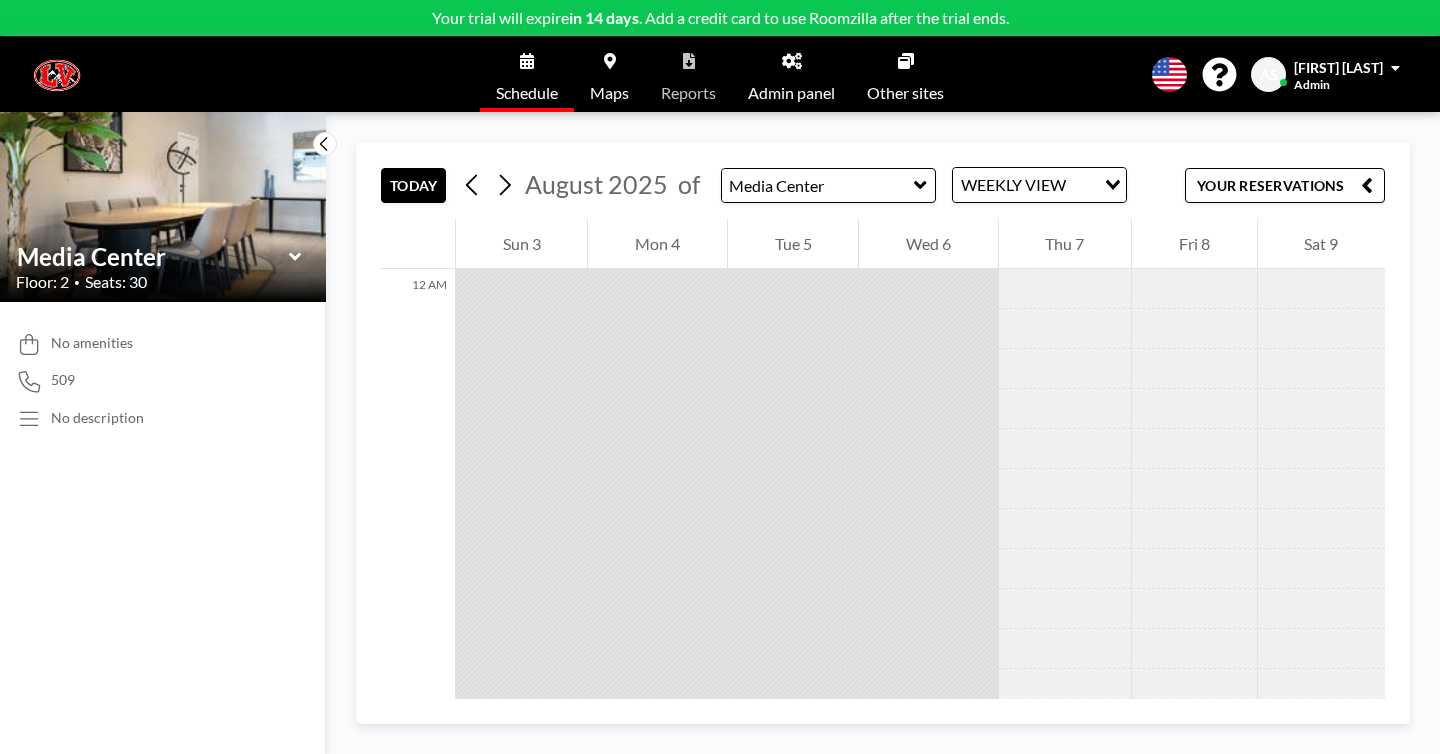 scroll, scrollTop: 0, scrollLeft: 0, axis: both 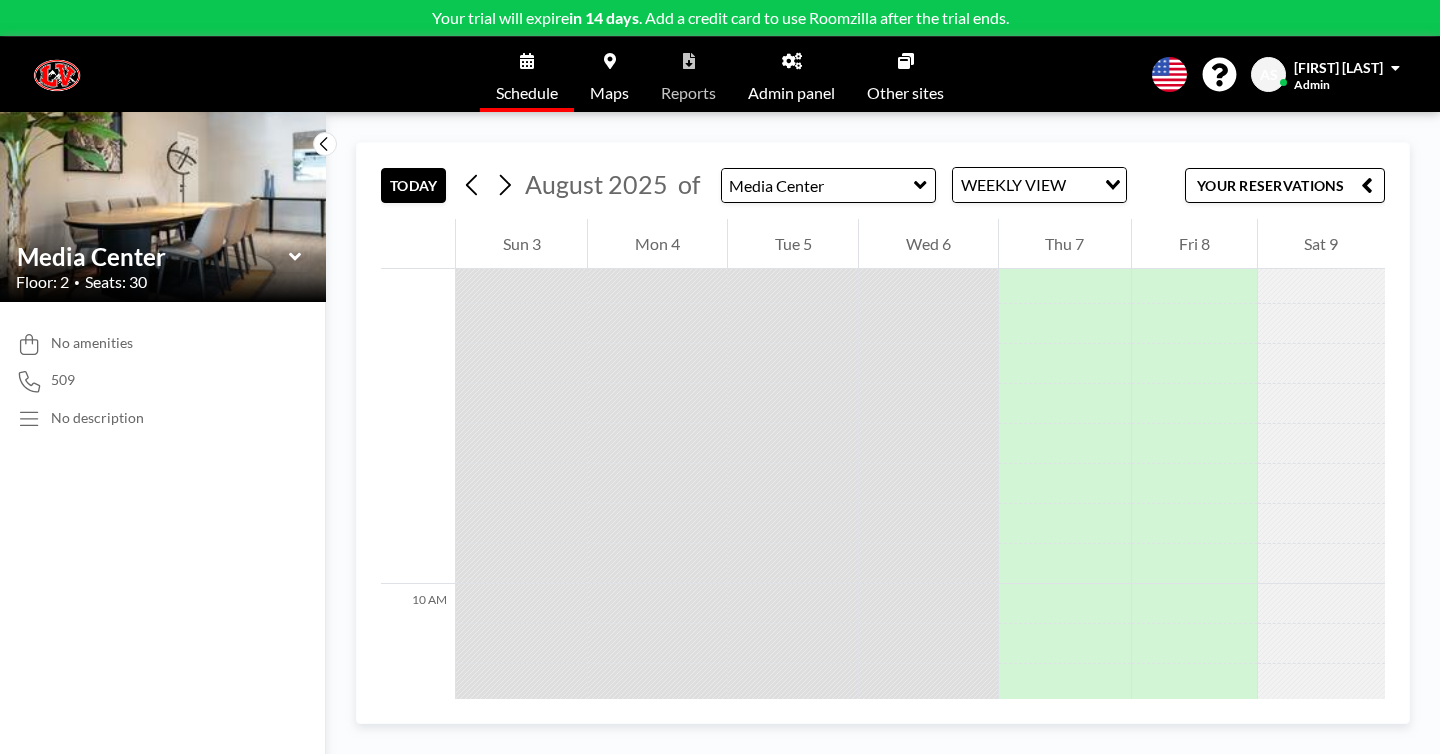 click on "Schedule" at bounding box center [527, 74] 